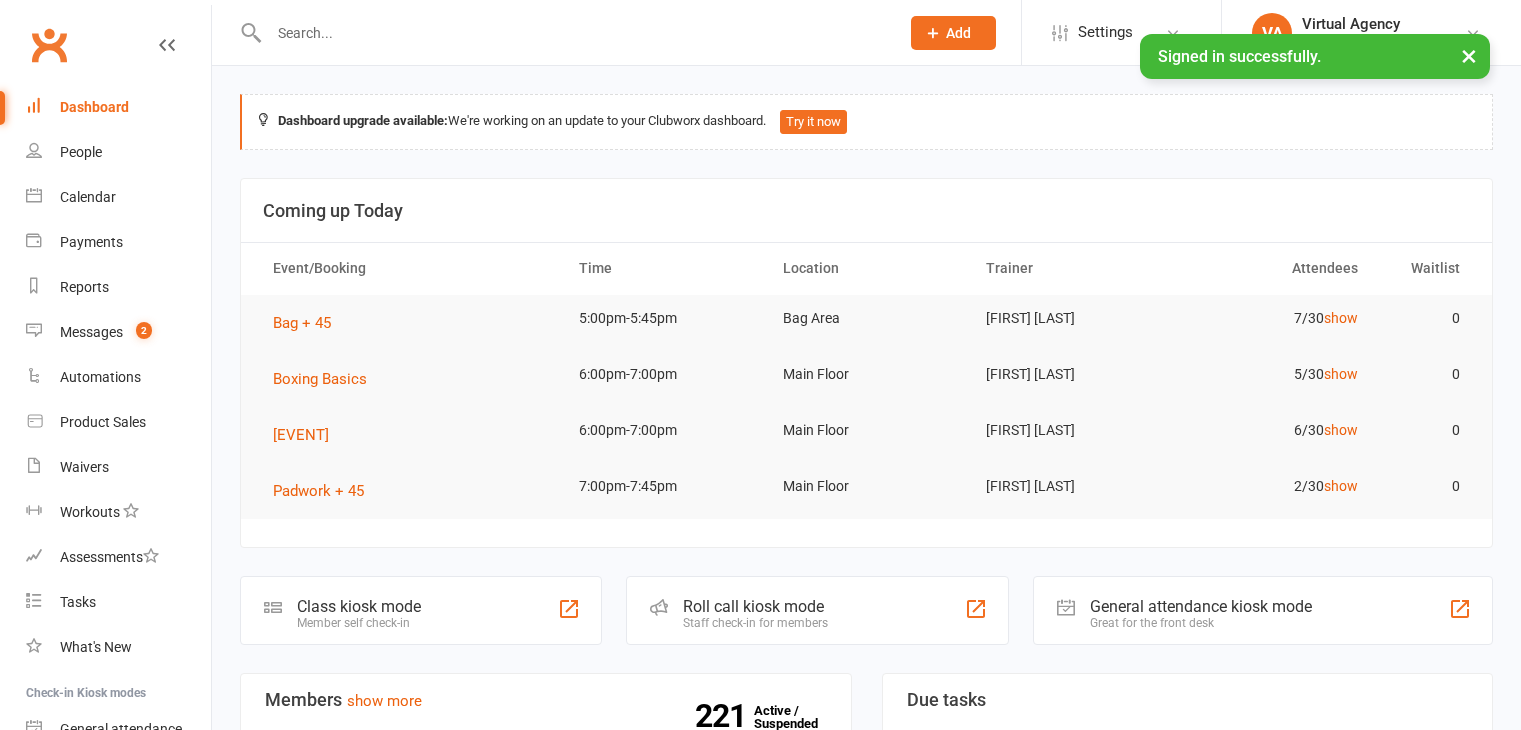 scroll, scrollTop: 0, scrollLeft: 0, axis: both 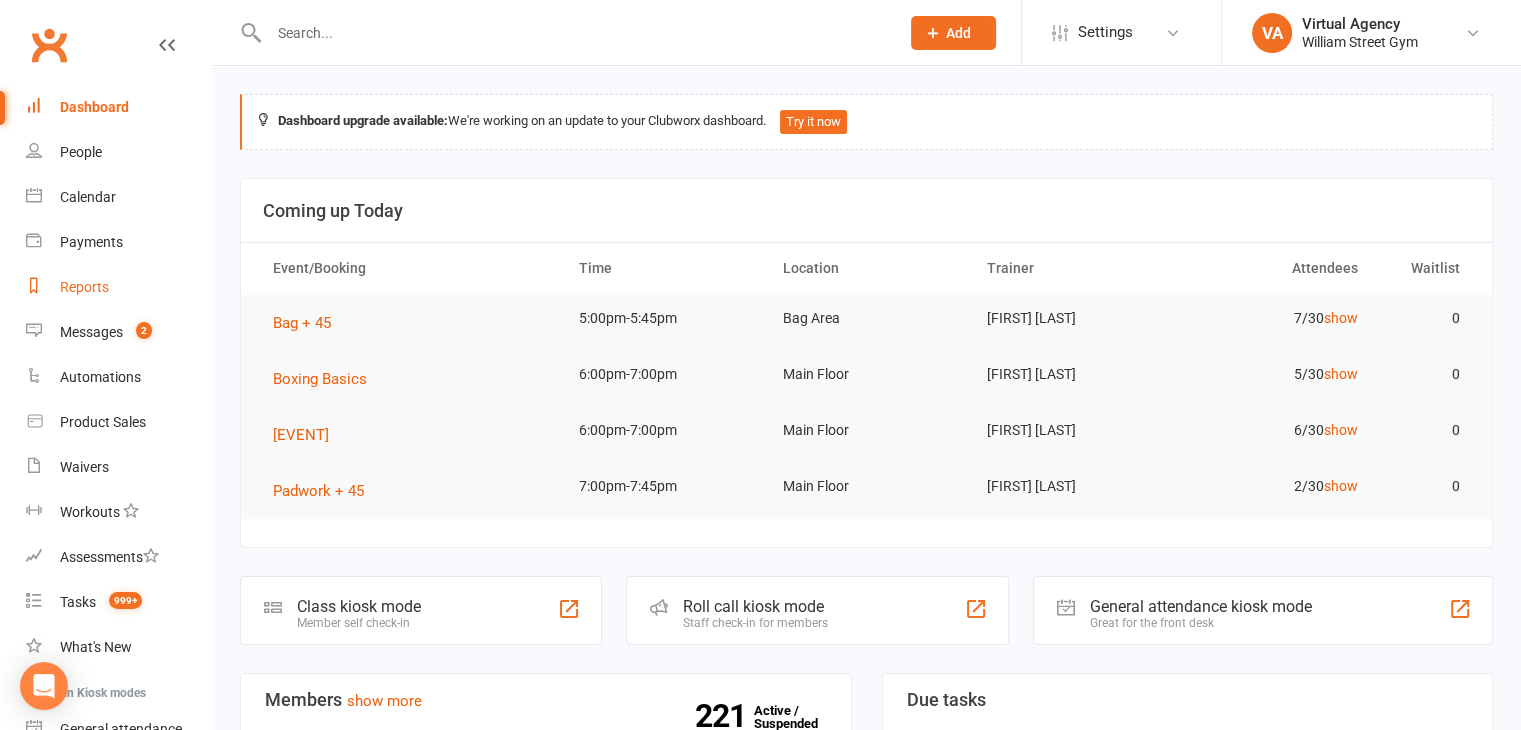 click on "Reports" at bounding box center [84, 287] 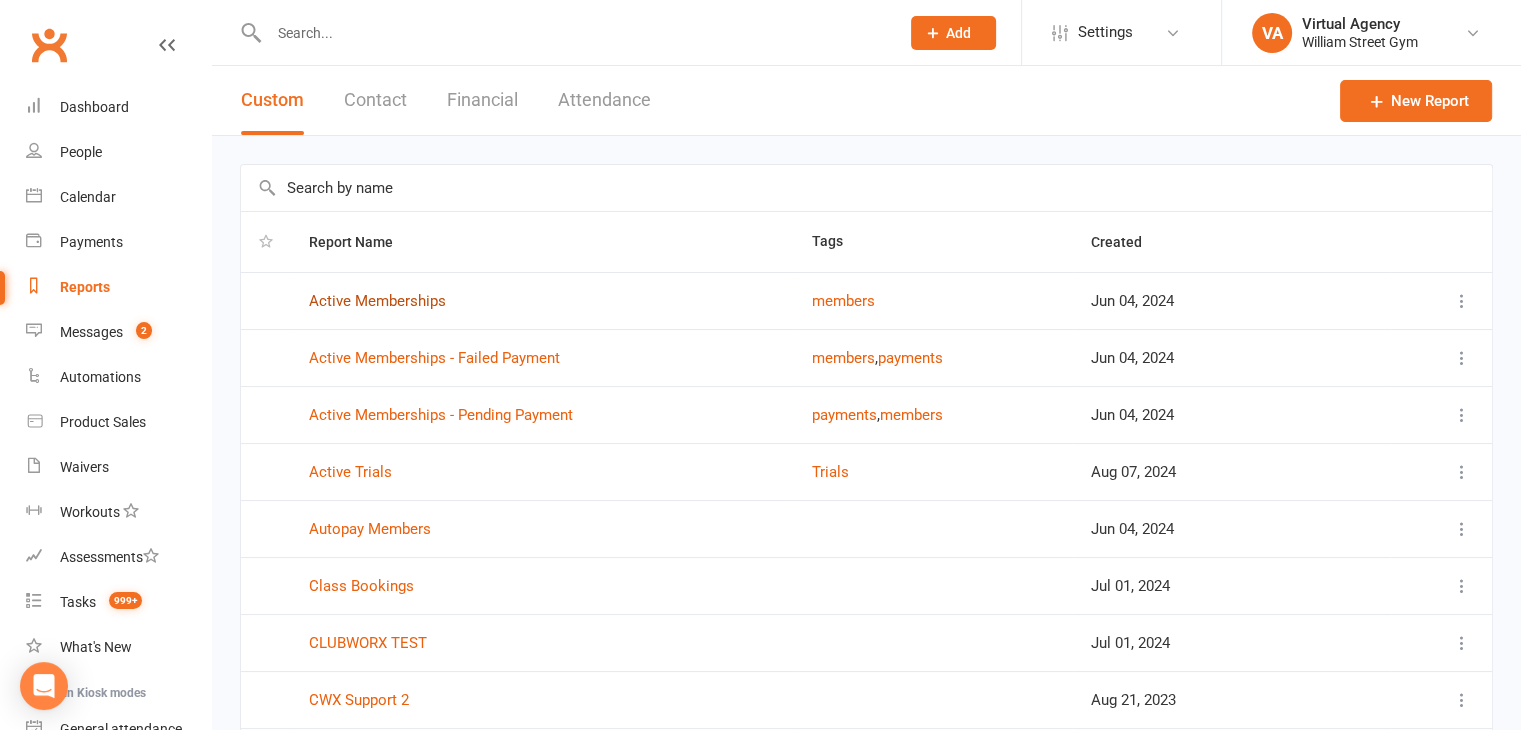 click on "Active Memberships" at bounding box center [377, 301] 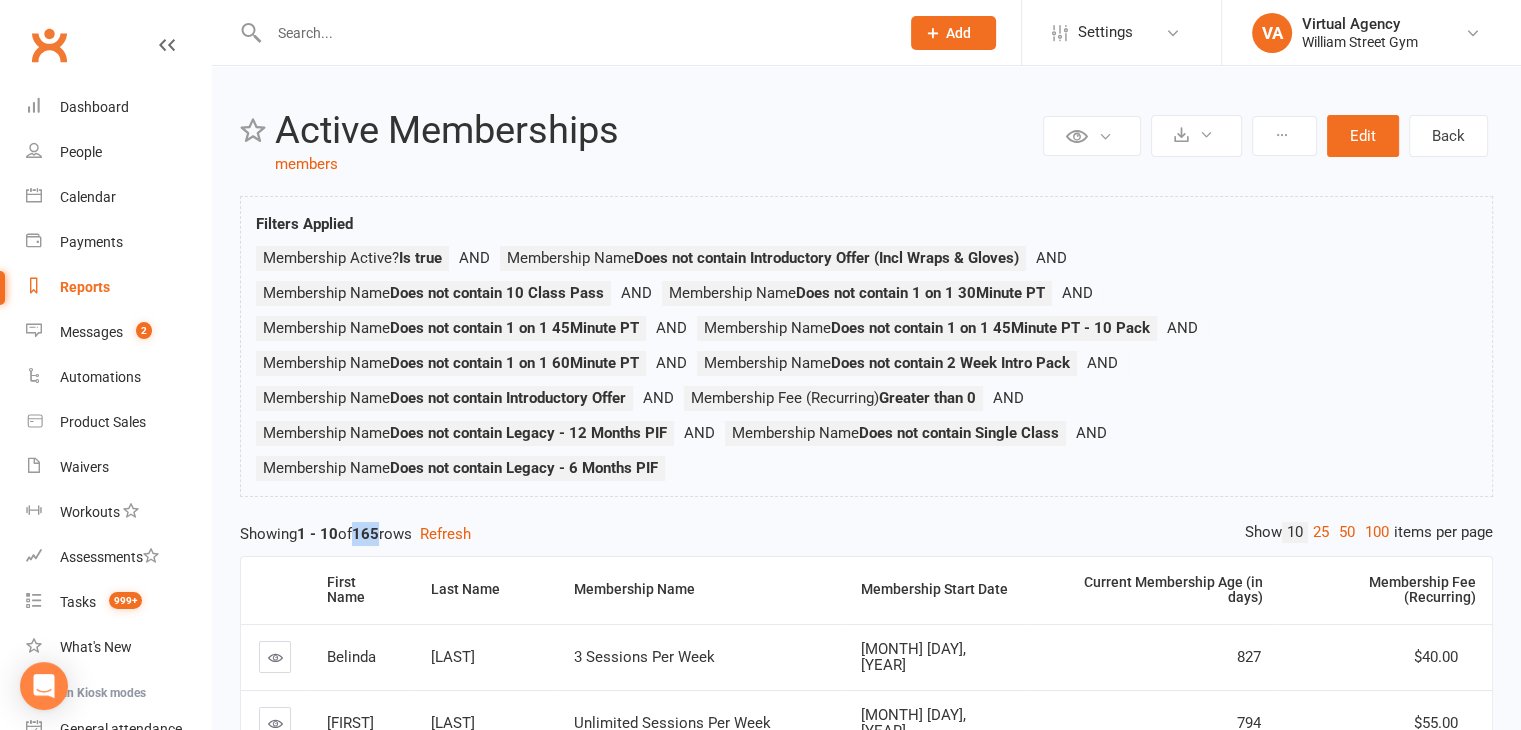 drag, startPoint x: 388, startPoint y: 540, endPoint x: 363, endPoint y: 533, distance: 25.96151 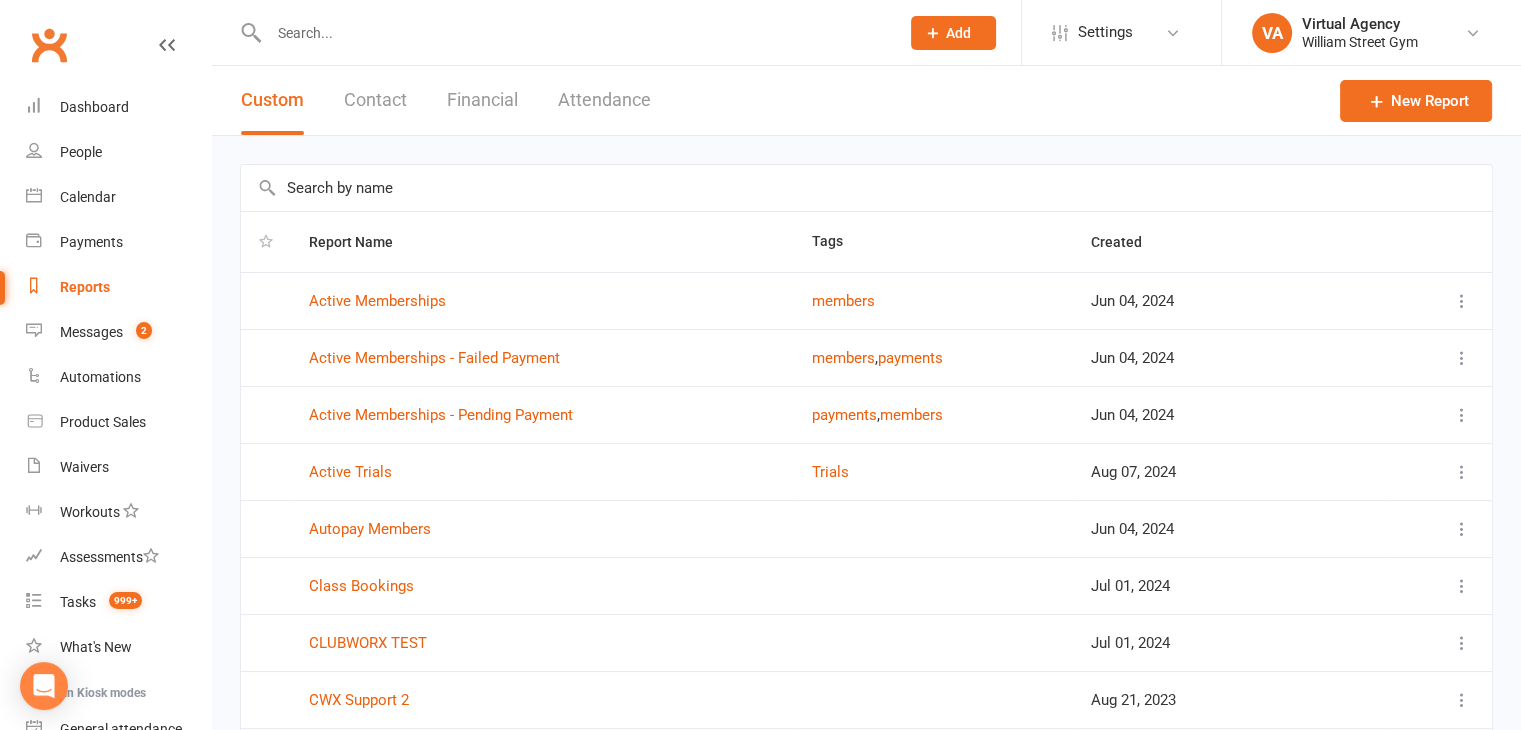scroll, scrollTop: 264, scrollLeft: 0, axis: vertical 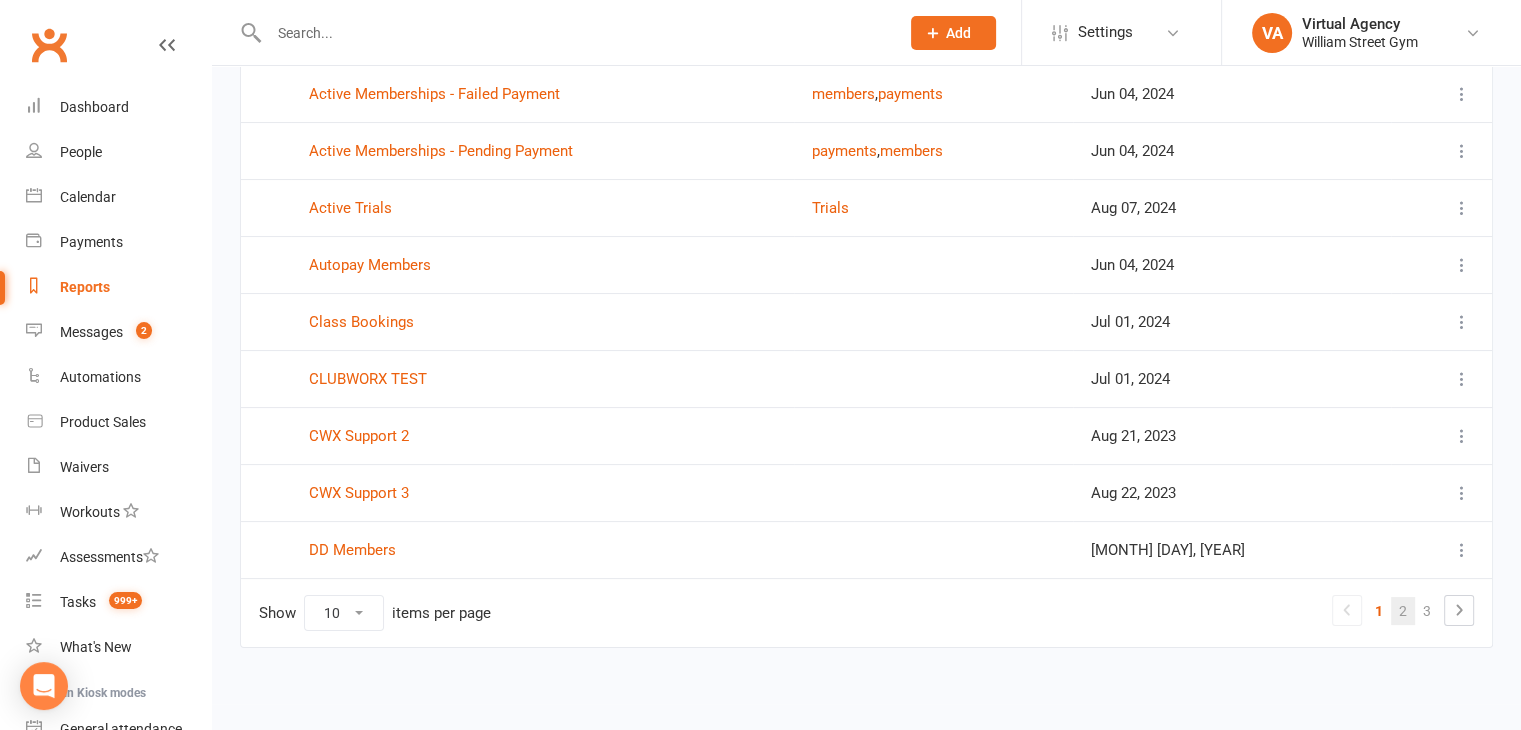 click on "2" at bounding box center (1403, 611) 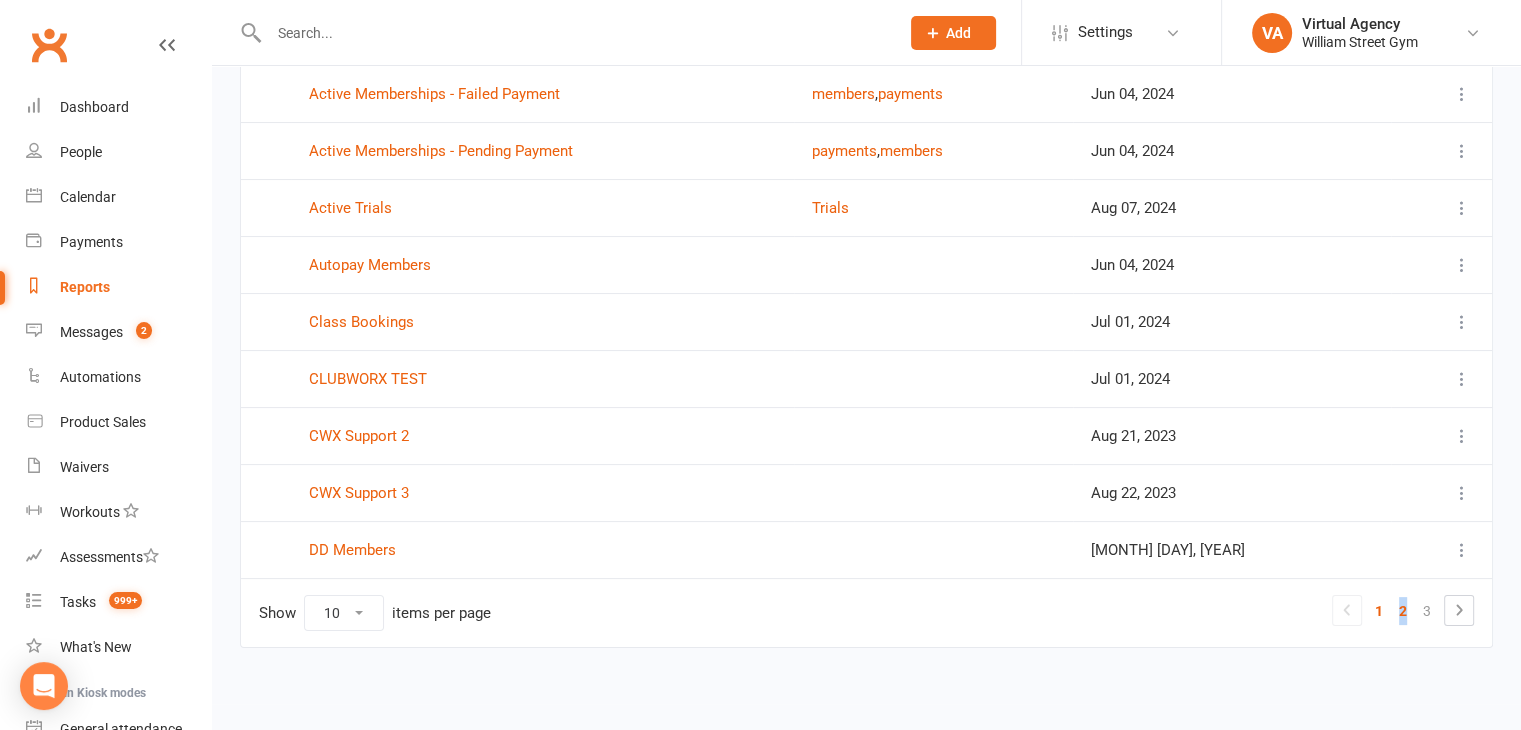 click on "2" at bounding box center (1403, 611) 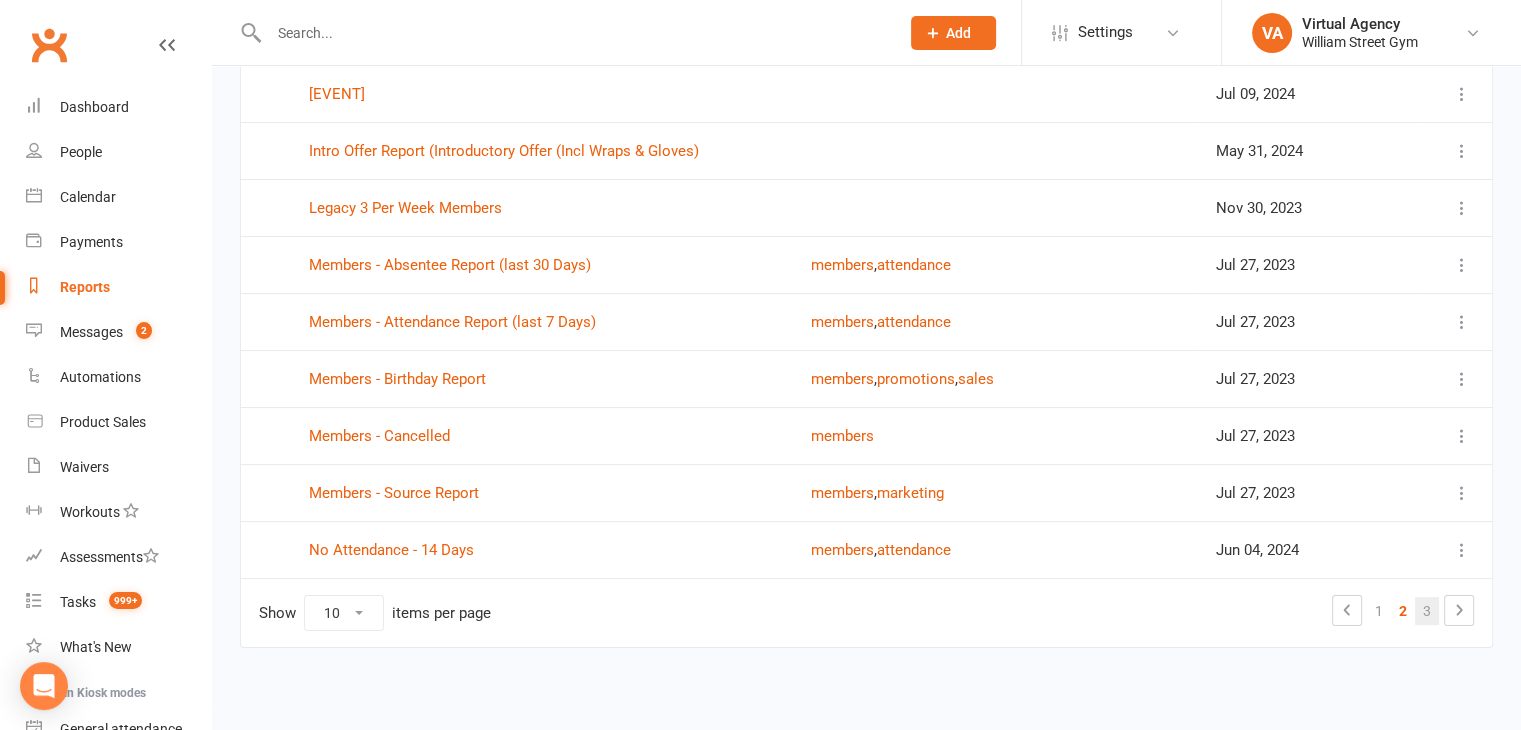 click on "3" at bounding box center [1427, 611] 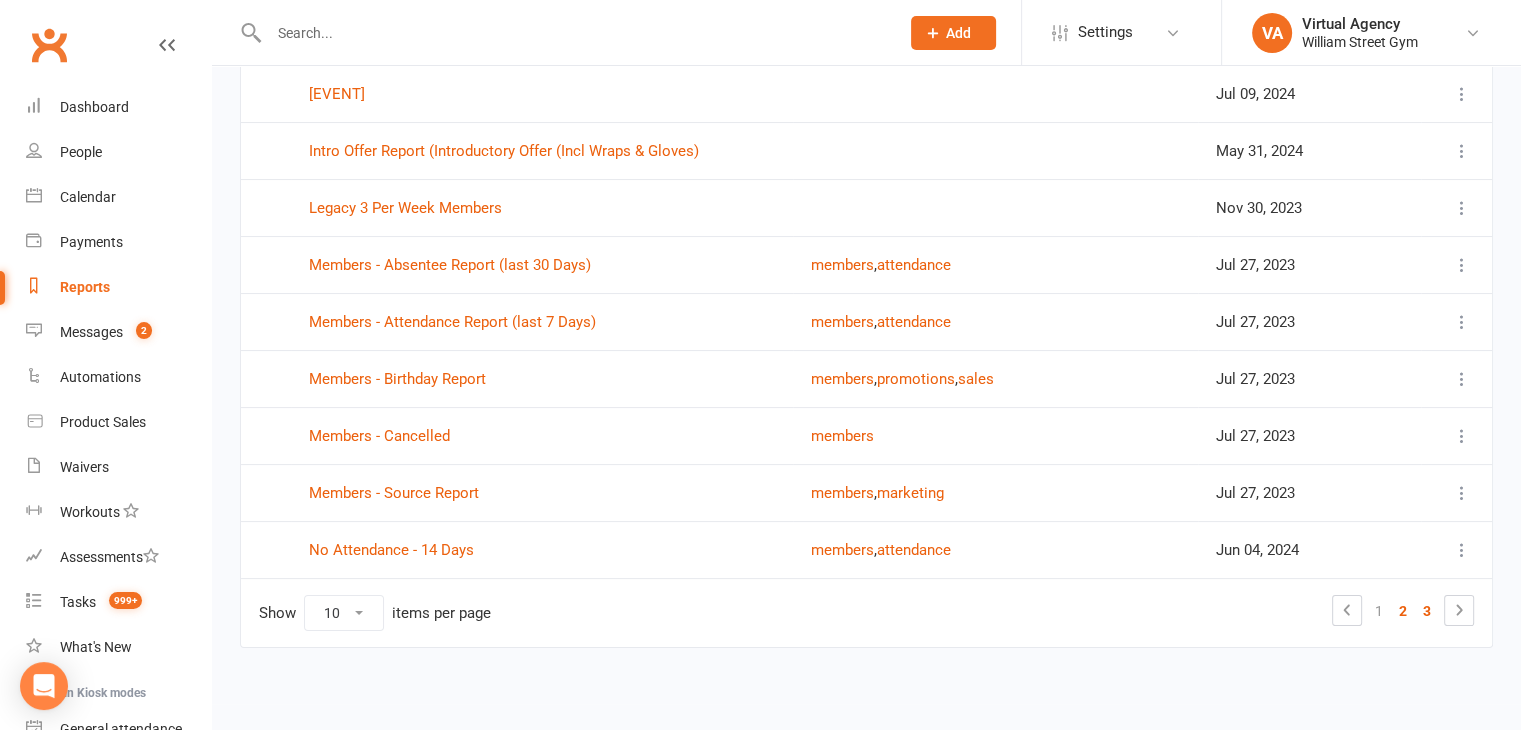 scroll, scrollTop: 207, scrollLeft: 0, axis: vertical 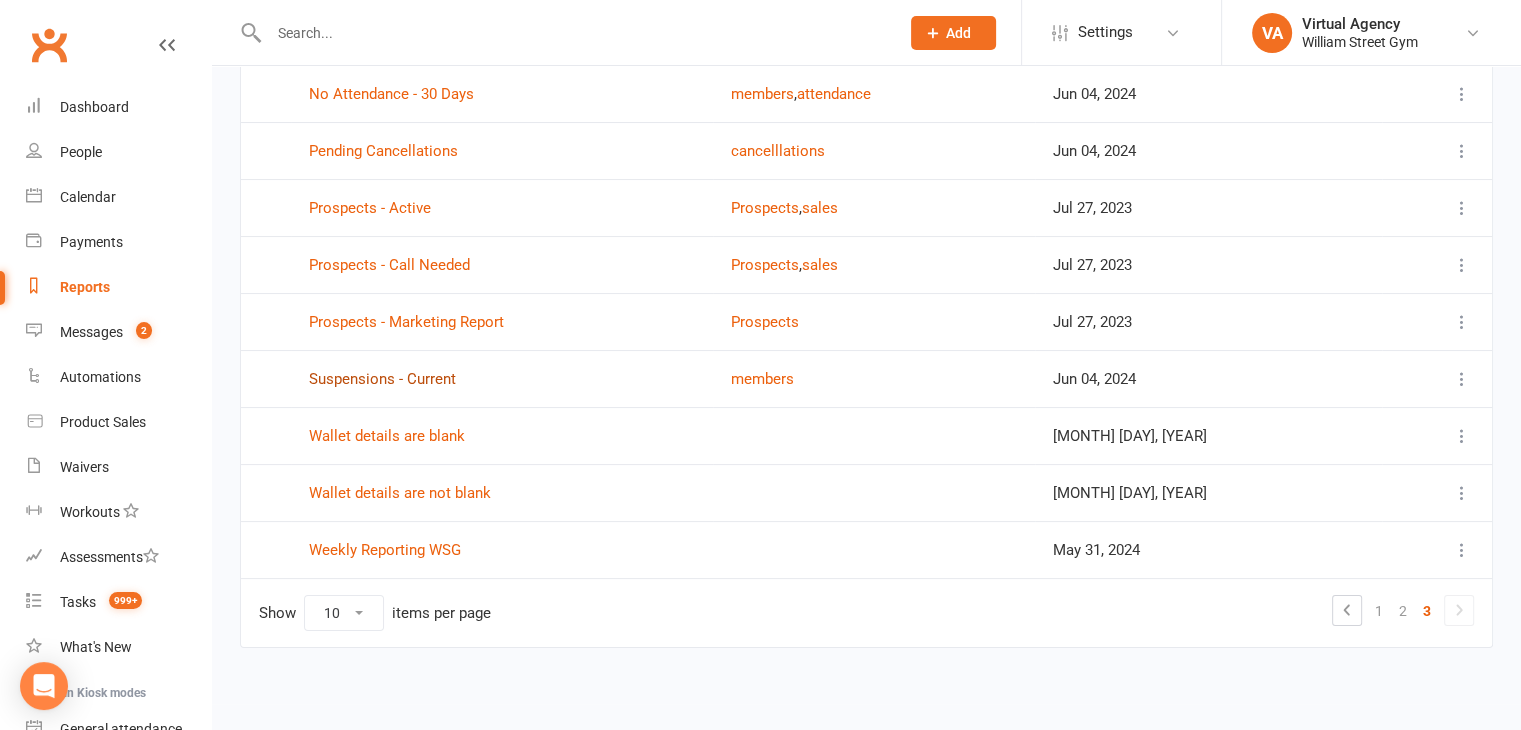 click on "Suspensions - Current" at bounding box center (382, 379) 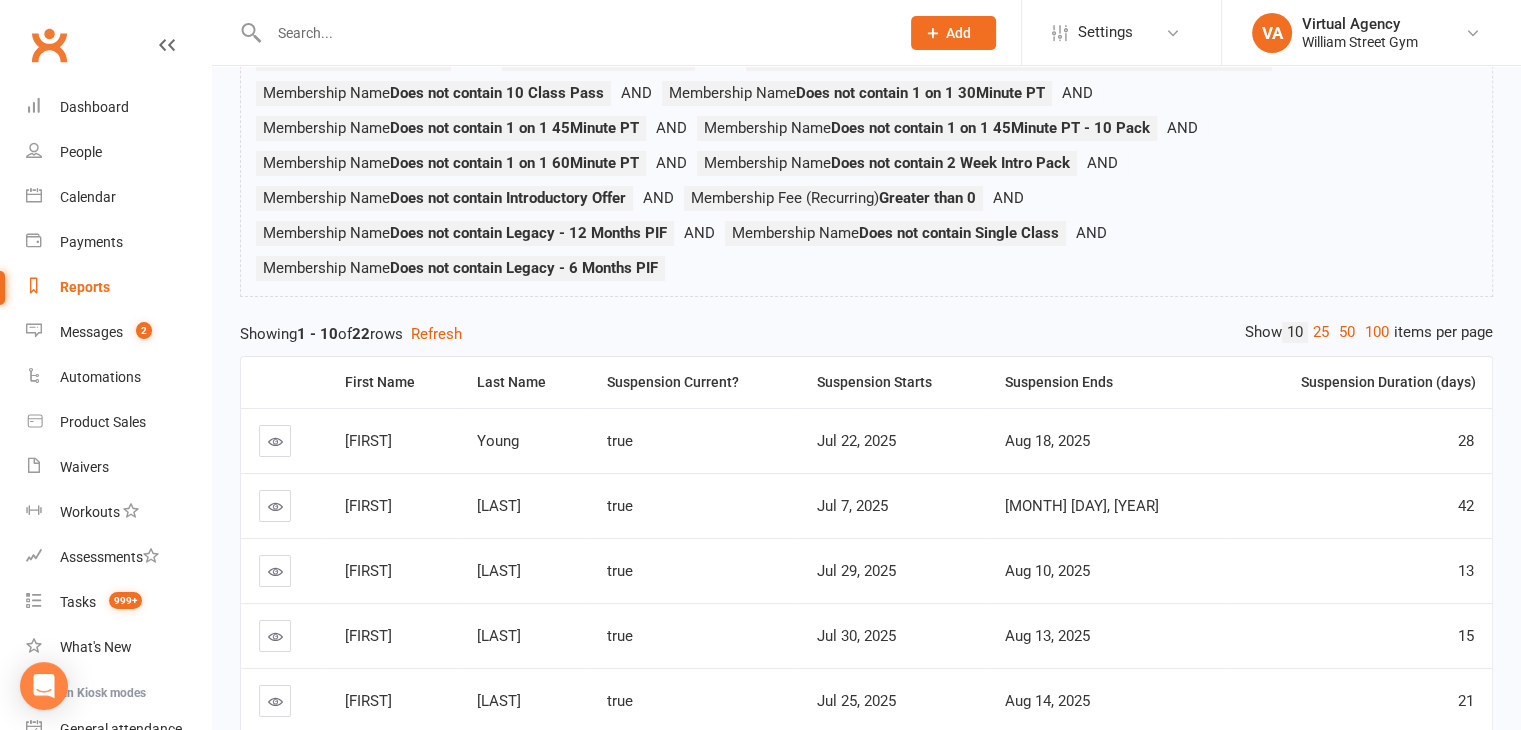 scroll, scrollTop: 300, scrollLeft: 0, axis: vertical 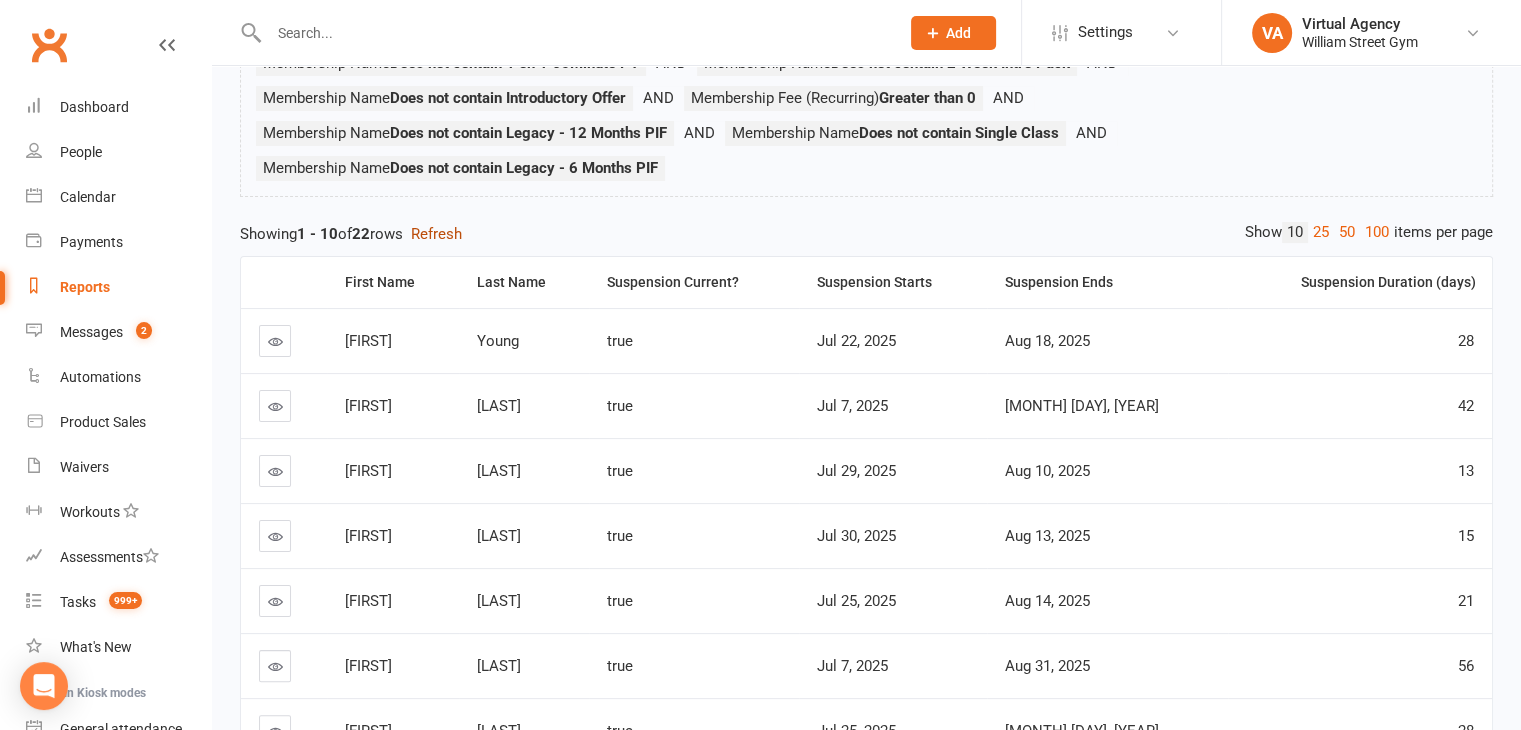 click on "Refresh" at bounding box center [436, 234] 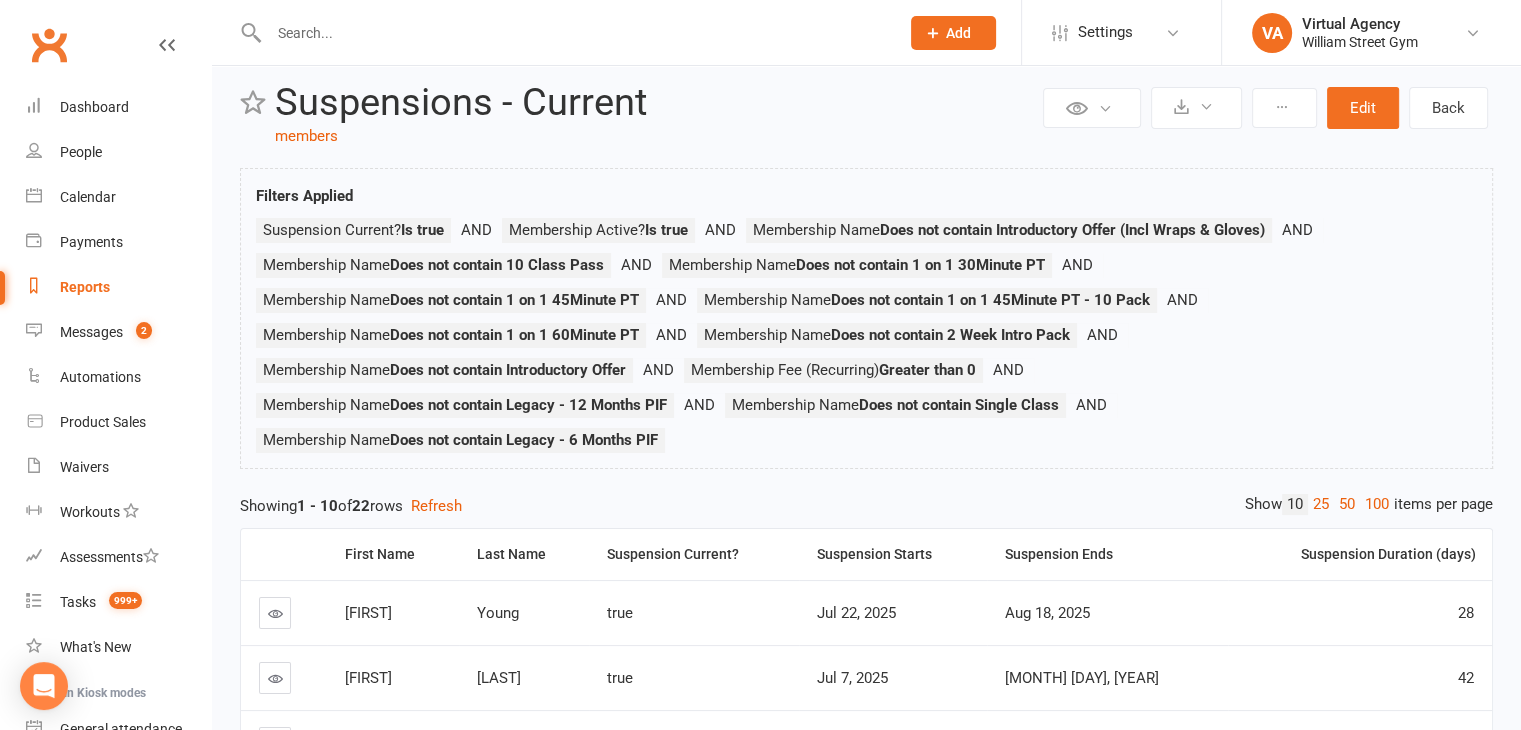 scroll, scrollTop: 0, scrollLeft: 0, axis: both 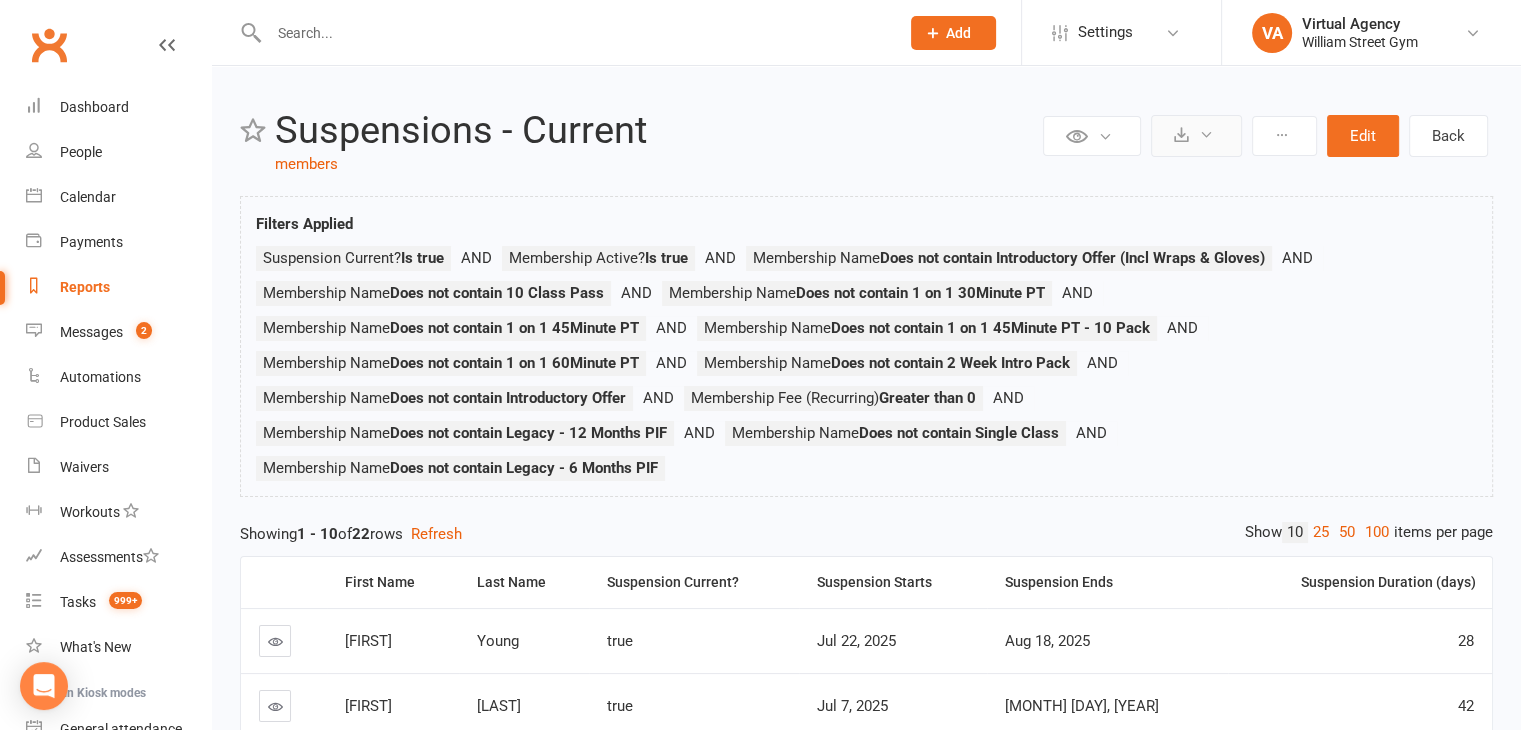 click at bounding box center [1181, 134] 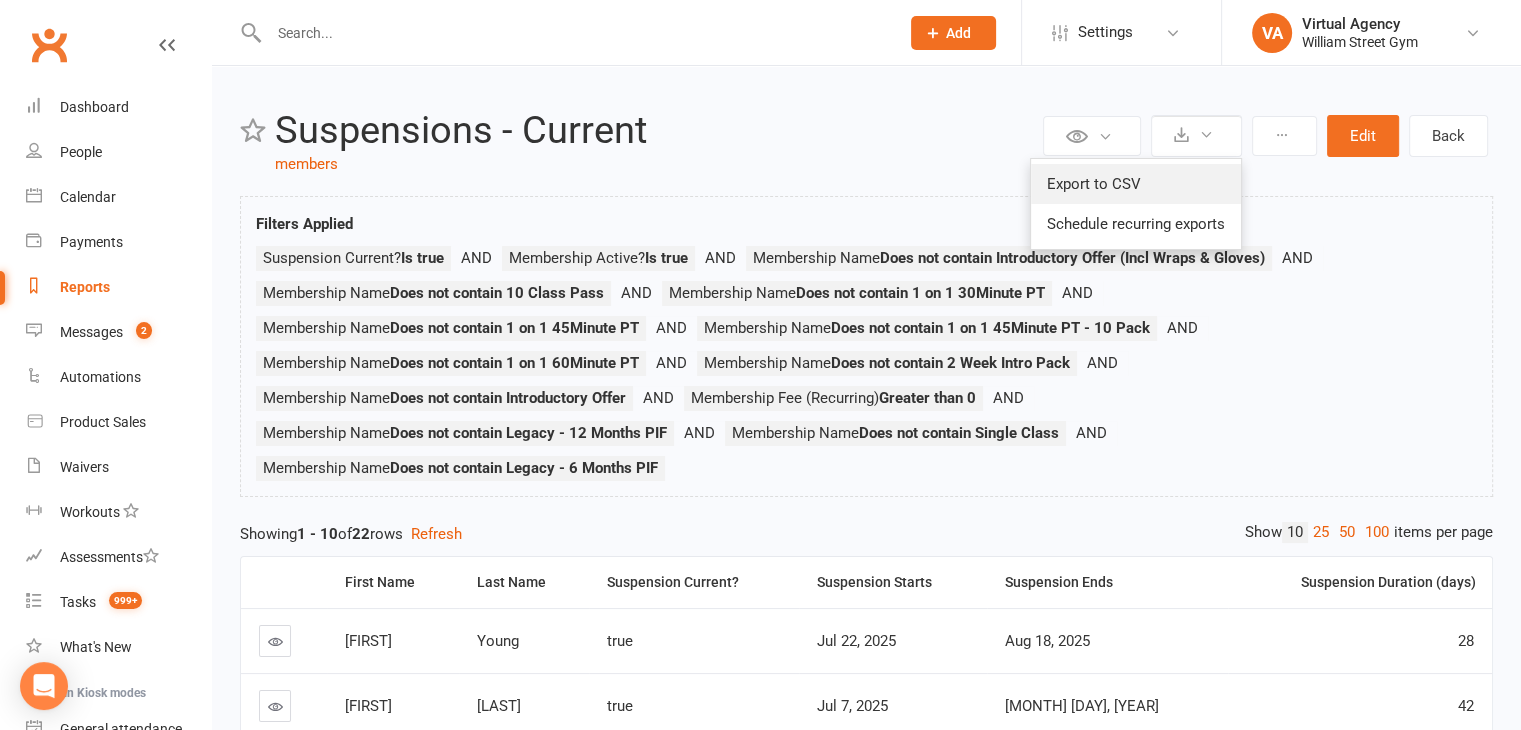 click on "Export to CSV" at bounding box center (1136, 184) 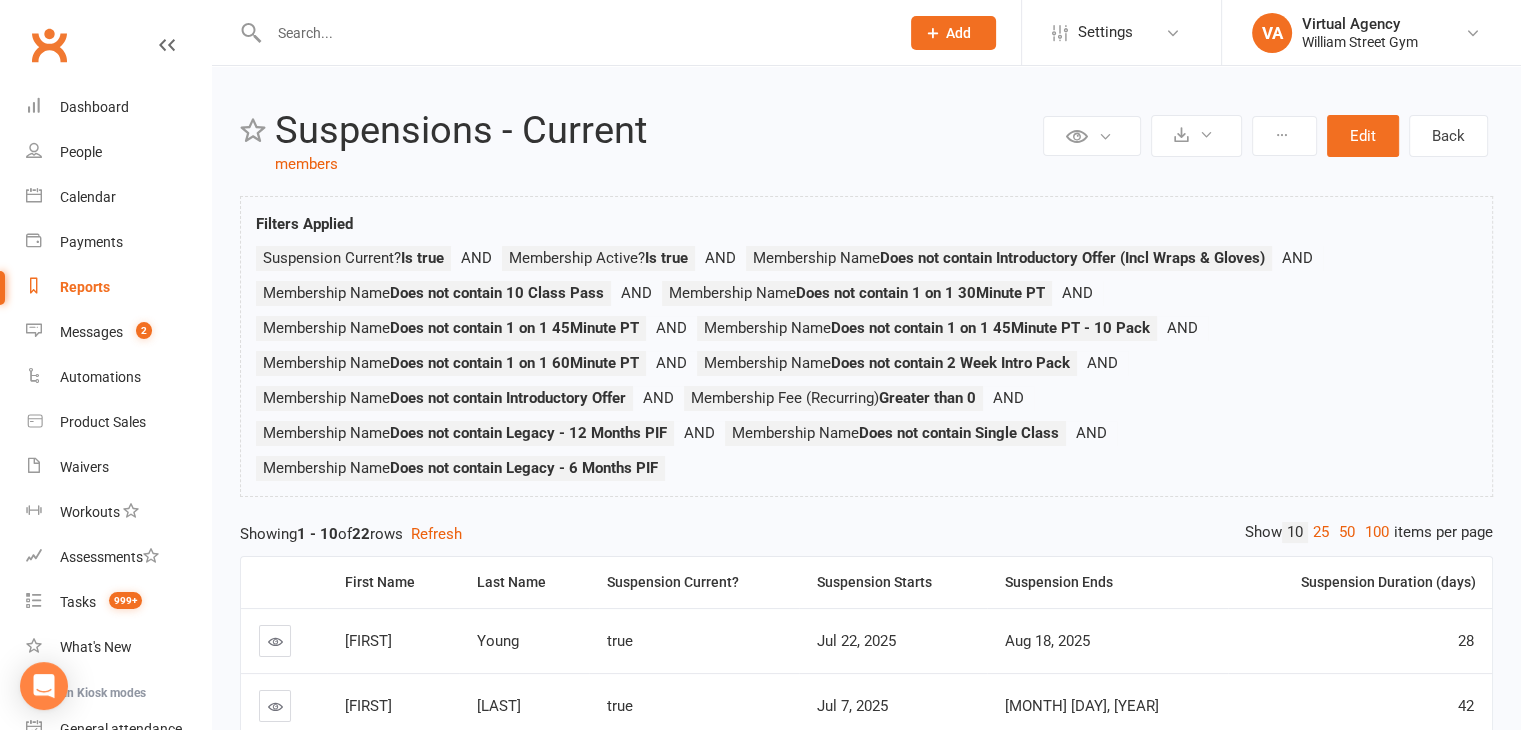click on "Reports" at bounding box center [85, 287] 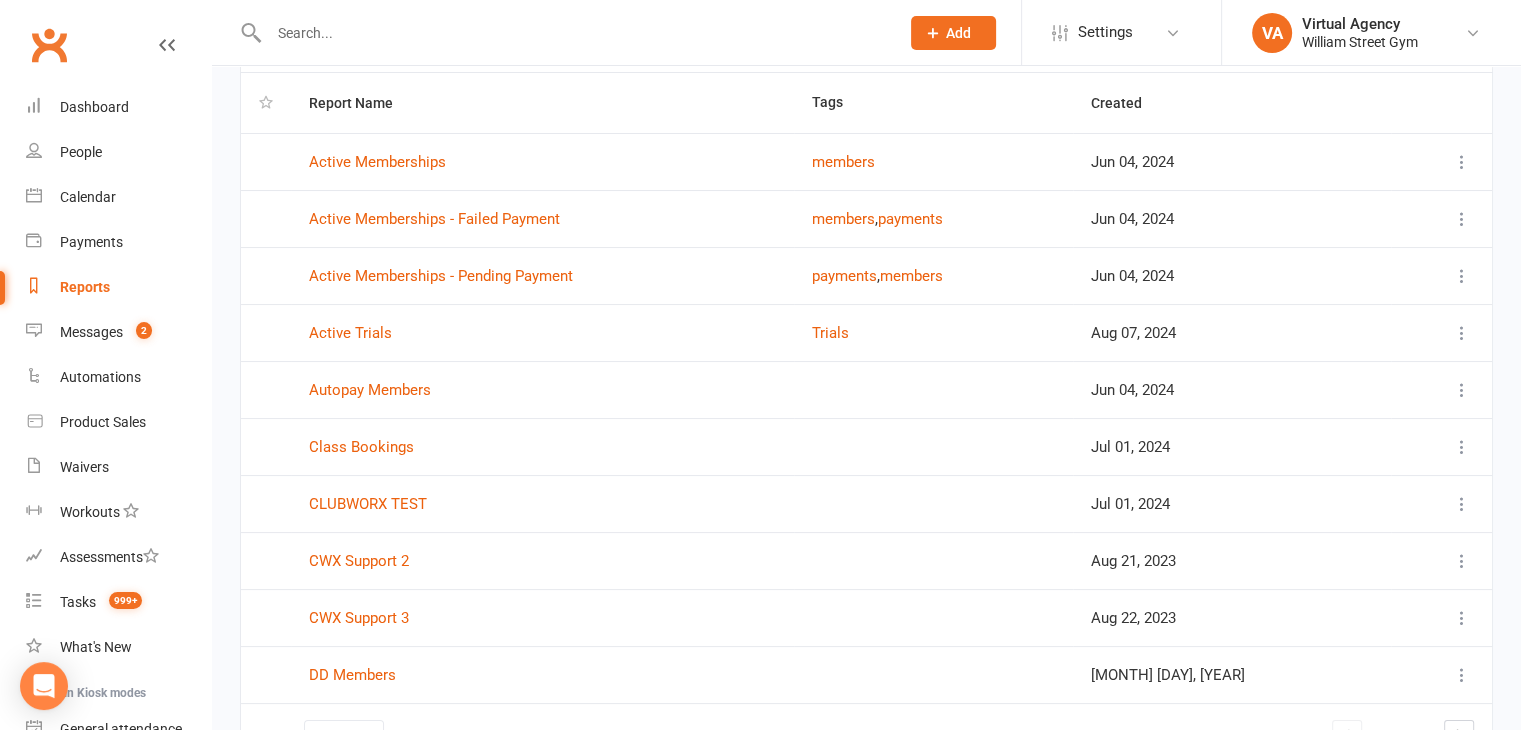 scroll, scrollTop: 264, scrollLeft: 0, axis: vertical 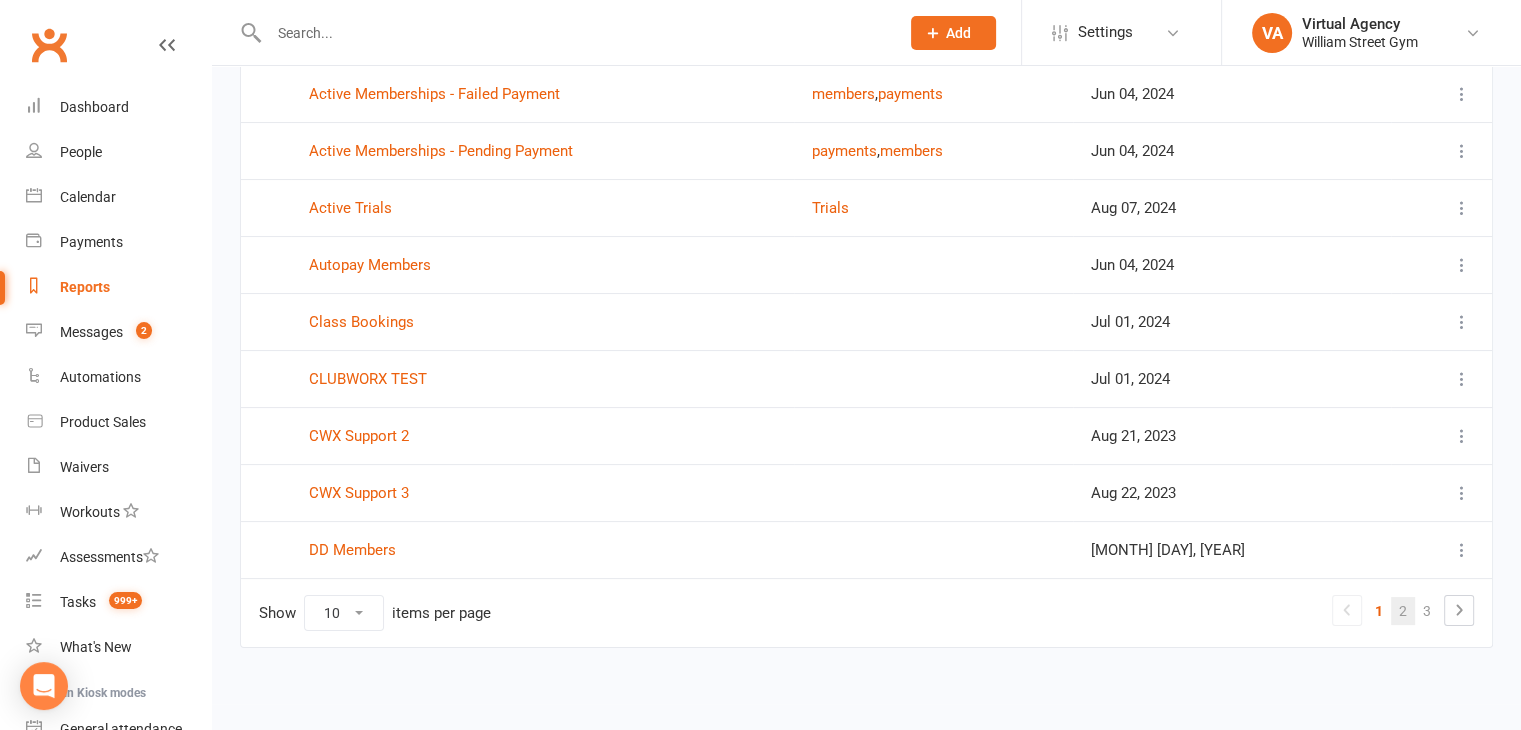 click on "2" at bounding box center (1403, 611) 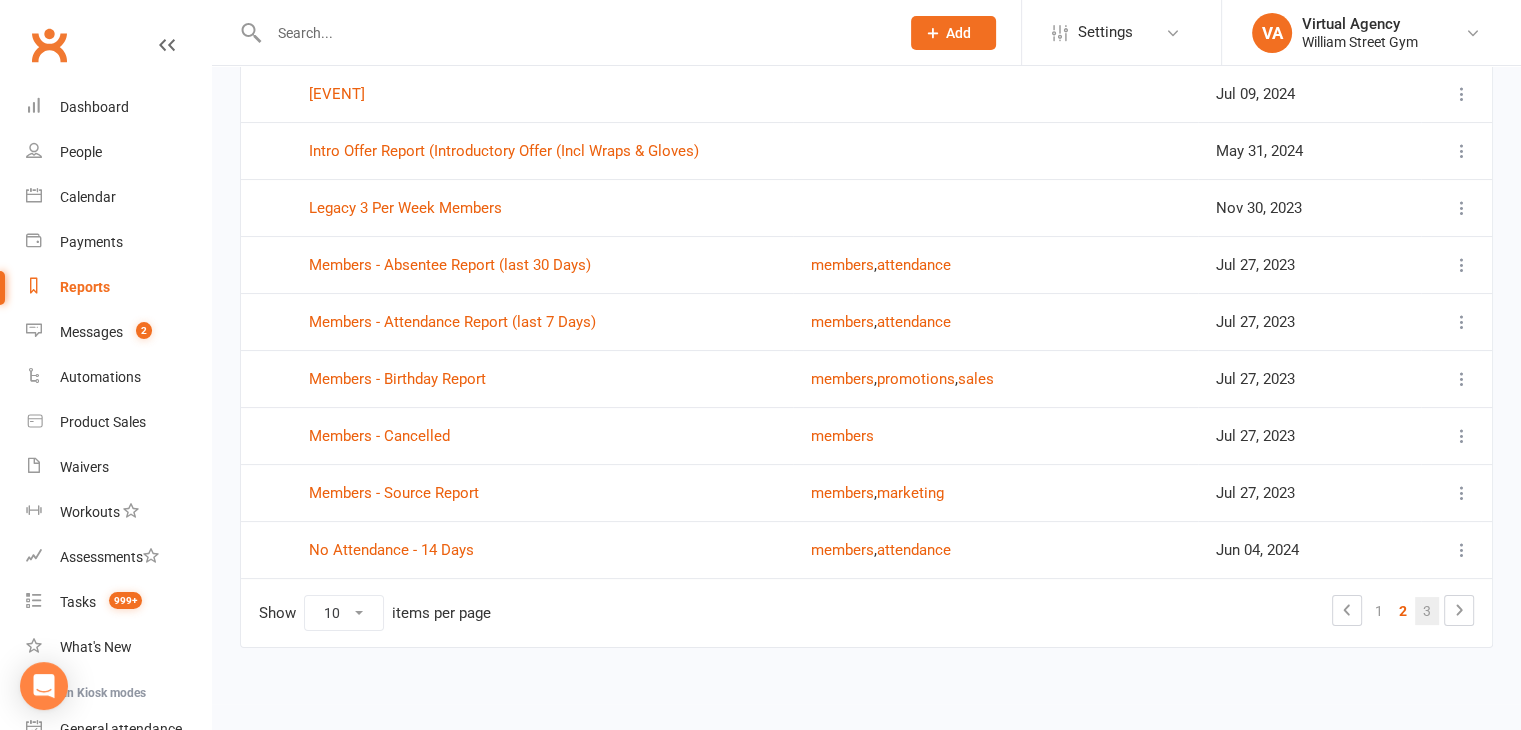 click on "3" at bounding box center (1427, 611) 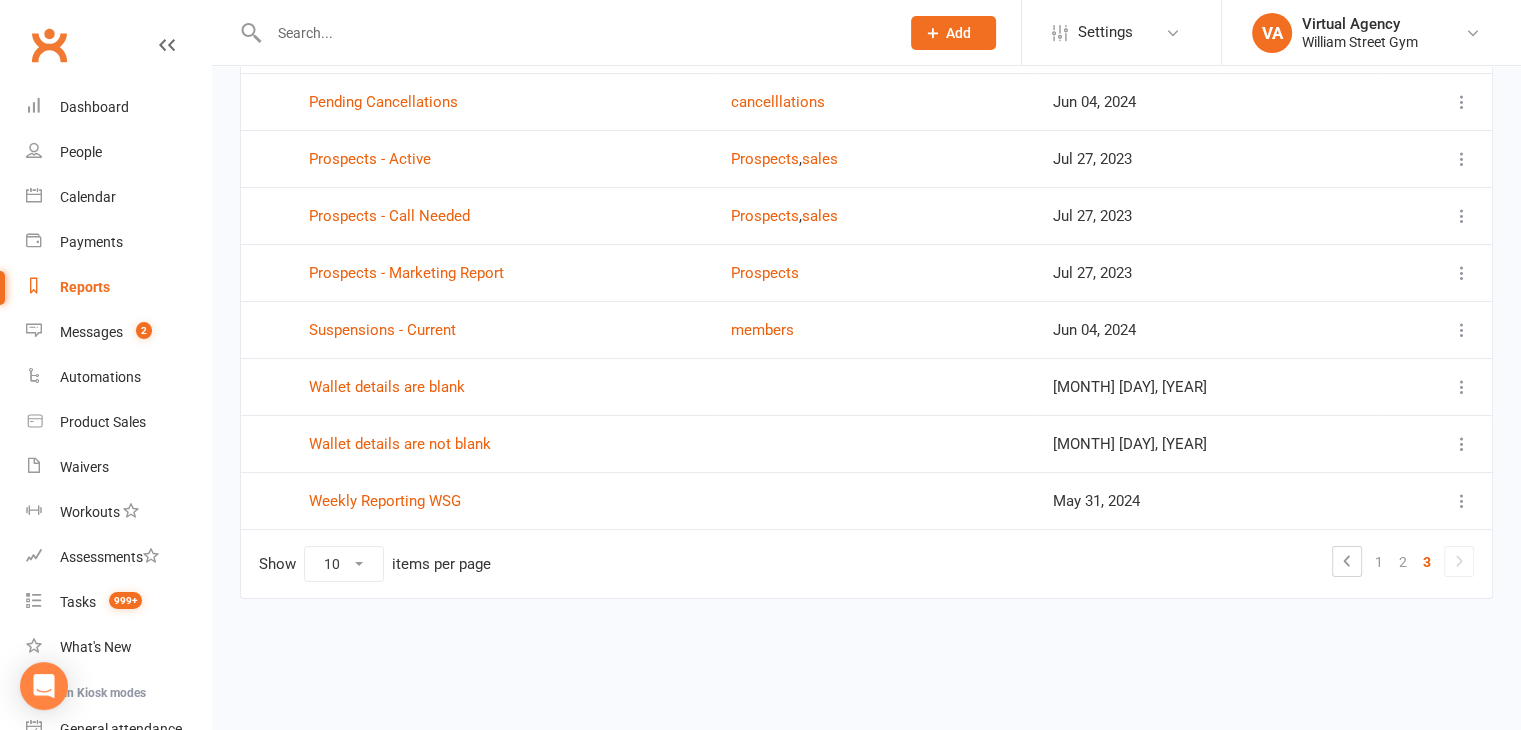 scroll, scrollTop: 207, scrollLeft: 0, axis: vertical 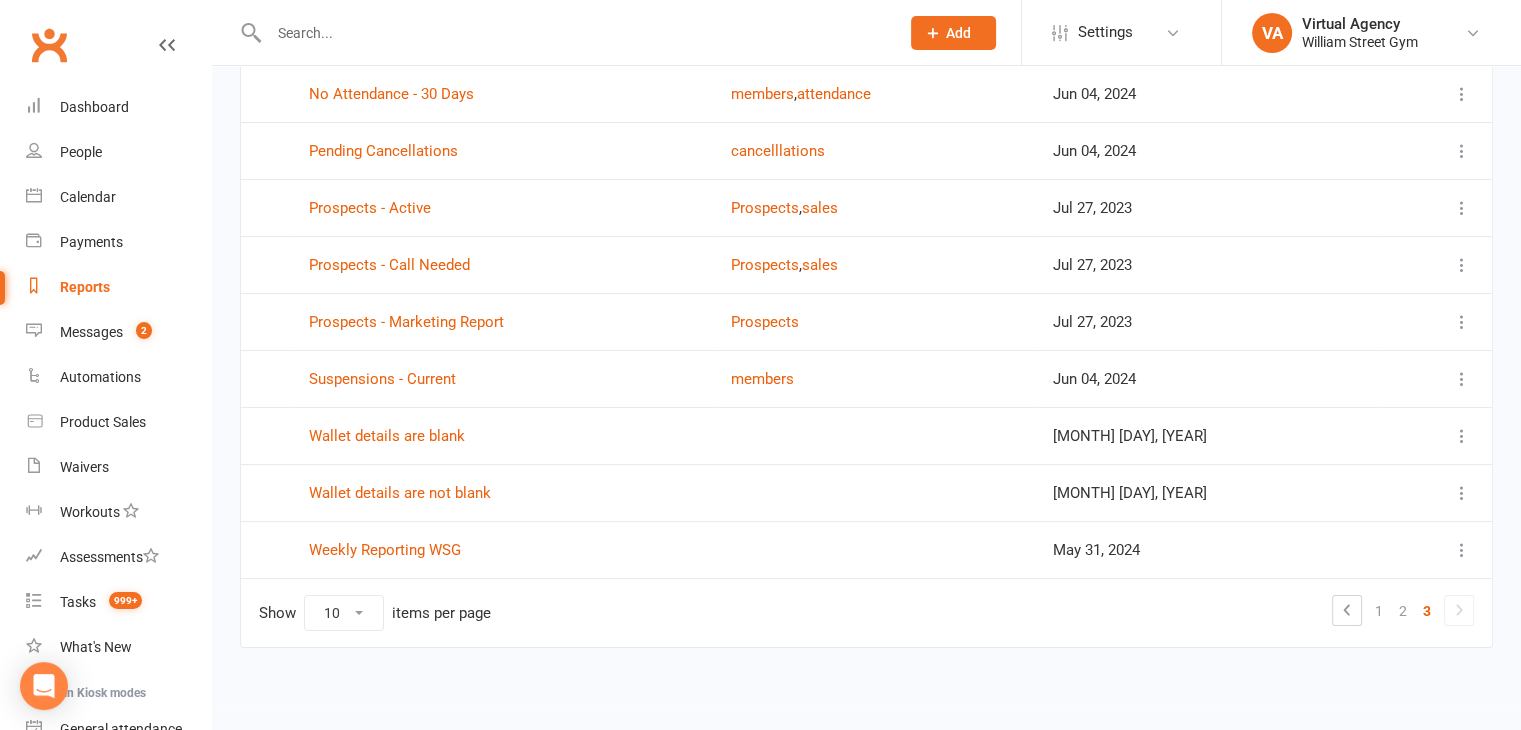 click on "Pending Cancellations" at bounding box center (502, 150) 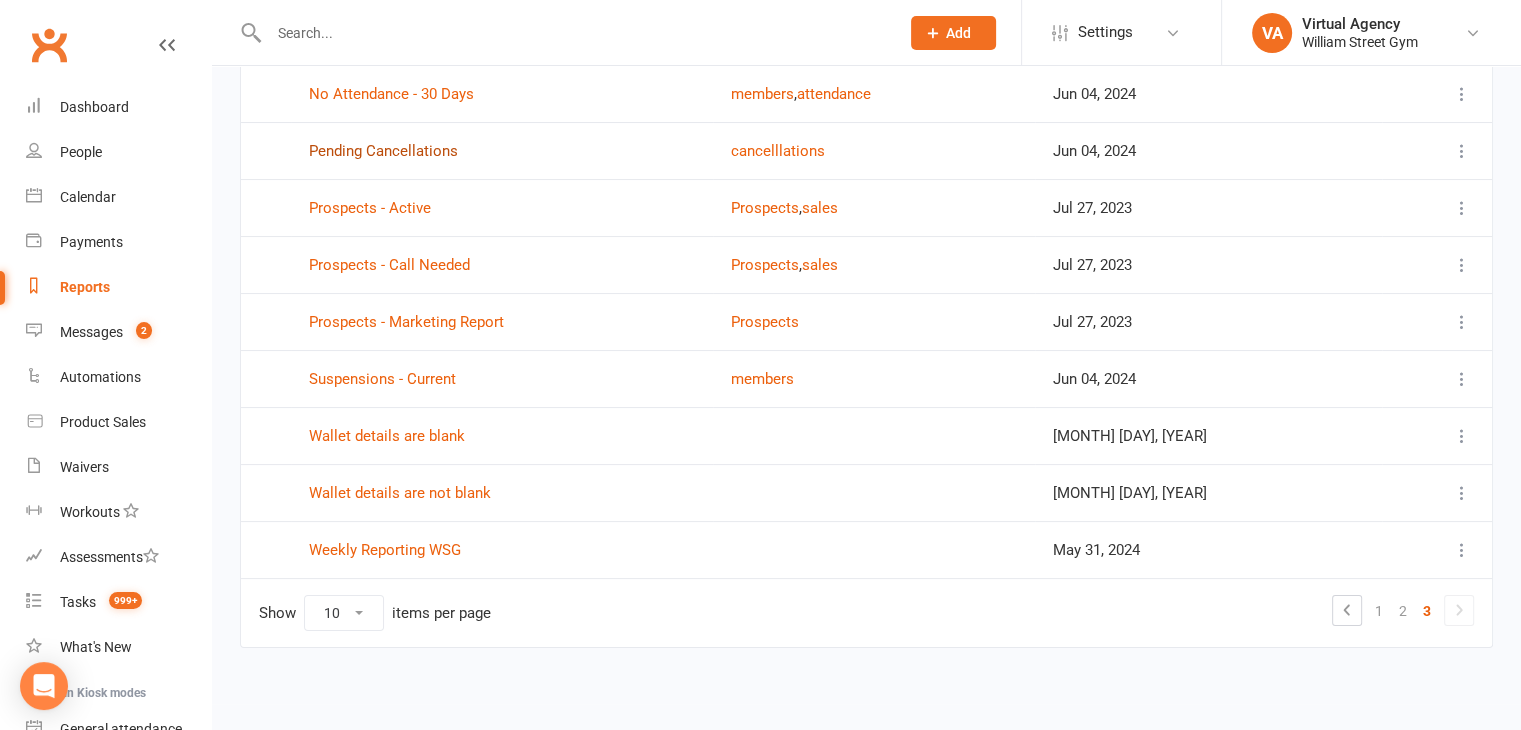 click on "Pending Cancellations" at bounding box center [383, 151] 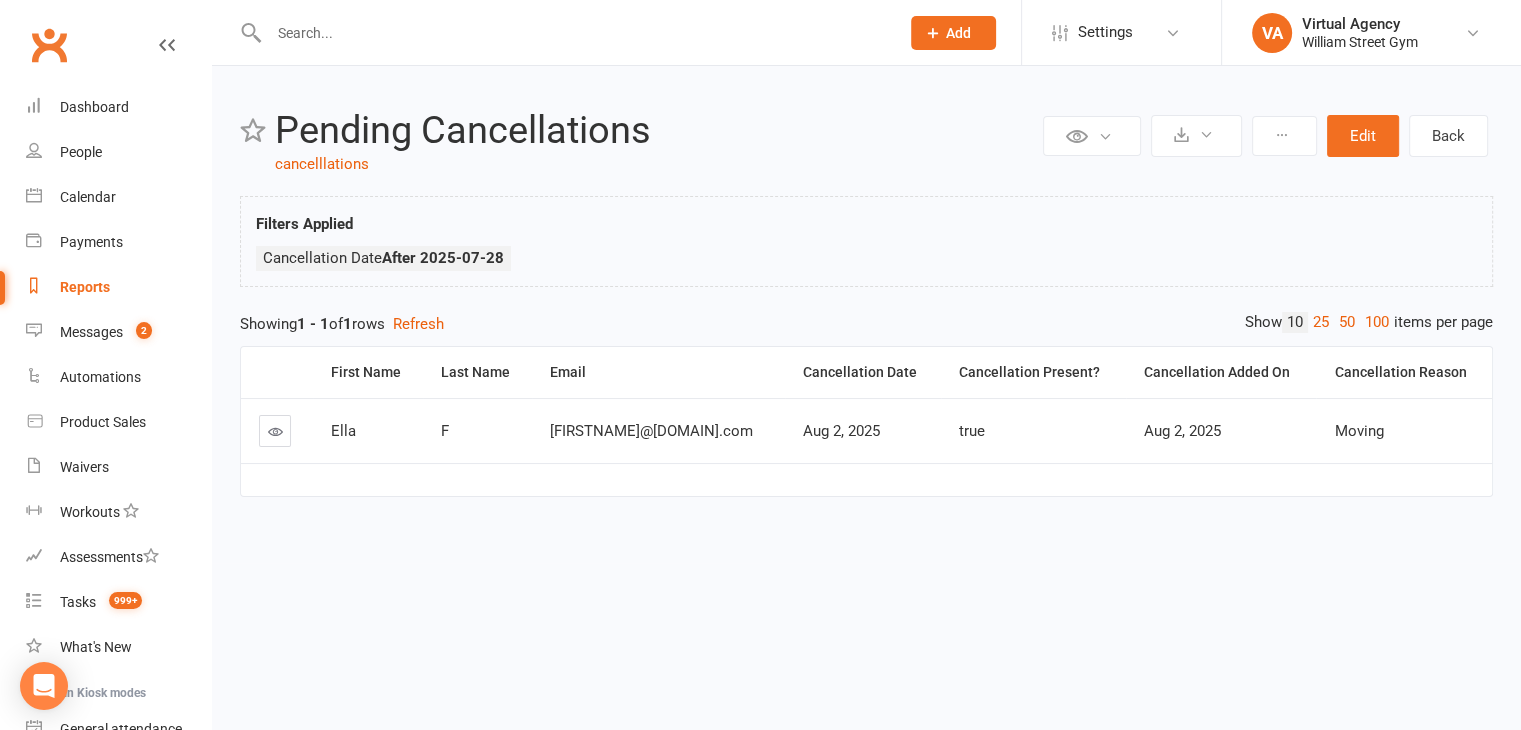 scroll, scrollTop: 0, scrollLeft: 0, axis: both 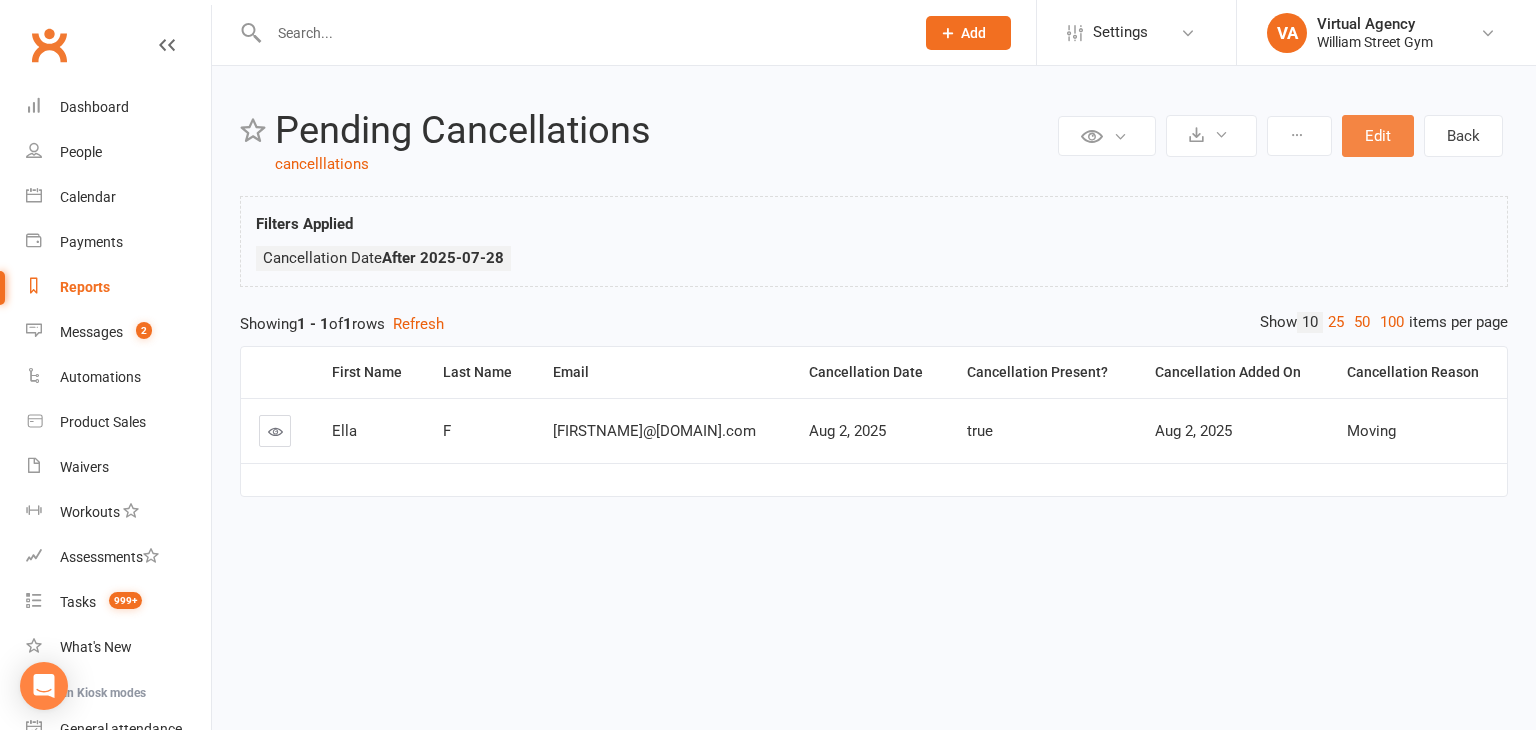click on "Edit" at bounding box center (1378, 136) 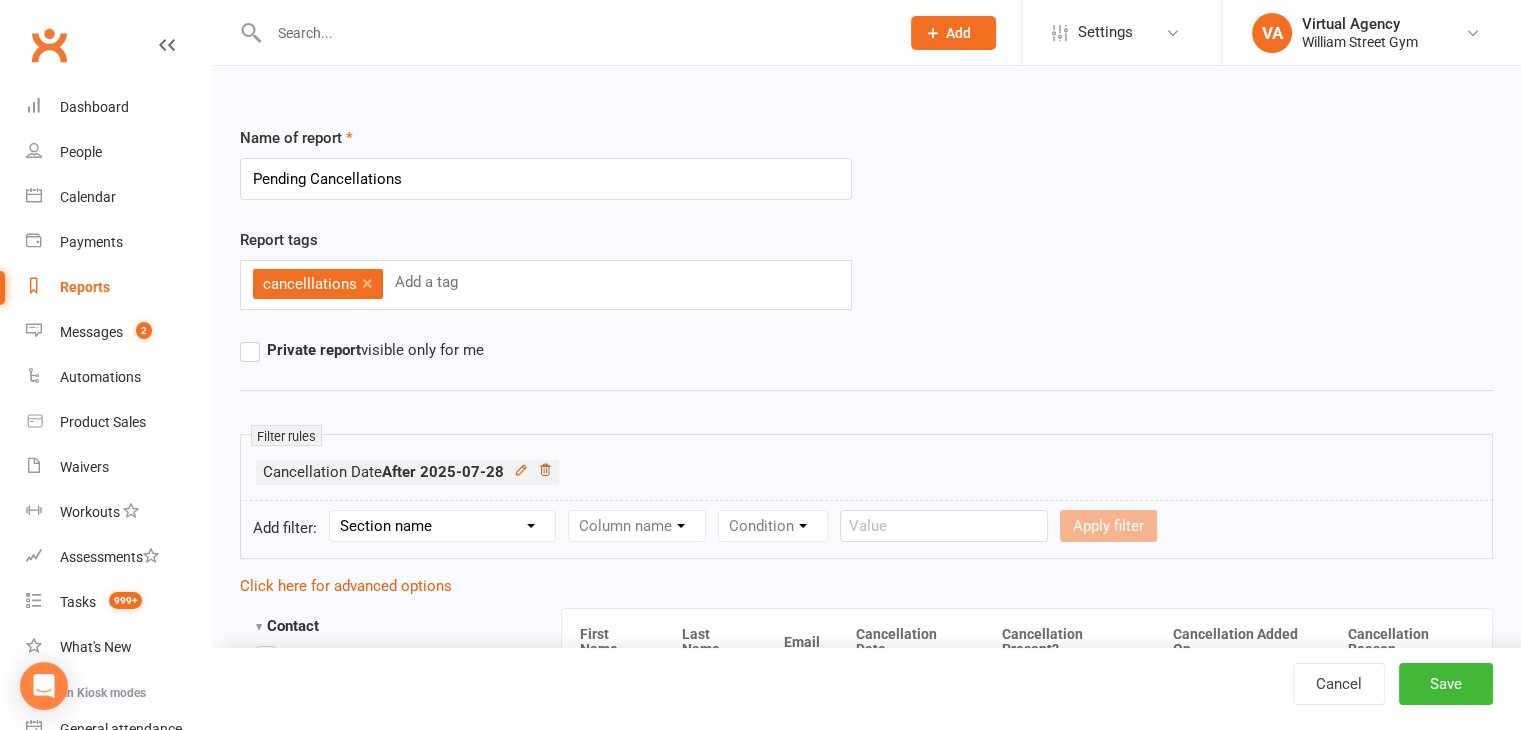 click 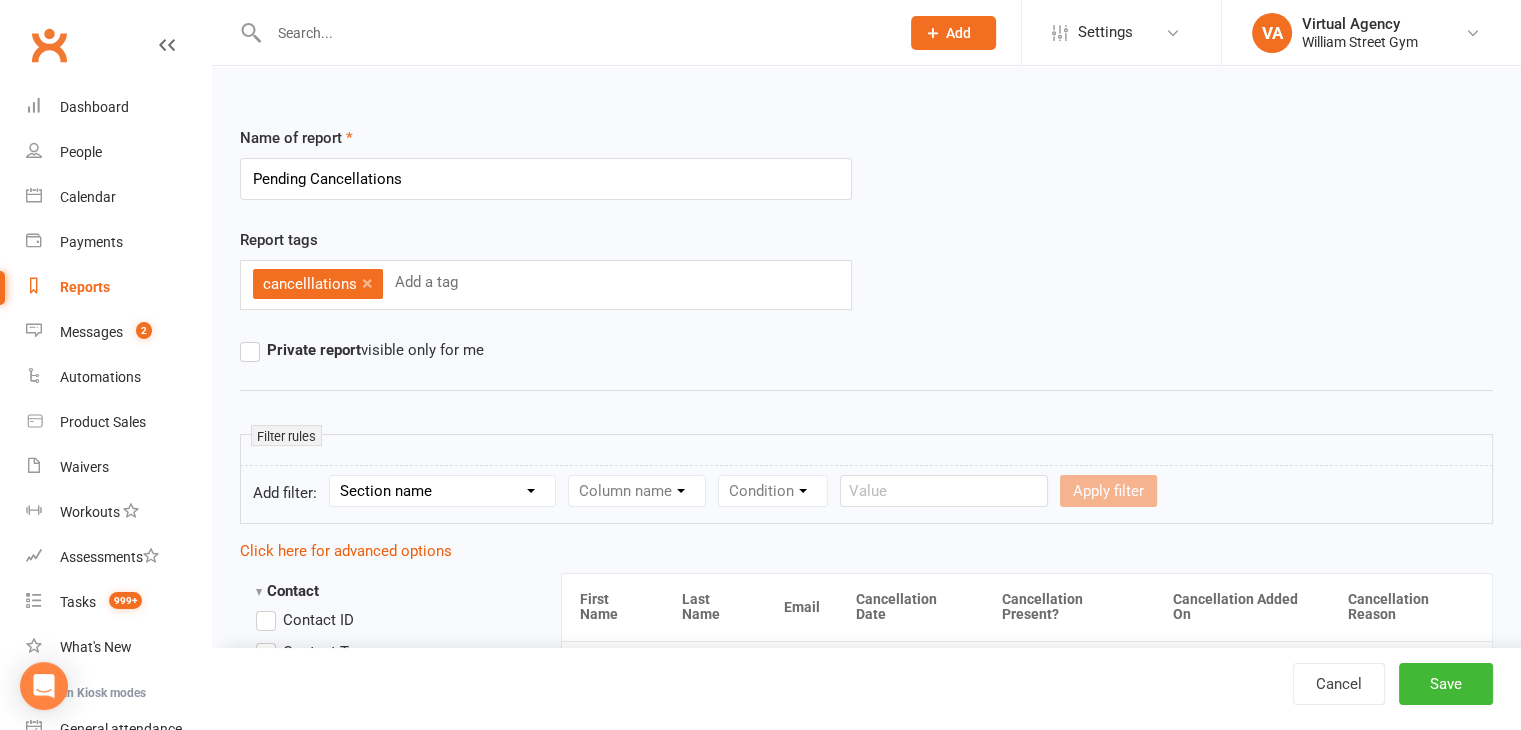 click on "Section name Contact Attendance Aggregate Payment Booking Waitlist Attendees Cancelled Bookings Late-cancelled Bookings Aggregate Booking Communication Comms Recipients Membership Payment Mobile App Suspensions Signed Waivers Family Members Credit Vouchers Enrolled Automations Public Tasks Body Composition Emergency Contact Details Fitness Goals Key Demographics Marketing Information" at bounding box center [442, 491] 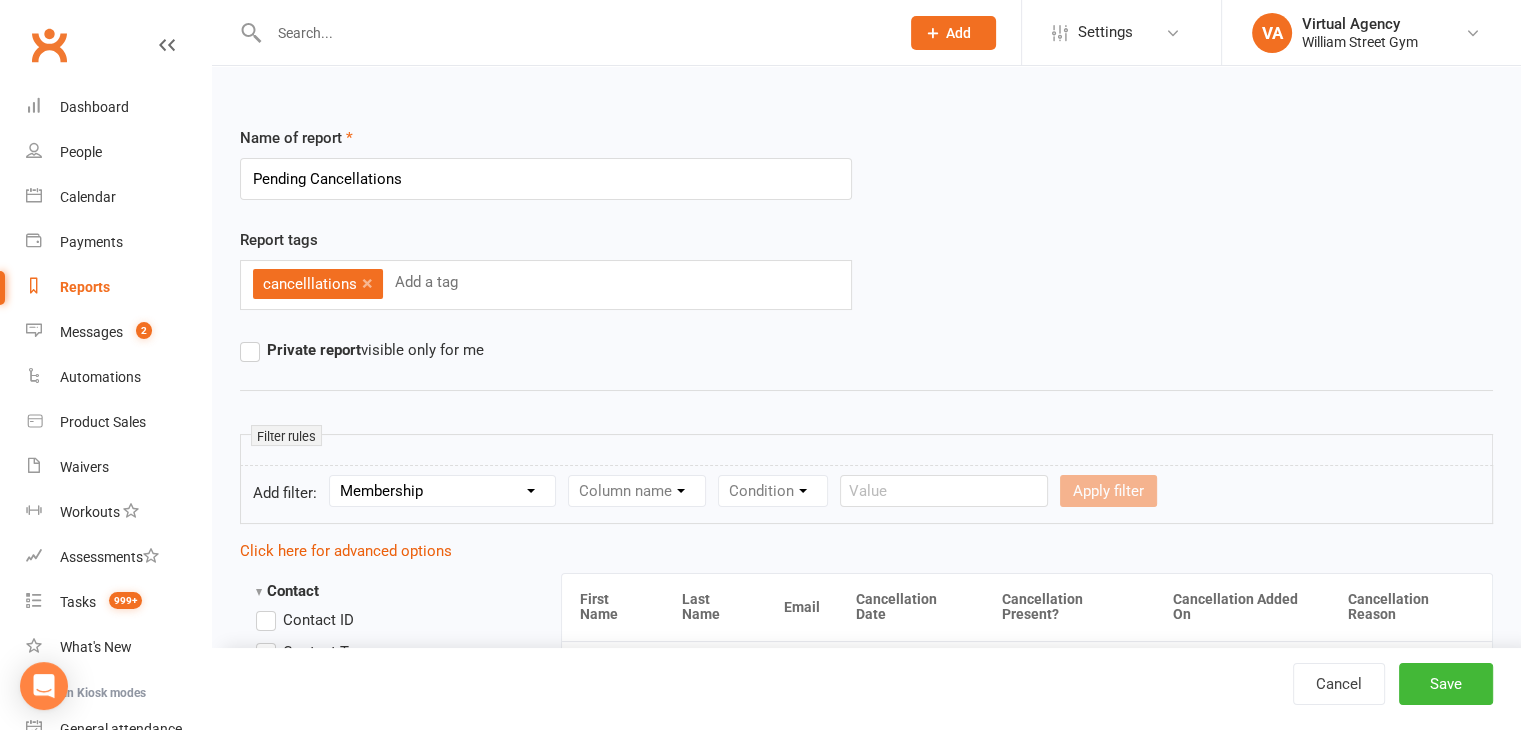 click on "Section name Contact Attendance Aggregate Payment Booking Waitlist Attendees Cancelled Bookings Late-cancelled Bookings Aggregate Booking Communication Comms Recipients Membership Payment Mobile App Suspensions Signed Waivers Family Members Credit Vouchers Enrolled Automations Public Tasks Body Composition Emergency Contact Details Fitness Goals Key Demographics Marketing Information" at bounding box center [442, 491] 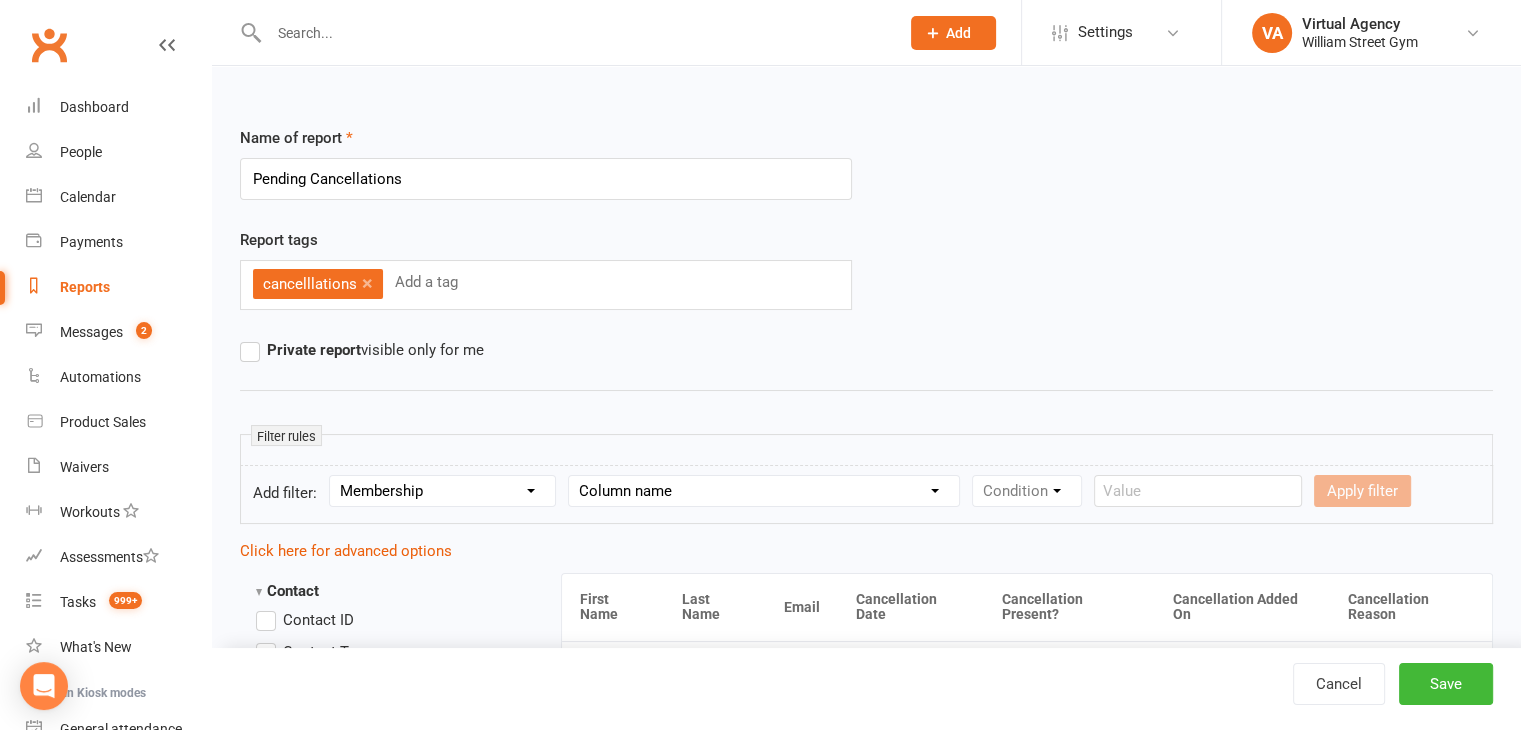 click on "Column name Membership ID Membership Name Membership Category Membership Start Date Membership Up-front Payment Date Membership Recurring Payments Start Date Membership Expiry Date Membership Added On Membership Term (in words) Membership Duration (in days) Current Membership Age (in days) Active Days Remaining (after today) Membership Fee (Up-front) Membership Fee (Recurring) Membership Recurring Fee Frequency Membership Attendance Limit (Description) Membership Attendance Limit Recurrence (Period) Membership Attendance Limit Recurrence (Number) Membership Source Class Pack? Trial Membership? Send email receipt on successful payment? Bookings Made Bookings Attended Bookings Absent Bookings w/ Unmarked Attendance Bookings Remaining Attendances in Current Calendar Month Make-up Classes Available Membership Active? Cancellation Present? Cancellation Date Cancellation Added On Cancellation Reason Most Recent Attendance Payments Attempted Paid Payments Failed Payments (Current) Payments Remaining" at bounding box center [764, 491] 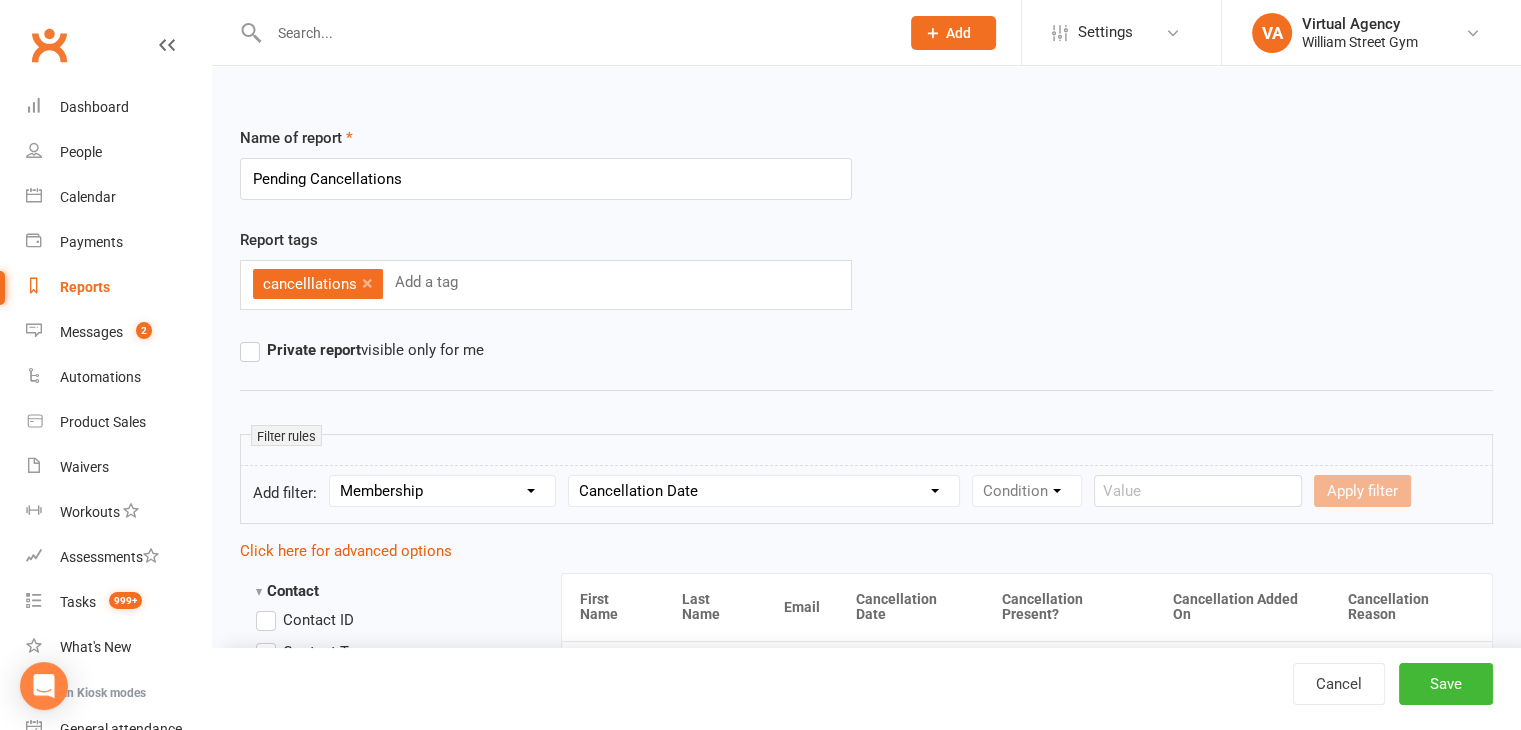 click on "Column name Membership ID Membership Name Membership Category Membership Start Date Membership Up-front Payment Date Membership Recurring Payments Start Date Membership Expiry Date Membership Added On Membership Term (in words) Membership Duration (in days) Current Membership Age (in days) Active Days Remaining (after today) Membership Fee (Up-front) Membership Fee (Recurring) Membership Recurring Fee Frequency Membership Attendance Limit (Description) Membership Attendance Limit Recurrence (Period) Membership Attendance Limit Recurrence (Number) Membership Source Class Pack? Trial Membership? Send email receipt on successful payment? Bookings Made Bookings Attended Bookings Absent Bookings w/ Unmarked Attendance Bookings Remaining Attendances in Current Calendar Month Make-up Classes Available Membership Active? Cancellation Present? Cancellation Date Cancellation Added On Cancellation Reason Most Recent Attendance Payments Attempted Paid Payments Failed Payments (Current) Payments Remaining" at bounding box center (764, 491) 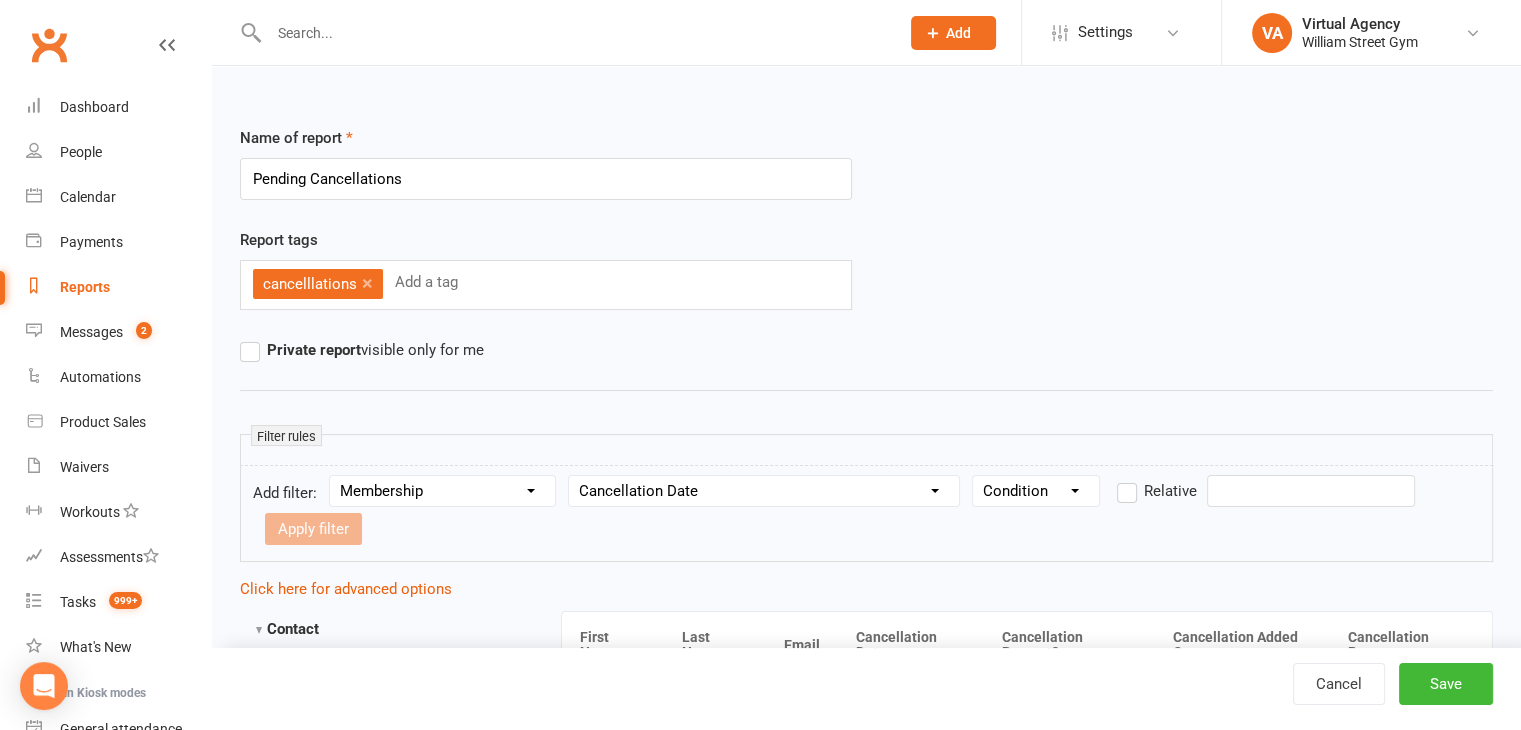 click on "Condition Is Is not Before After Before or on After or on Is blank Is not blank" at bounding box center (1036, 491) 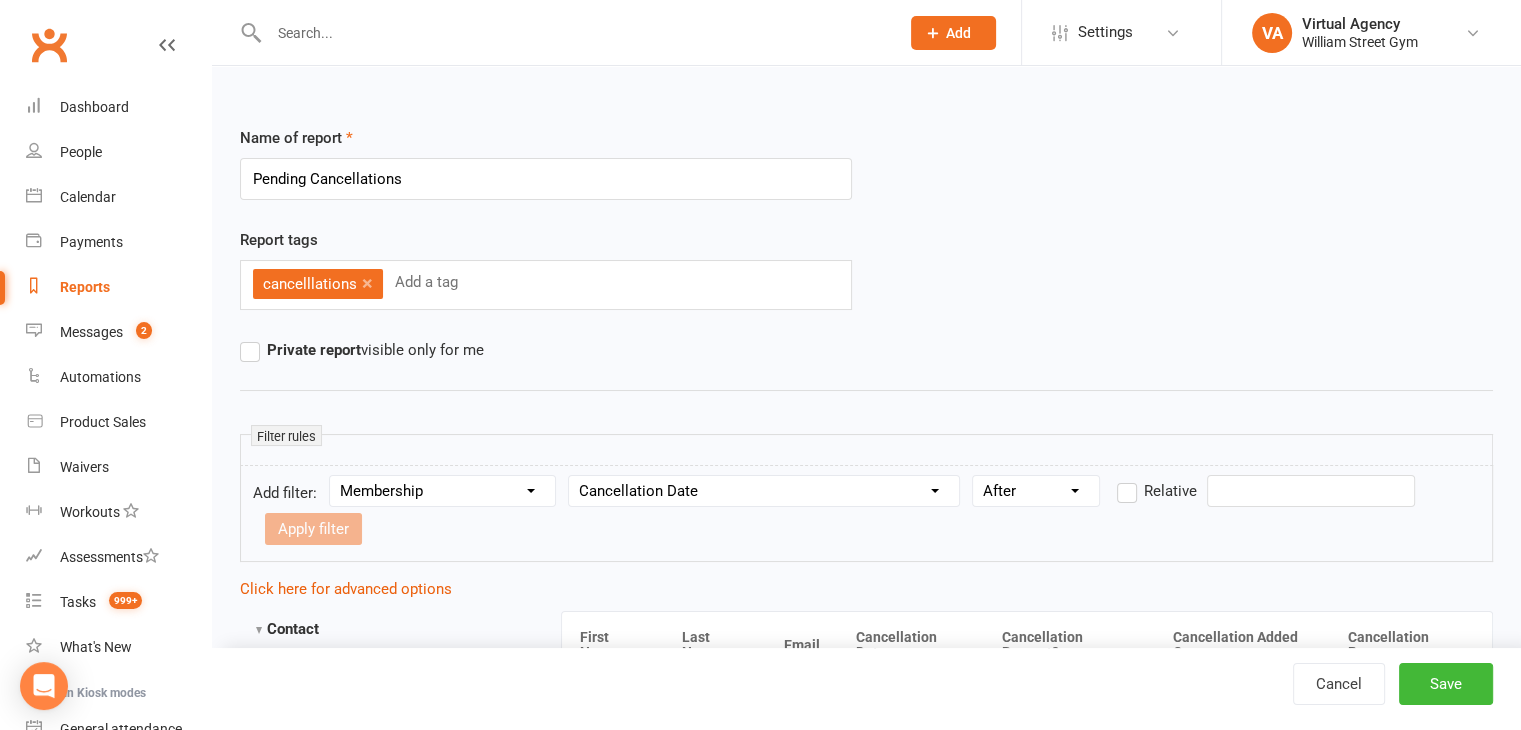 click on "Condition Is Is not Before After Before or on After or on Is blank Is not blank" at bounding box center [1036, 491] 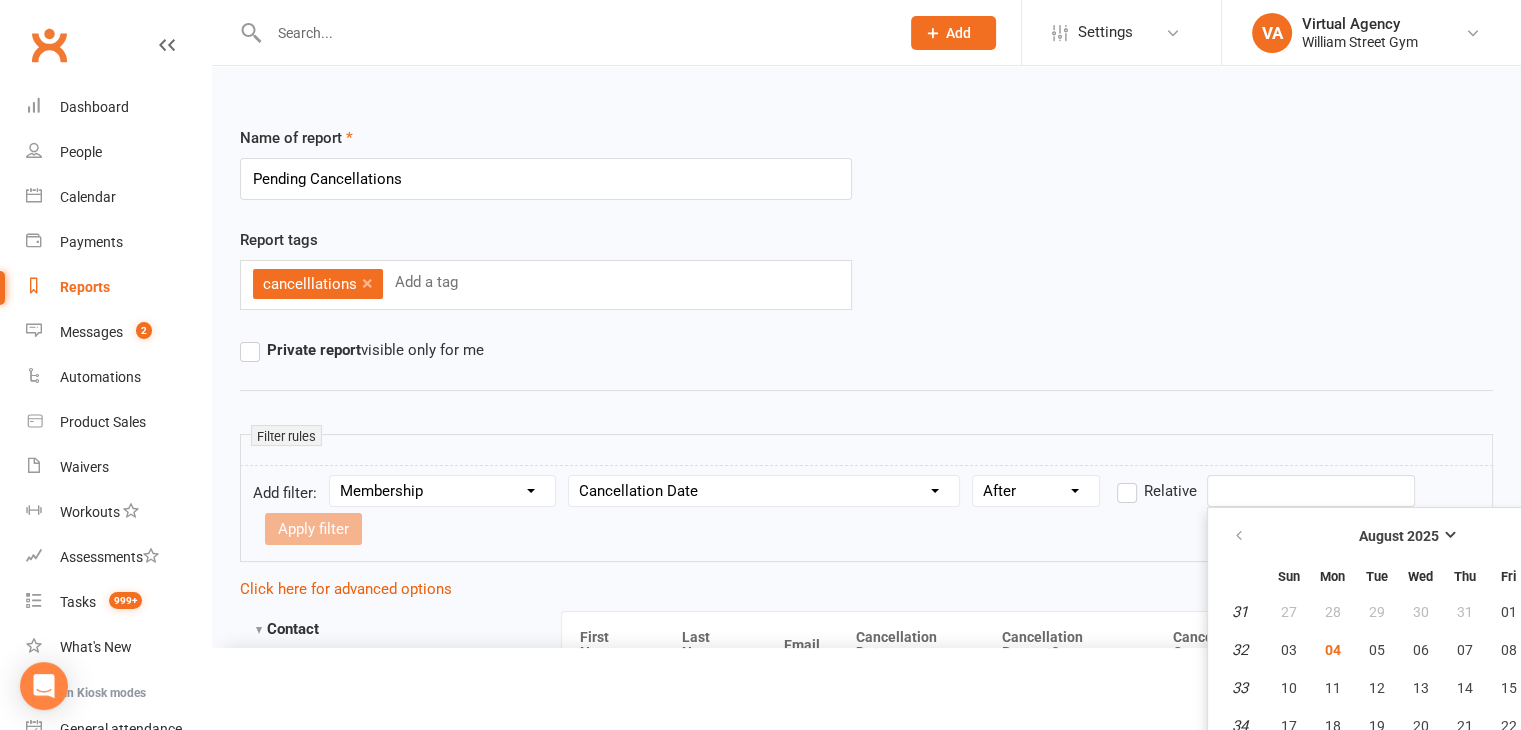 scroll, scrollTop: 104, scrollLeft: 0, axis: vertical 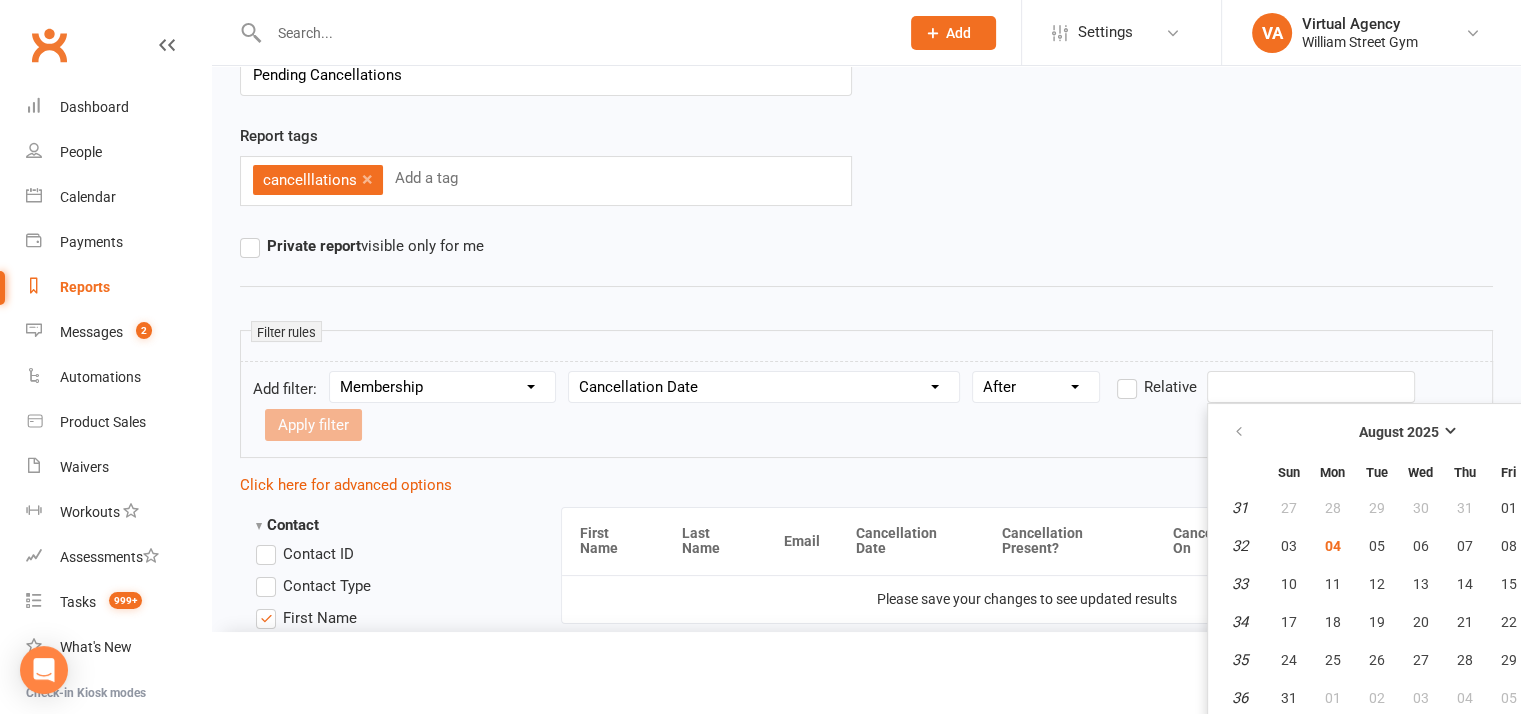 click on "Prospect
Member
Non-attending contact
Class / event
Appointment
Task
Membership plan
Bulk message
Add
Settings Membership Plans Event Templates Appointment Types Website Image Library Customize Contacts Account Profile VA Virtual Agency [GYM_NAME] My profile Help Terms & conditions  Privacy policy  Sign out Clubworx Dashboard People Calendar Payments Reports Messages   2 Automations   Product Sales Waivers   Workouts   Assessments  Tasks   999+ What's New Check-in Kiosk modes General attendance Roll call Class check-in Signed in successfully. × × Your report is currently being generated. When it is complete, an email will be sent to [EMAIL]. × × Name of report Pending Cancellations Report tags cancelllations   × Add a tag Private report" at bounding box center [760, 2329] 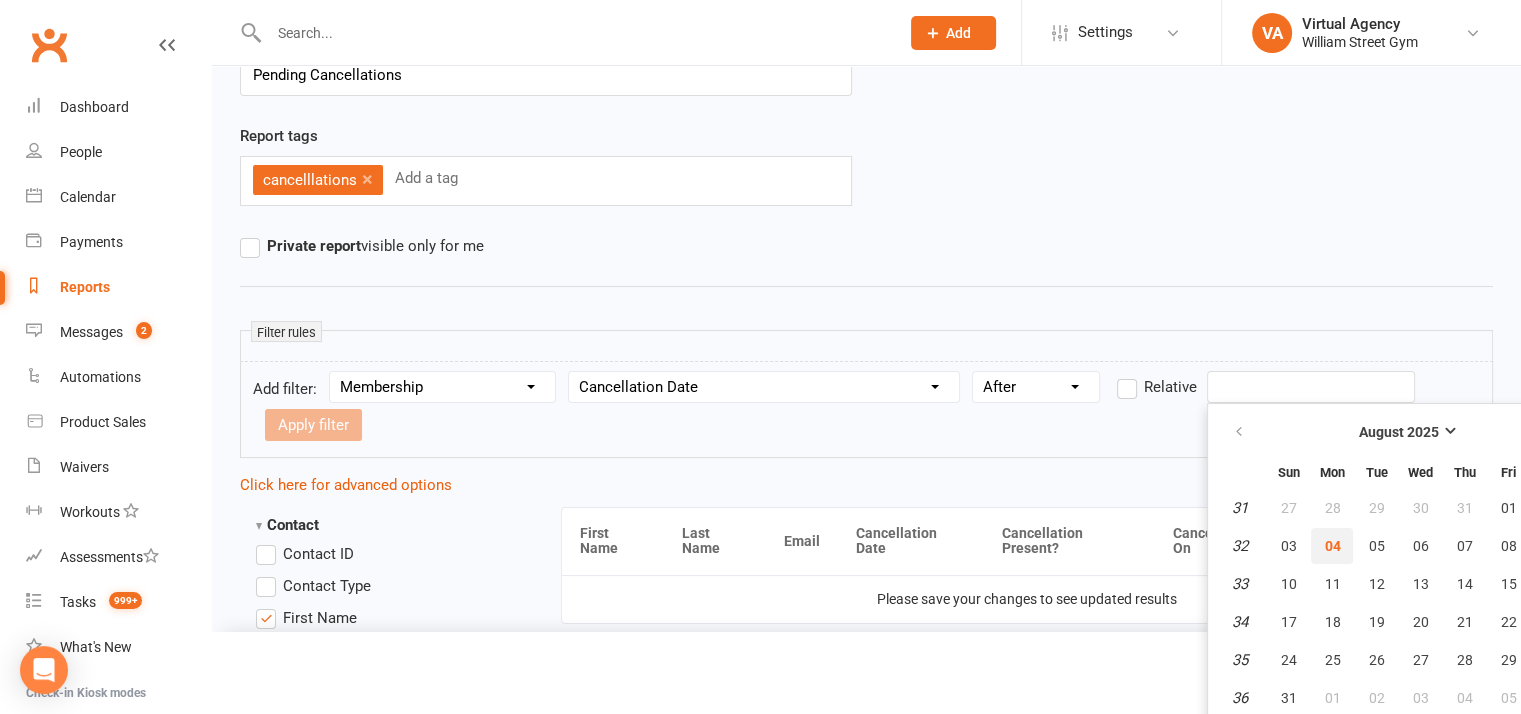 click on "04" at bounding box center [1332, 546] 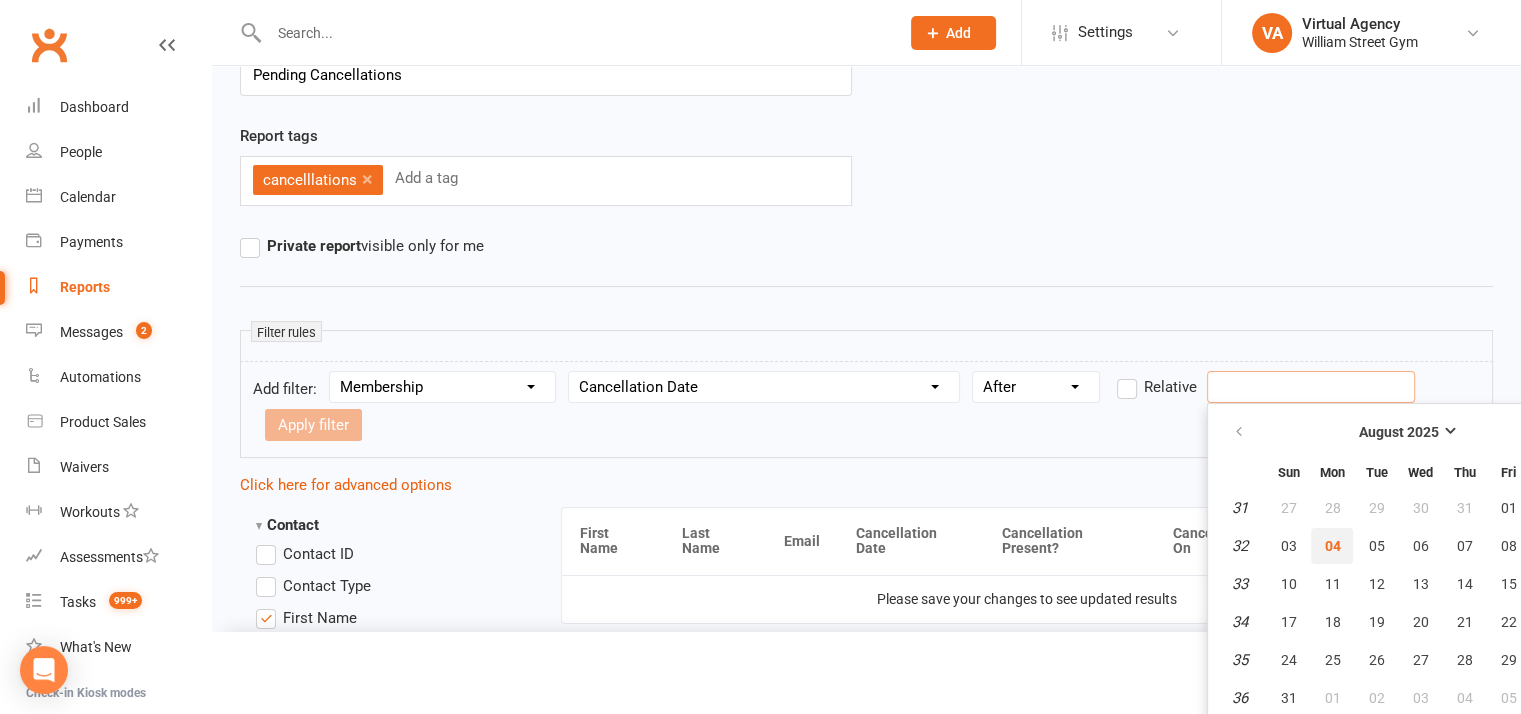 type on "04 Aug 2025" 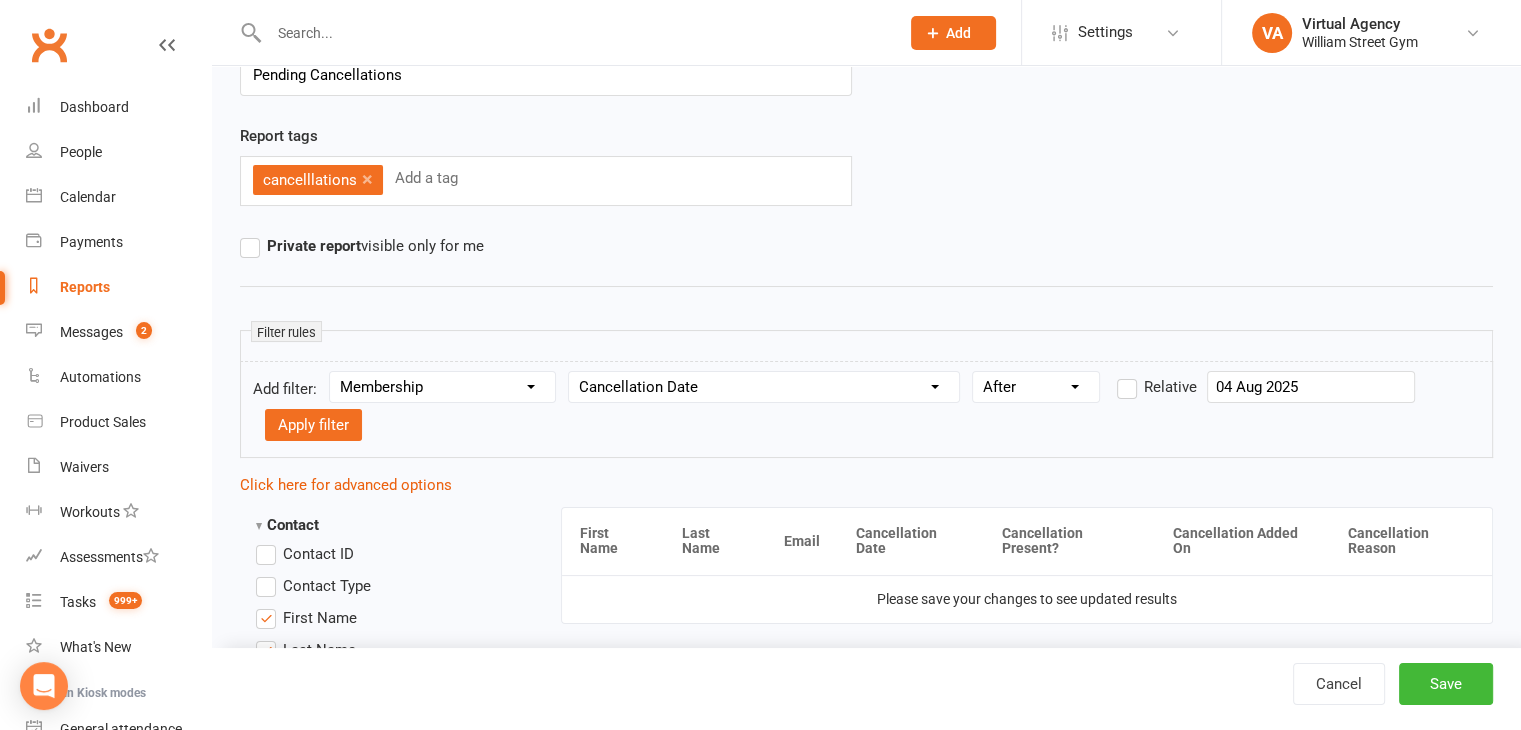 click on "Add filter:  Section name Contact Attendance Aggregate Payment Booking Waitlist Attendees Cancelled Bookings Late-cancelled Bookings Aggregate Booking Communication Comms Recipients Membership Payment Mobile App Suspensions Signed Waivers Family Members Credit Vouchers Enrolled Automations Public Tasks Body Composition Emergency Contact Details Fitness Goals Key Demographics Marketing Information Column name Membership ID Membership Name Membership Category Membership Start Date Membership Up-front Payment Date Membership Recurring Payments Start Date Membership Expiry Date Membership Added On Membership Term (in words) Membership Duration (in days) Current Membership Age (in days) Active Days Remaining (after today) Membership Fee (Up-front) Membership Fee (Recurring) Membership Recurring Fee Frequency Membership Attendance Limit (Description) Membership Attendance Limit Recurrence (Period) Membership Attendance Limit Recurrence (Number) Membership Source Class Pack? Trial Membership? Bookings Made Condition" at bounding box center (866, 409) 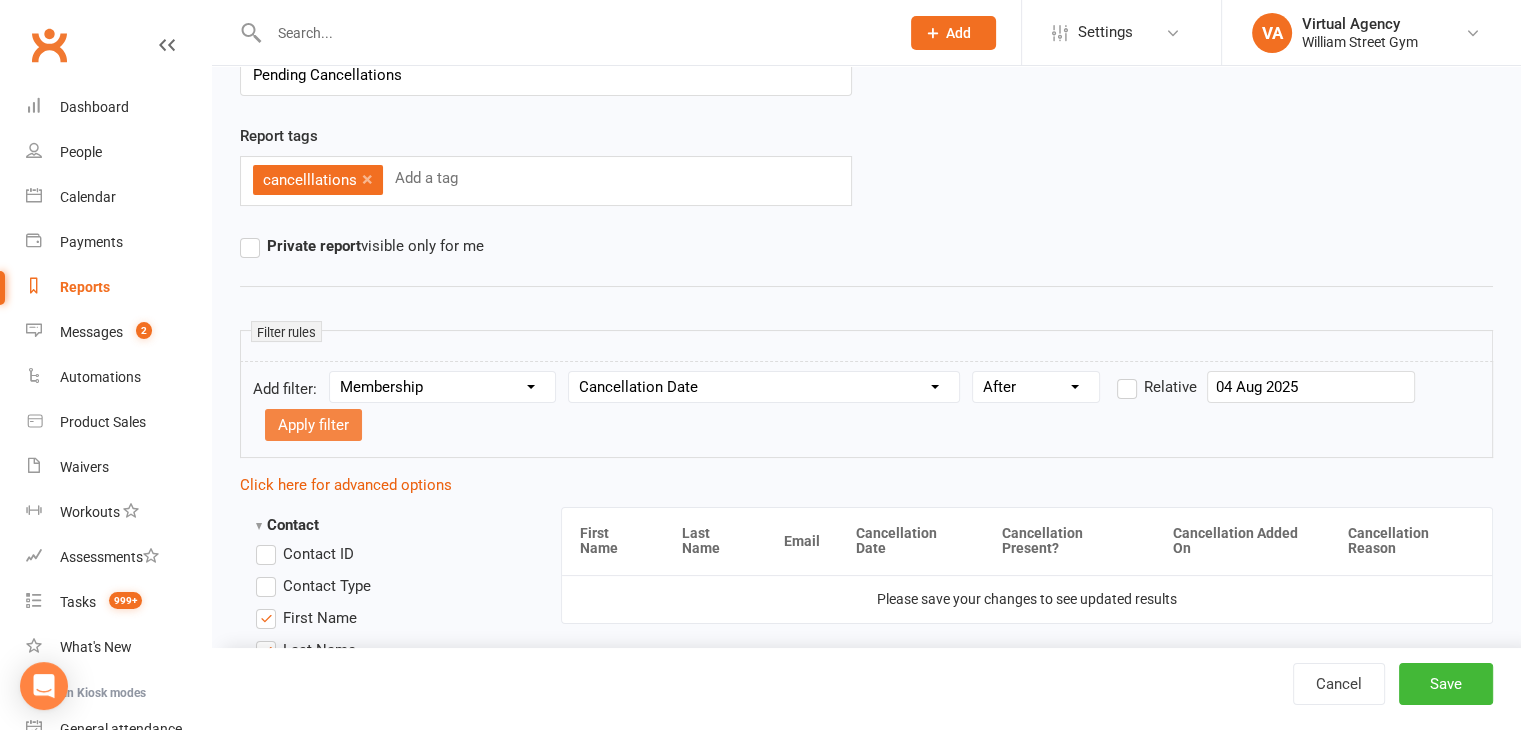 click on "Apply filter" at bounding box center [313, 425] 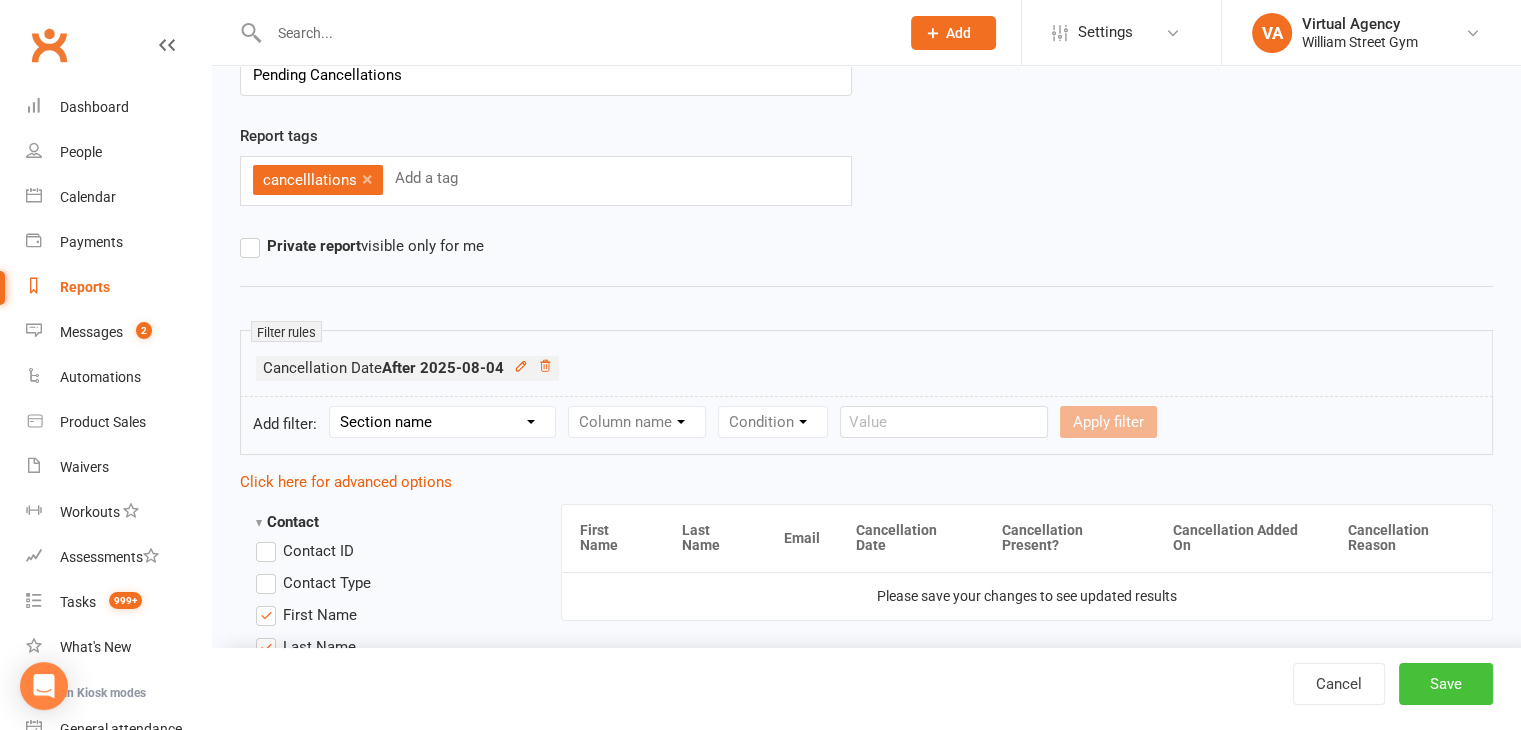 click on "Save" at bounding box center [1446, 684] 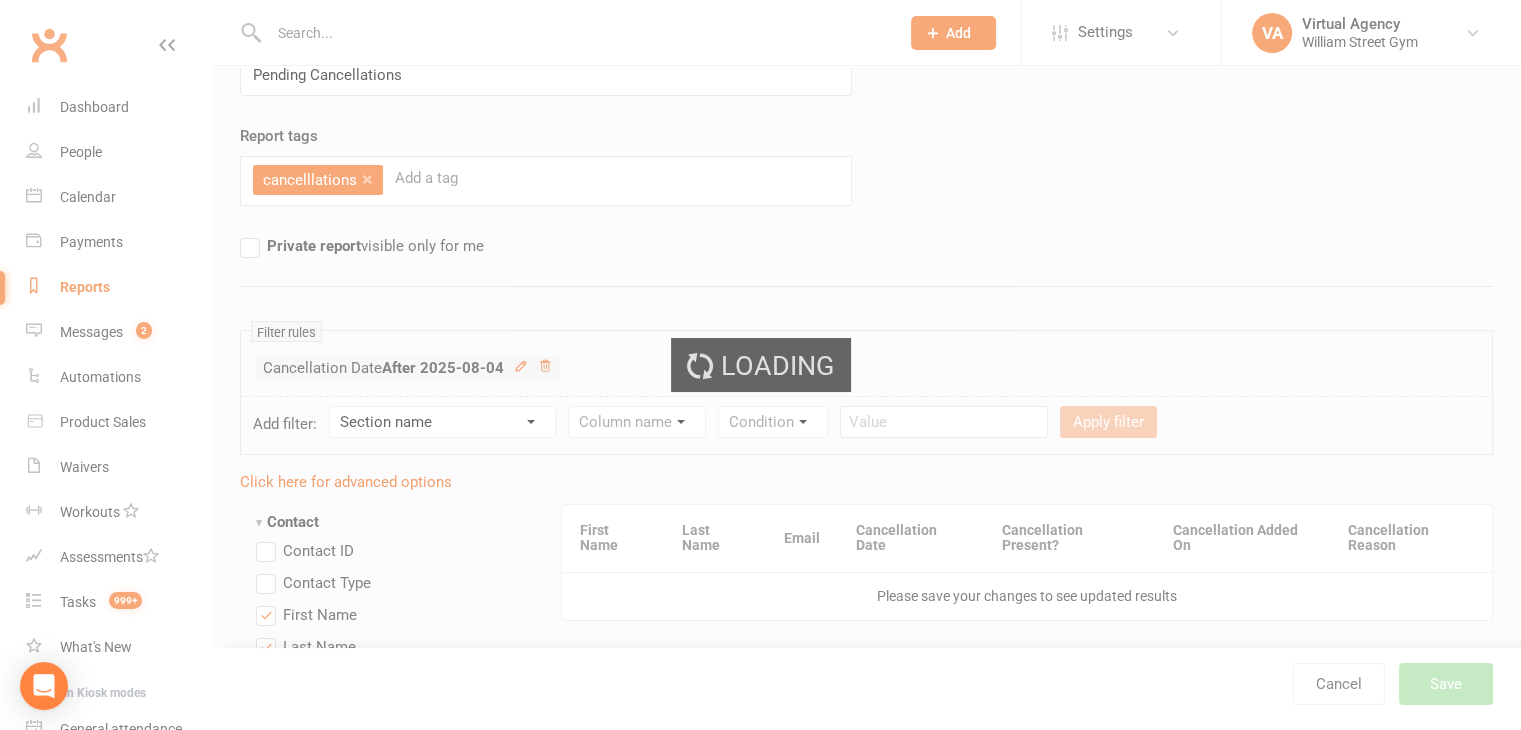 scroll, scrollTop: 0, scrollLeft: 0, axis: both 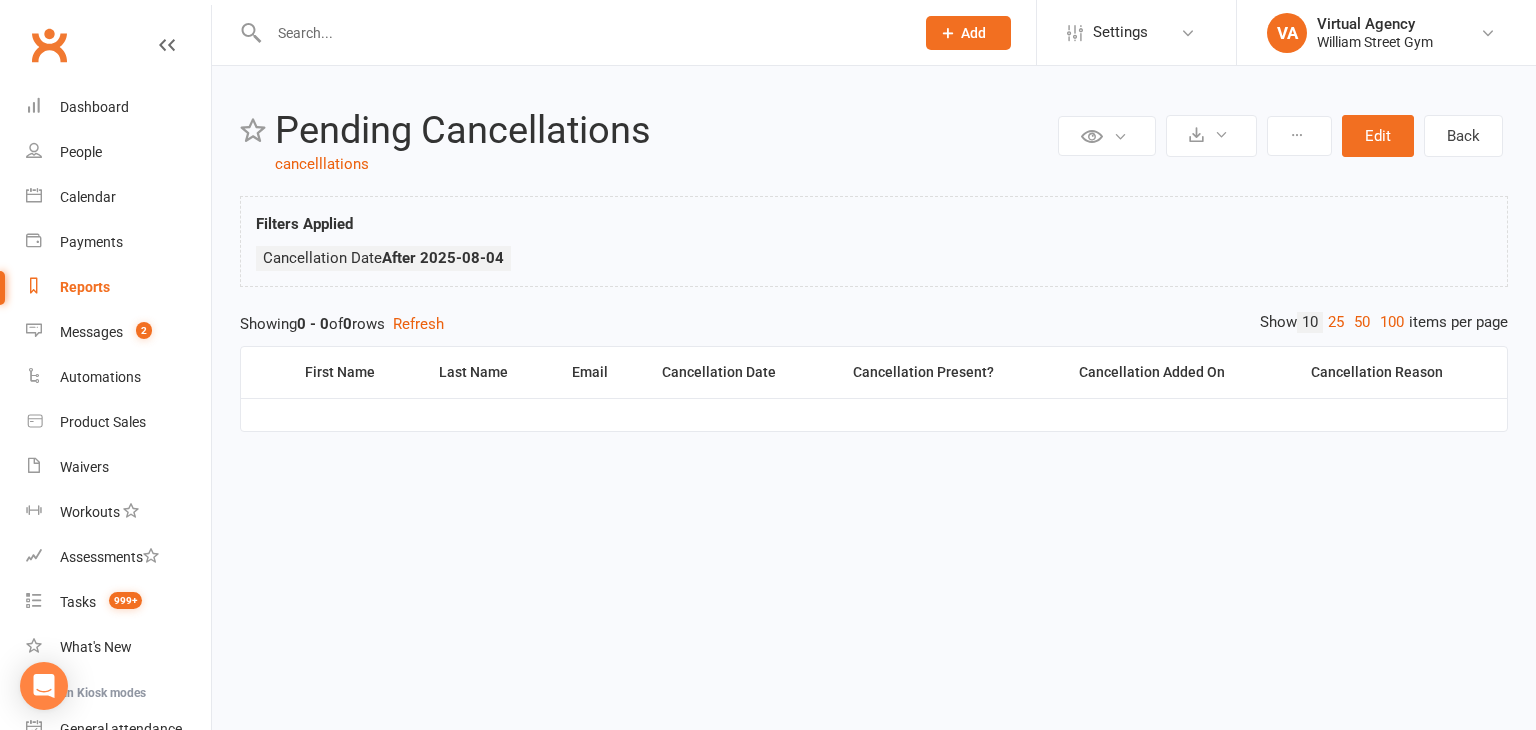 click on "Reports" at bounding box center [85, 287] 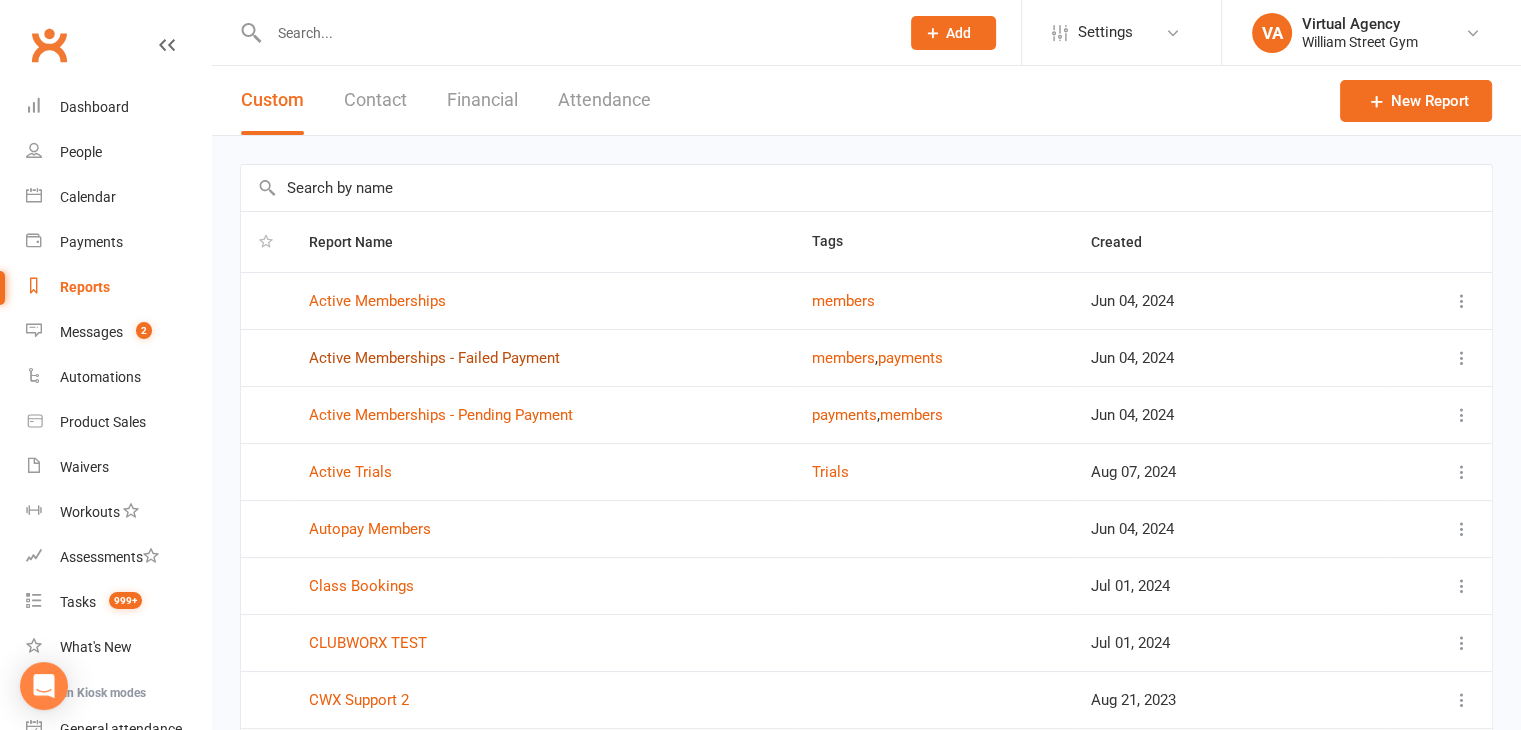 click on "Active Memberships - Failed Payment" at bounding box center (434, 358) 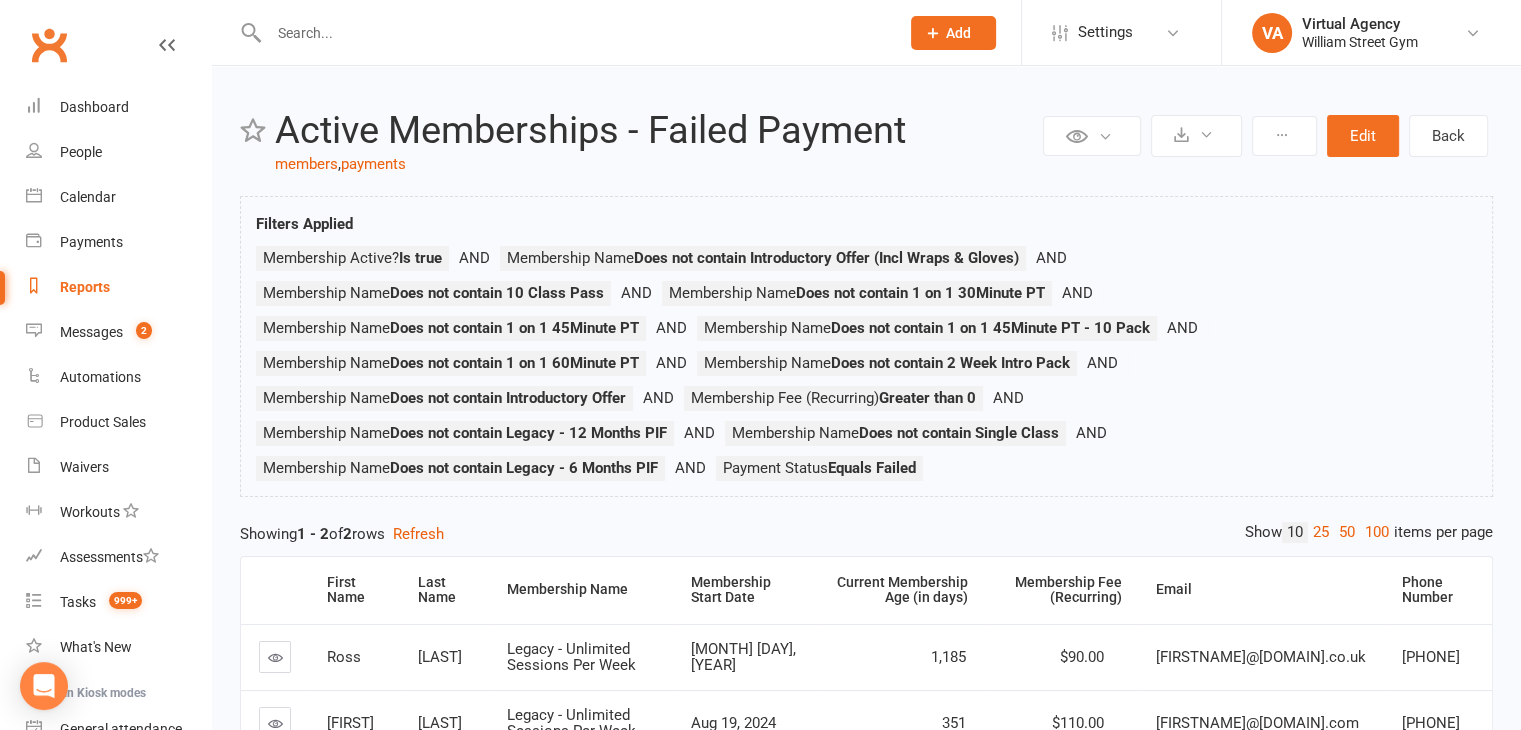 click on "Reports" at bounding box center [85, 287] 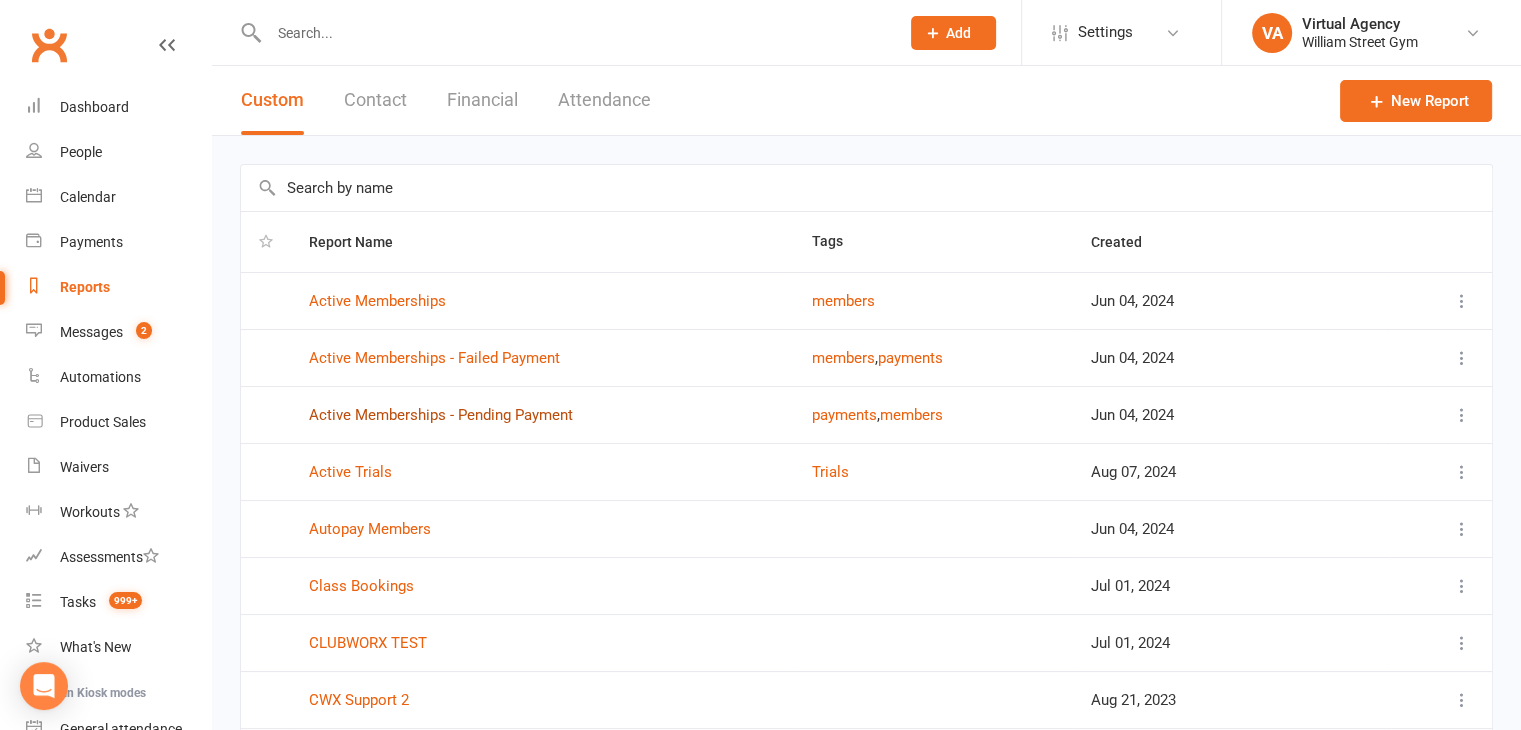 click on "Active Memberships - Pending Payment" at bounding box center (441, 415) 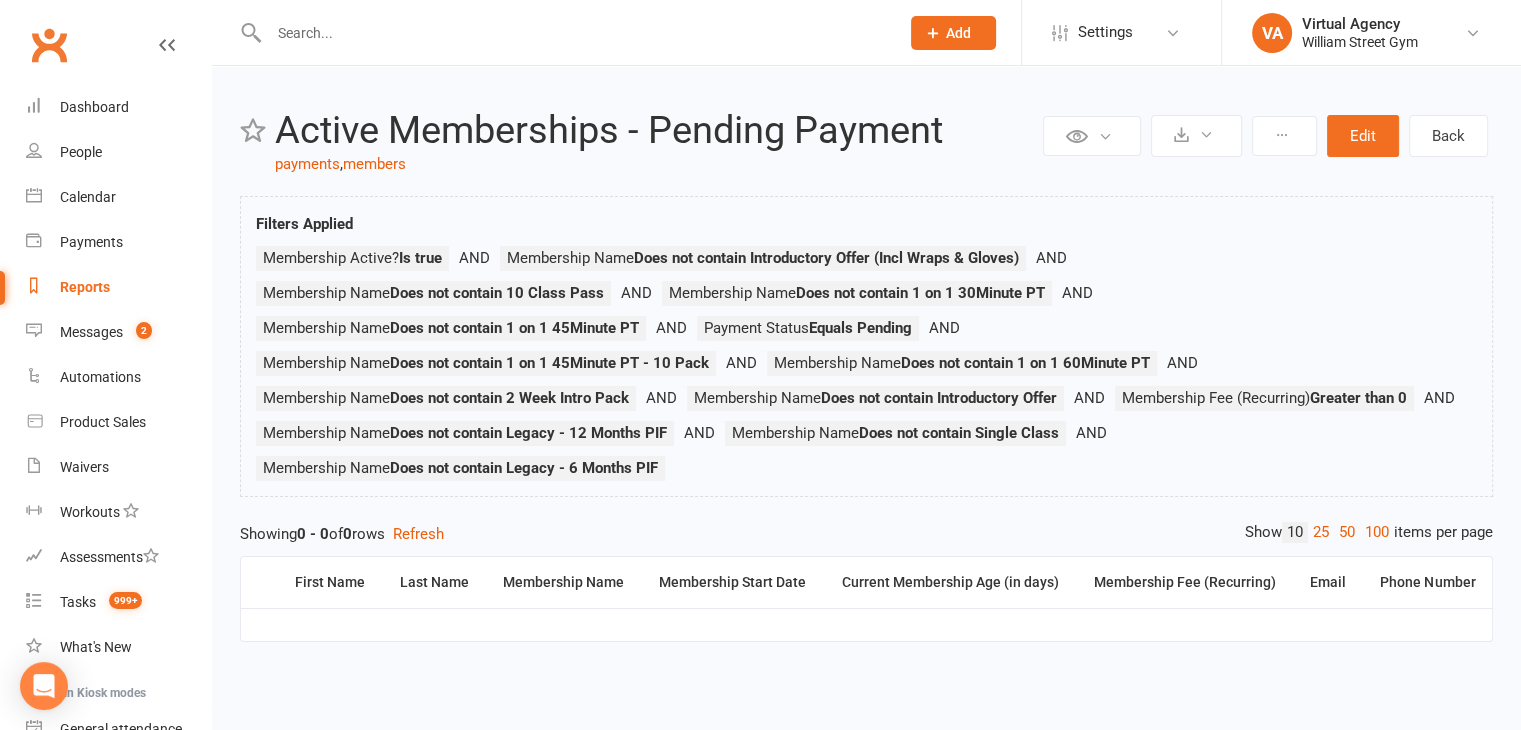 click on "Reports" at bounding box center [85, 287] 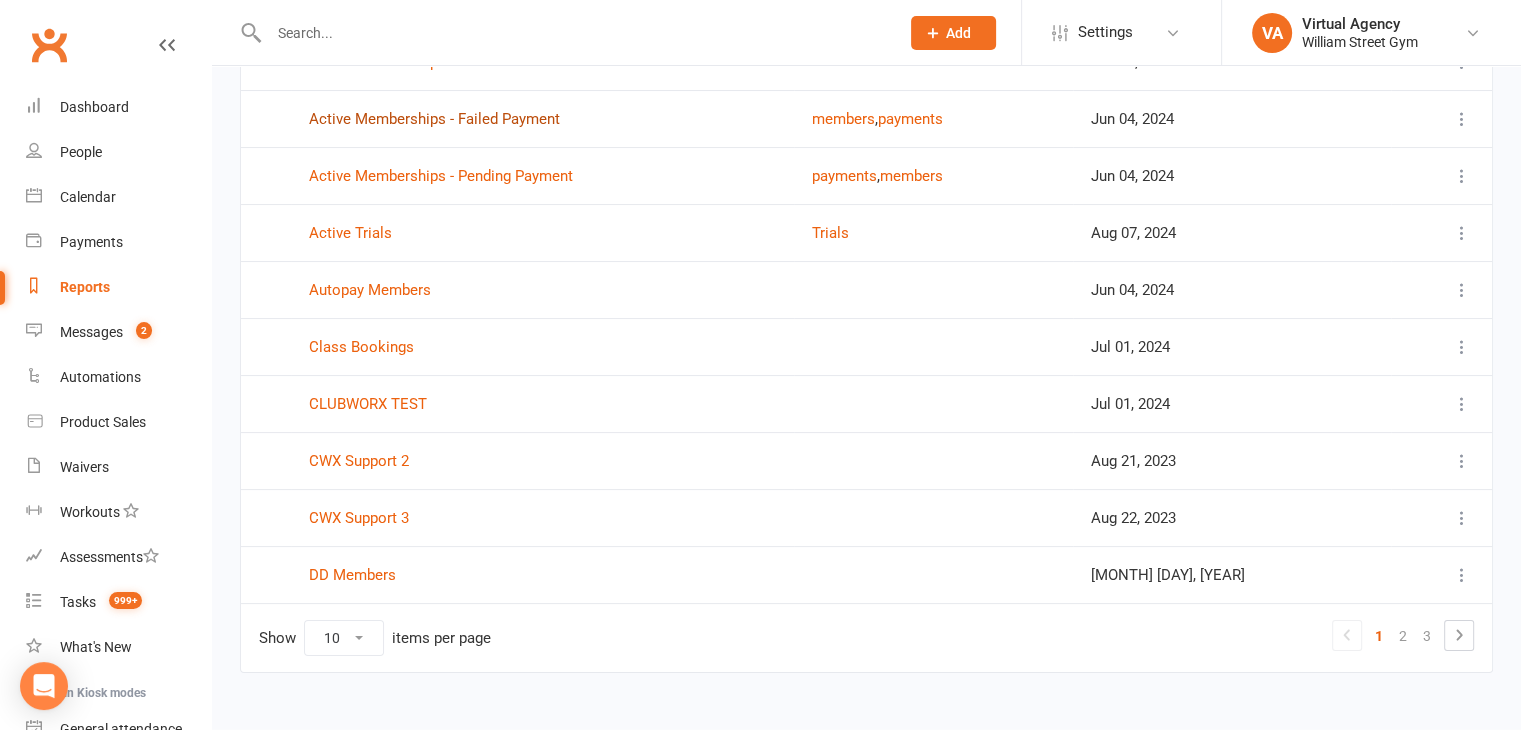scroll, scrollTop: 264, scrollLeft: 0, axis: vertical 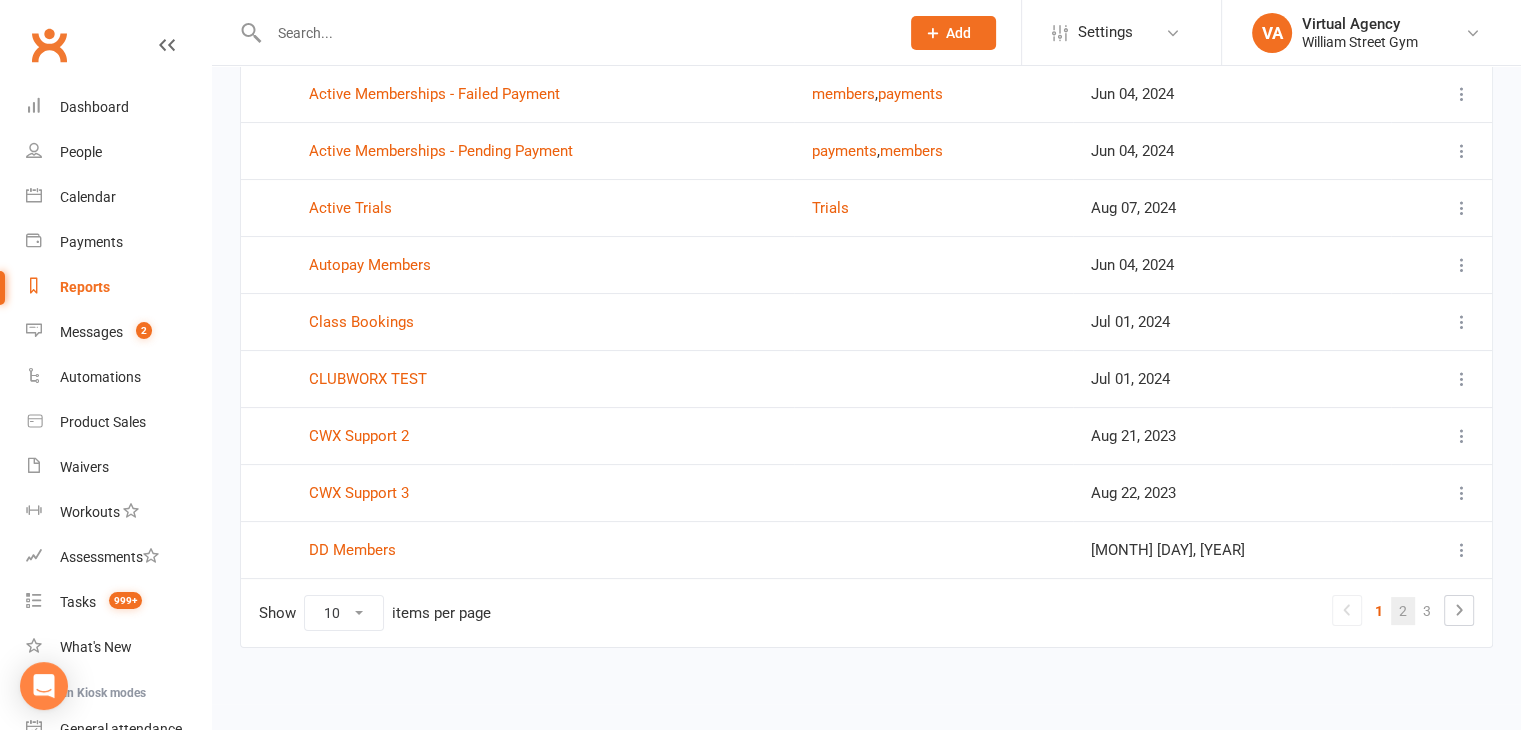 click on "2" at bounding box center (1403, 611) 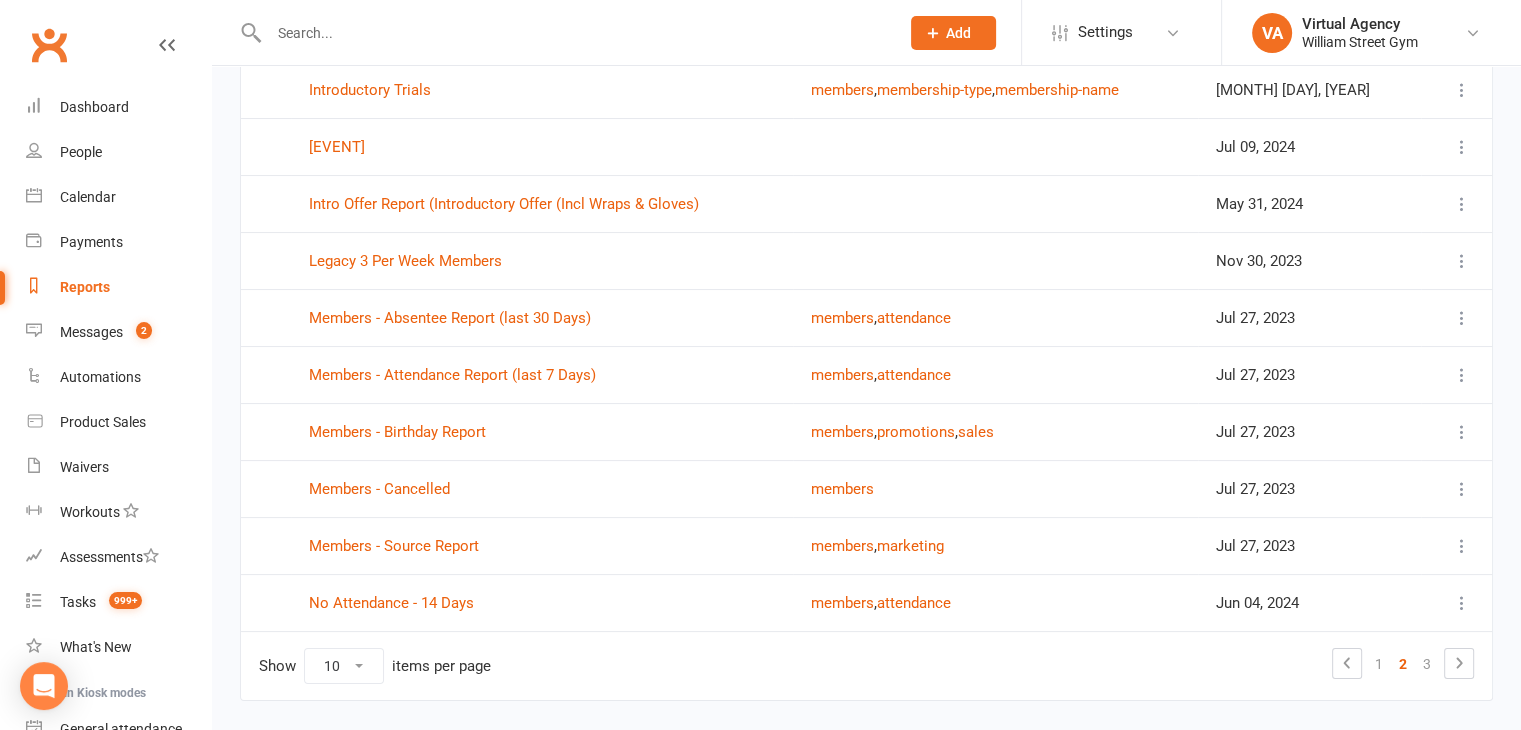 scroll, scrollTop: 264, scrollLeft: 0, axis: vertical 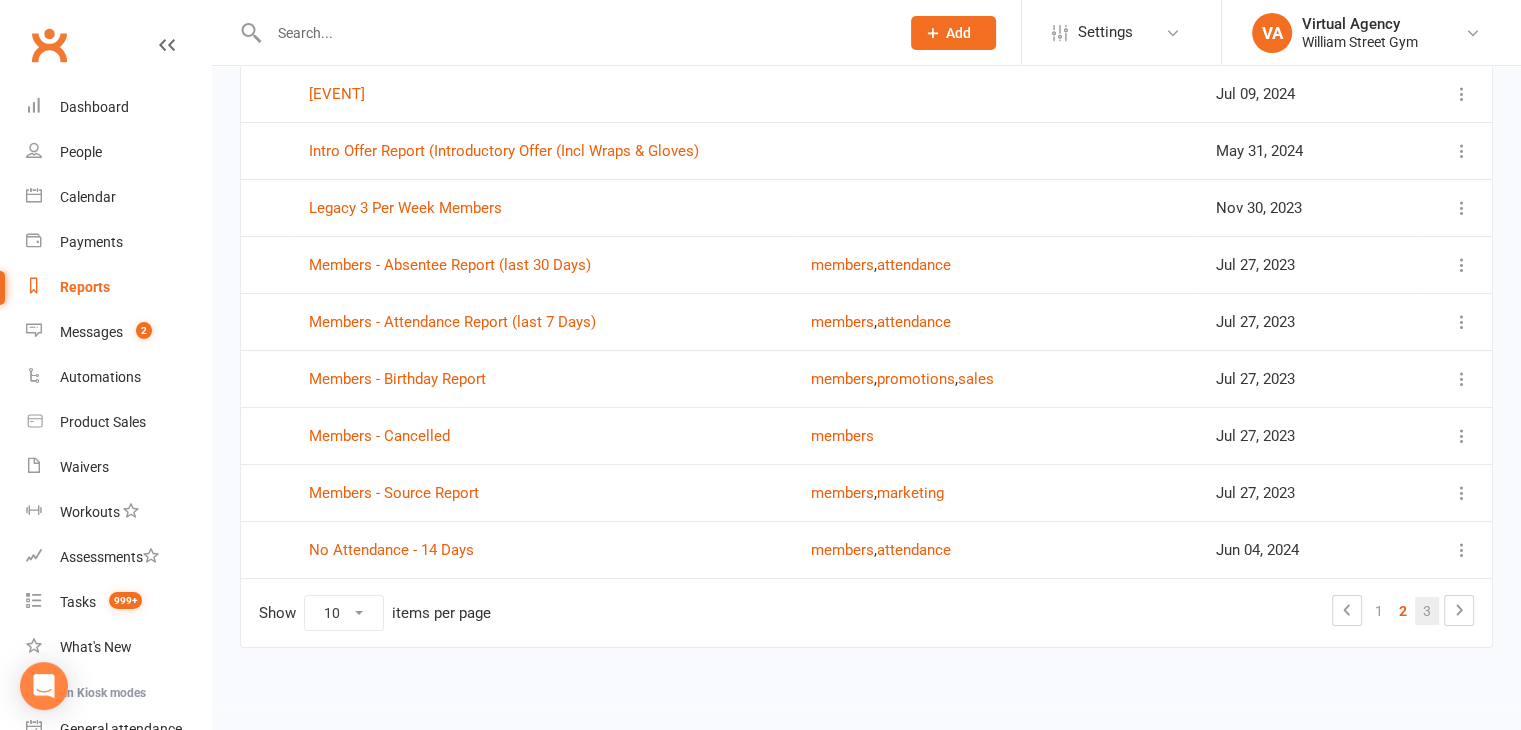 click on "3" at bounding box center (1427, 611) 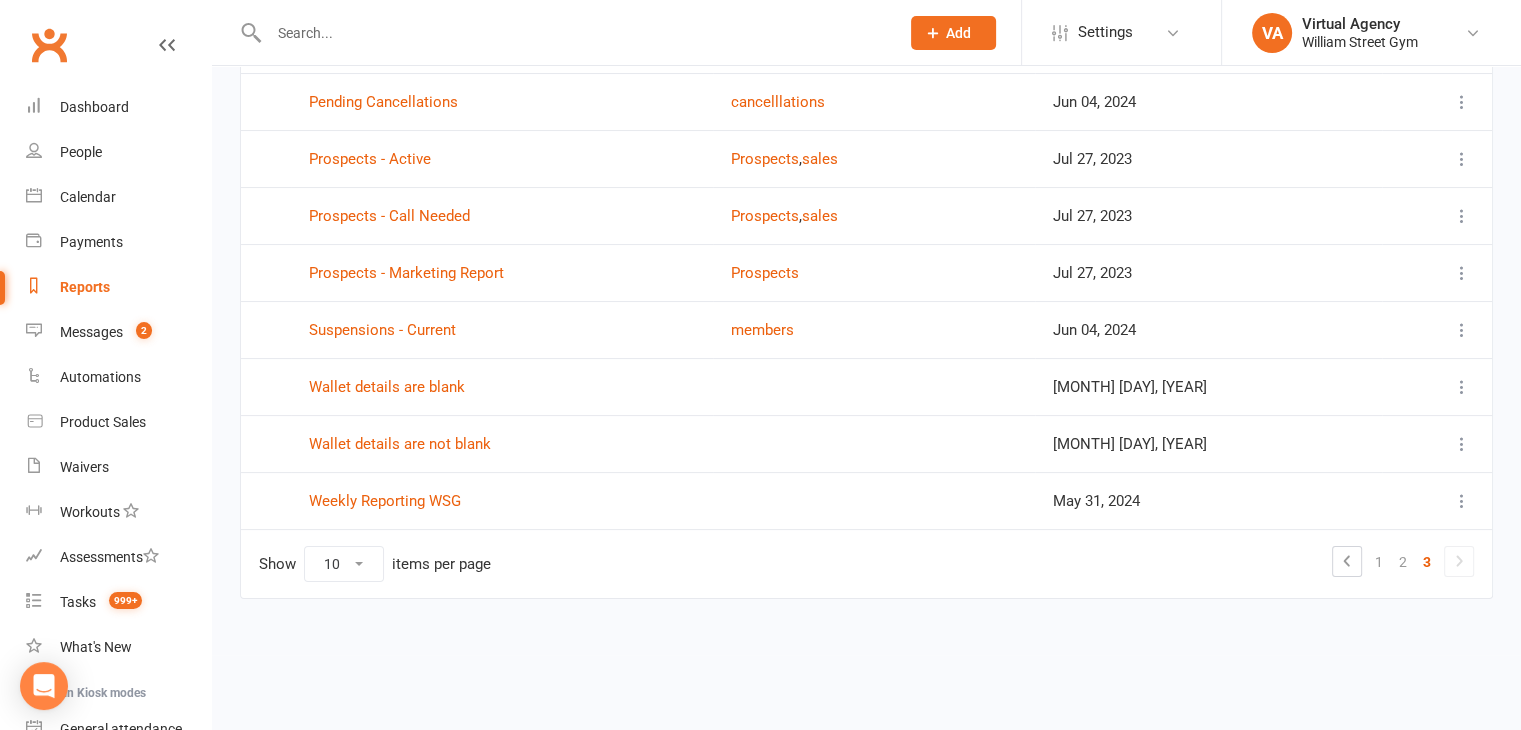 scroll, scrollTop: 207, scrollLeft: 0, axis: vertical 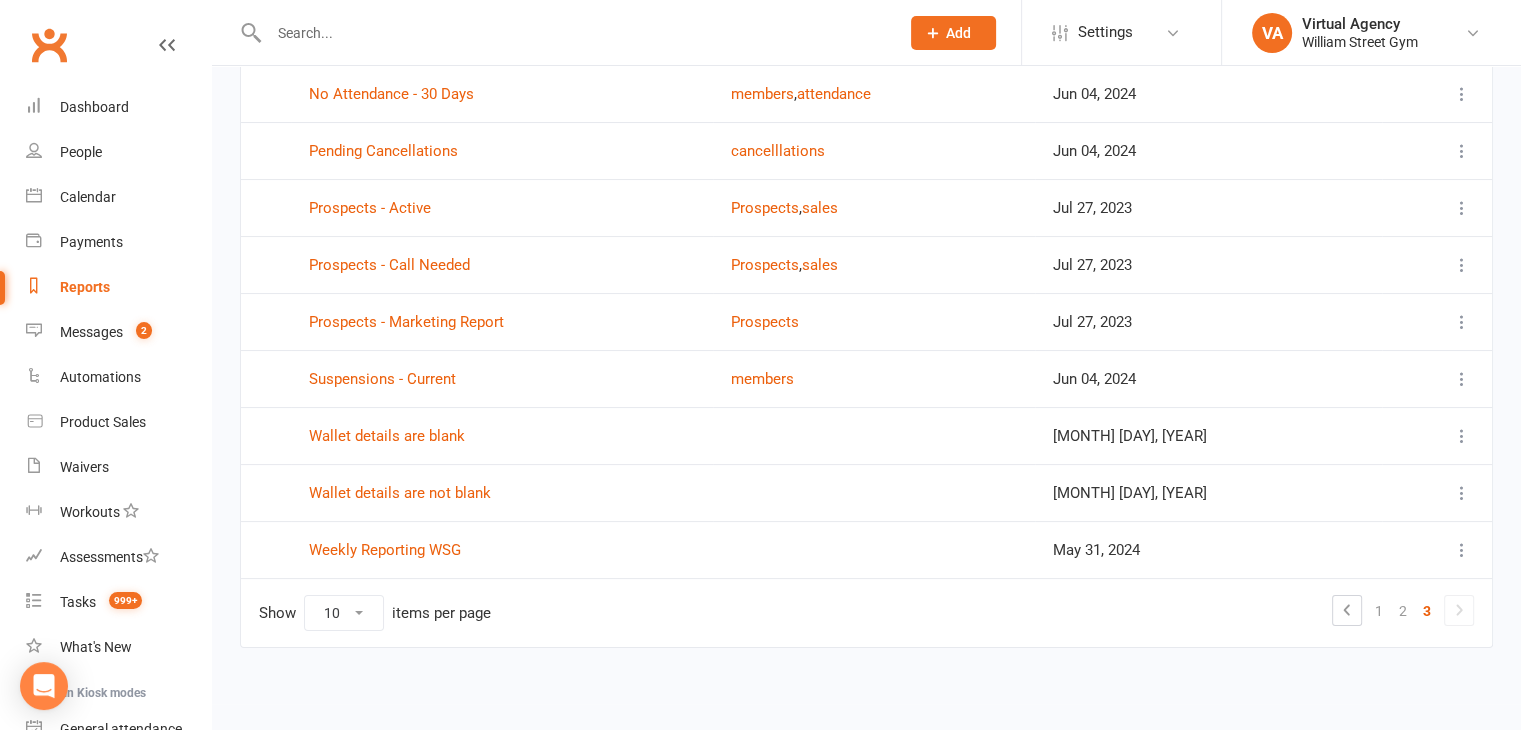 click on "No Attendance - 30 Days" at bounding box center (502, 93) 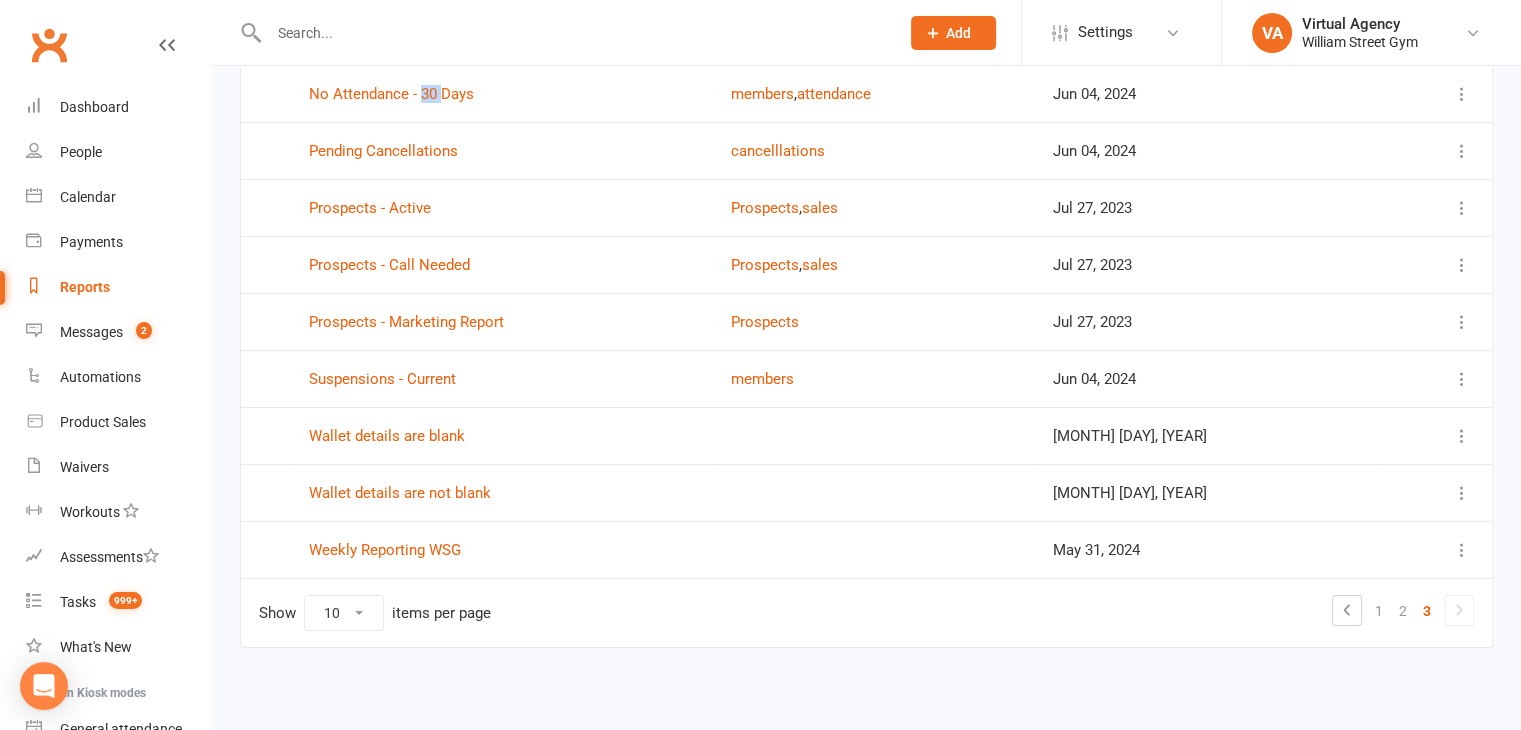click on "No Attendance - 30 Days" at bounding box center [502, 93] 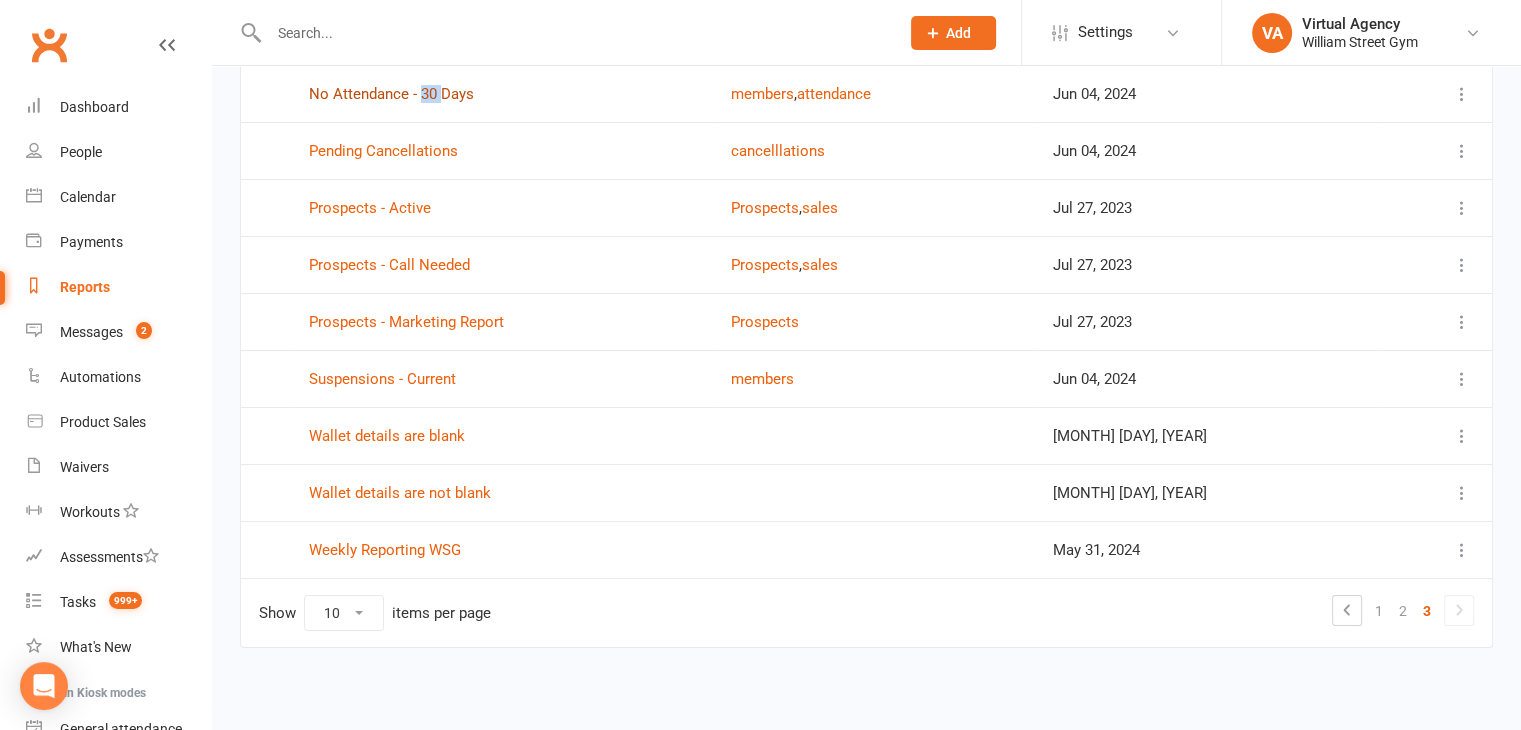 click on "No Attendance - 30 Days" at bounding box center (391, 94) 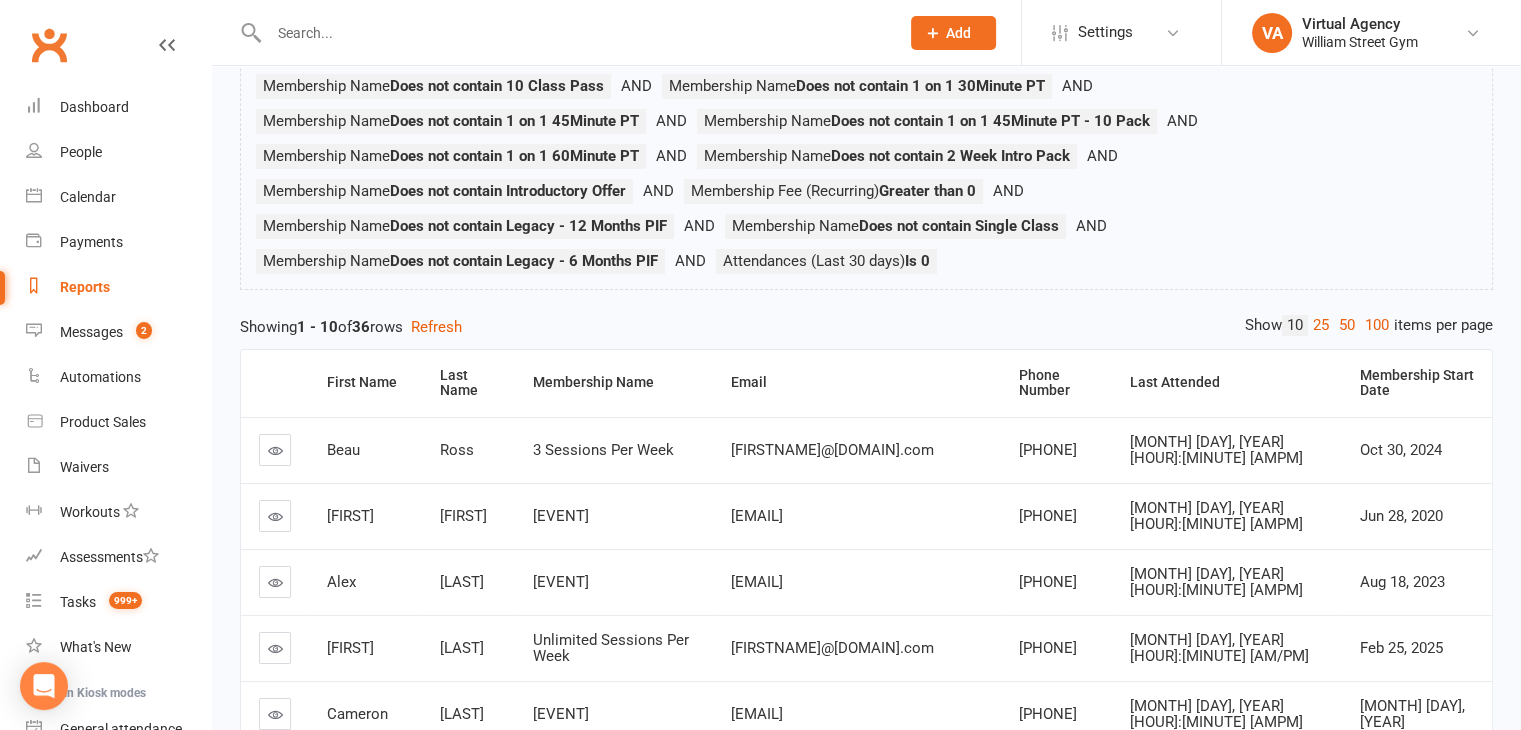 scroll, scrollTop: 0, scrollLeft: 0, axis: both 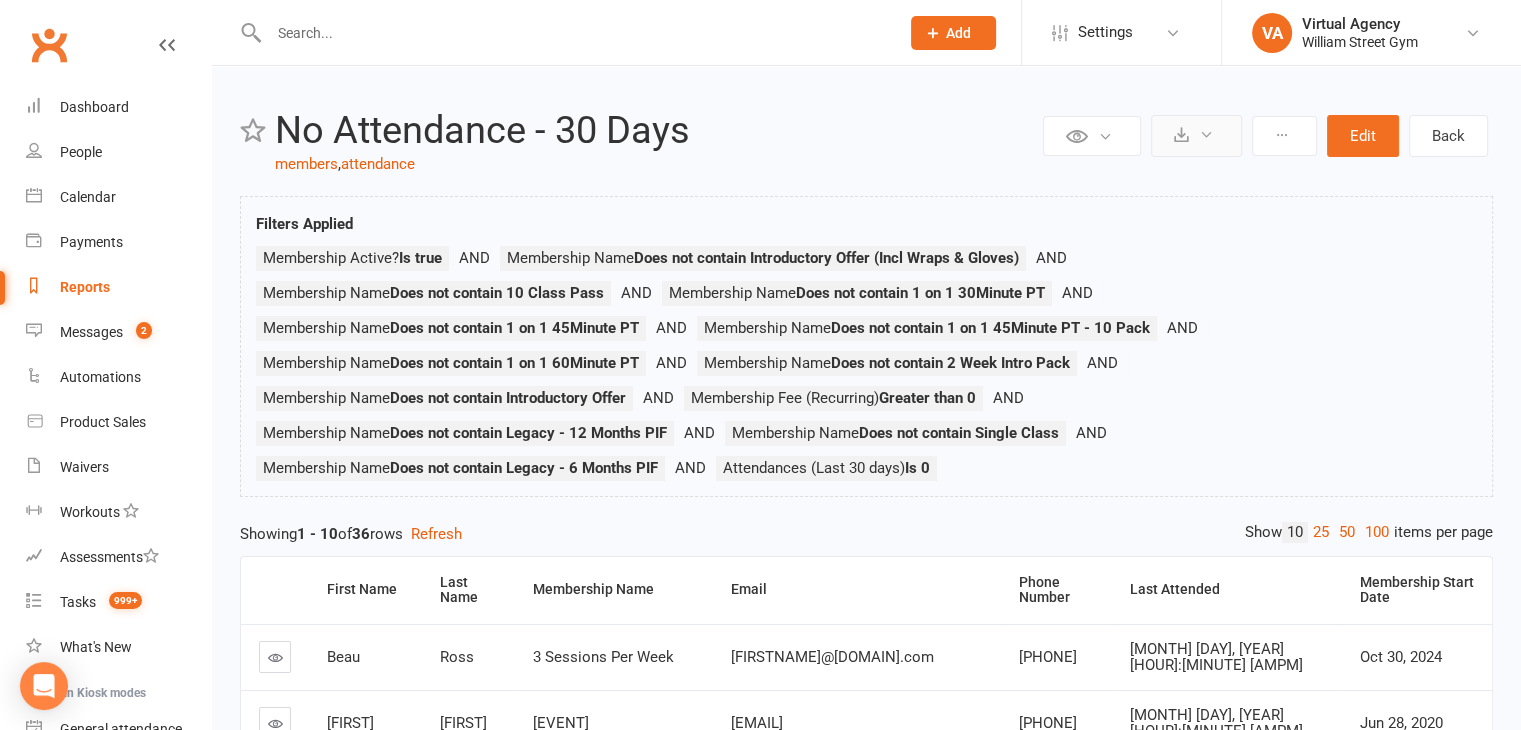 click at bounding box center [1181, 134] 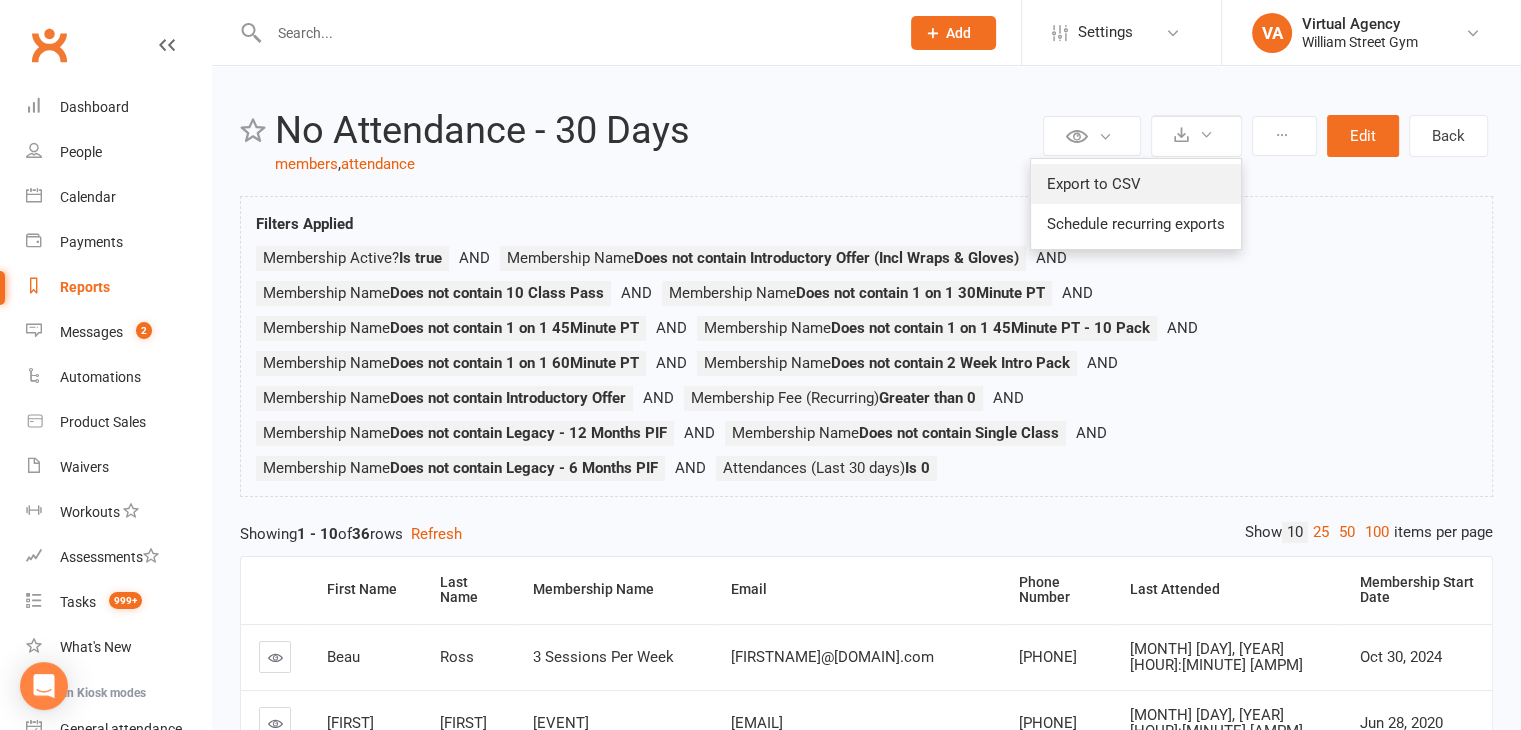 click on "Export to CSV" at bounding box center [1136, 184] 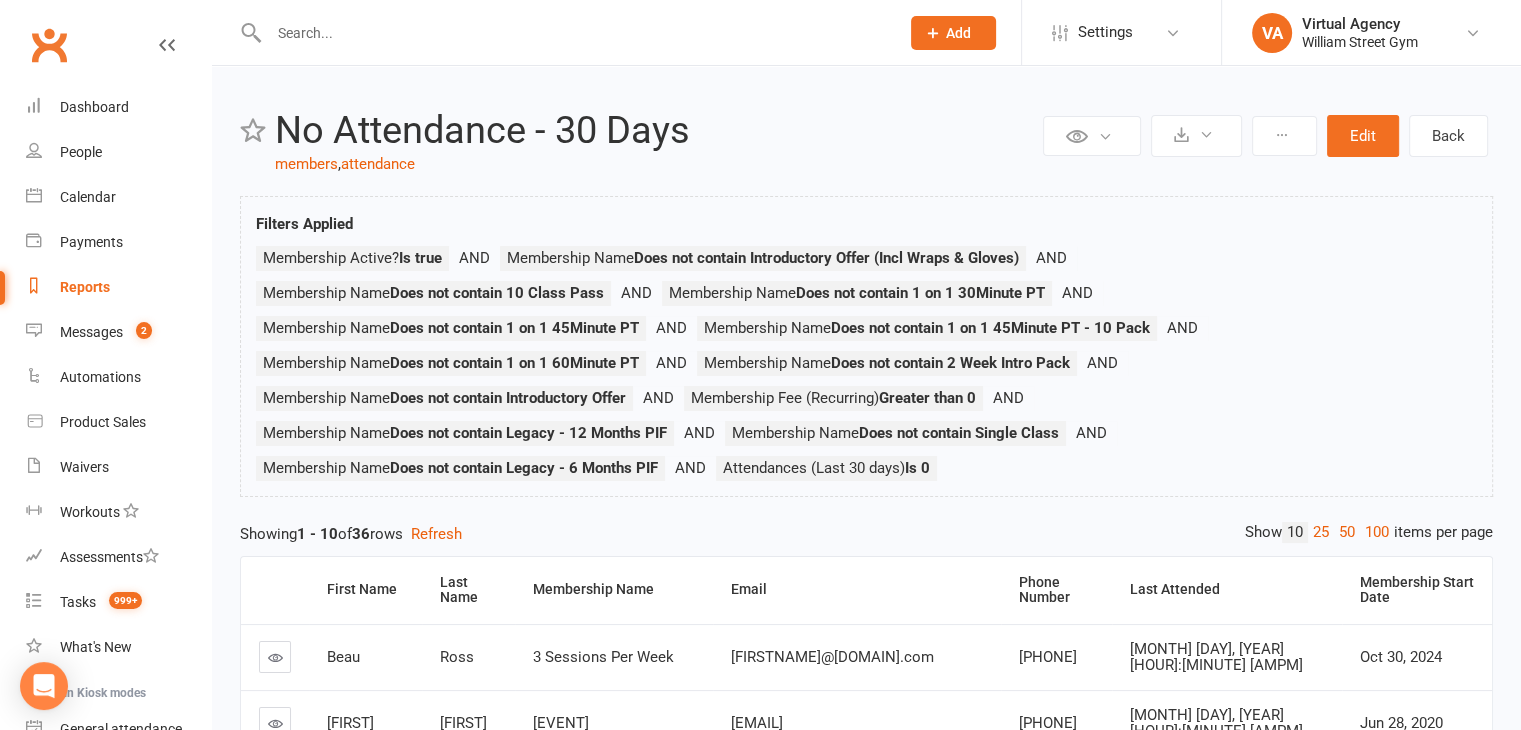 click on "Reports" at bounding box center (85, 287) 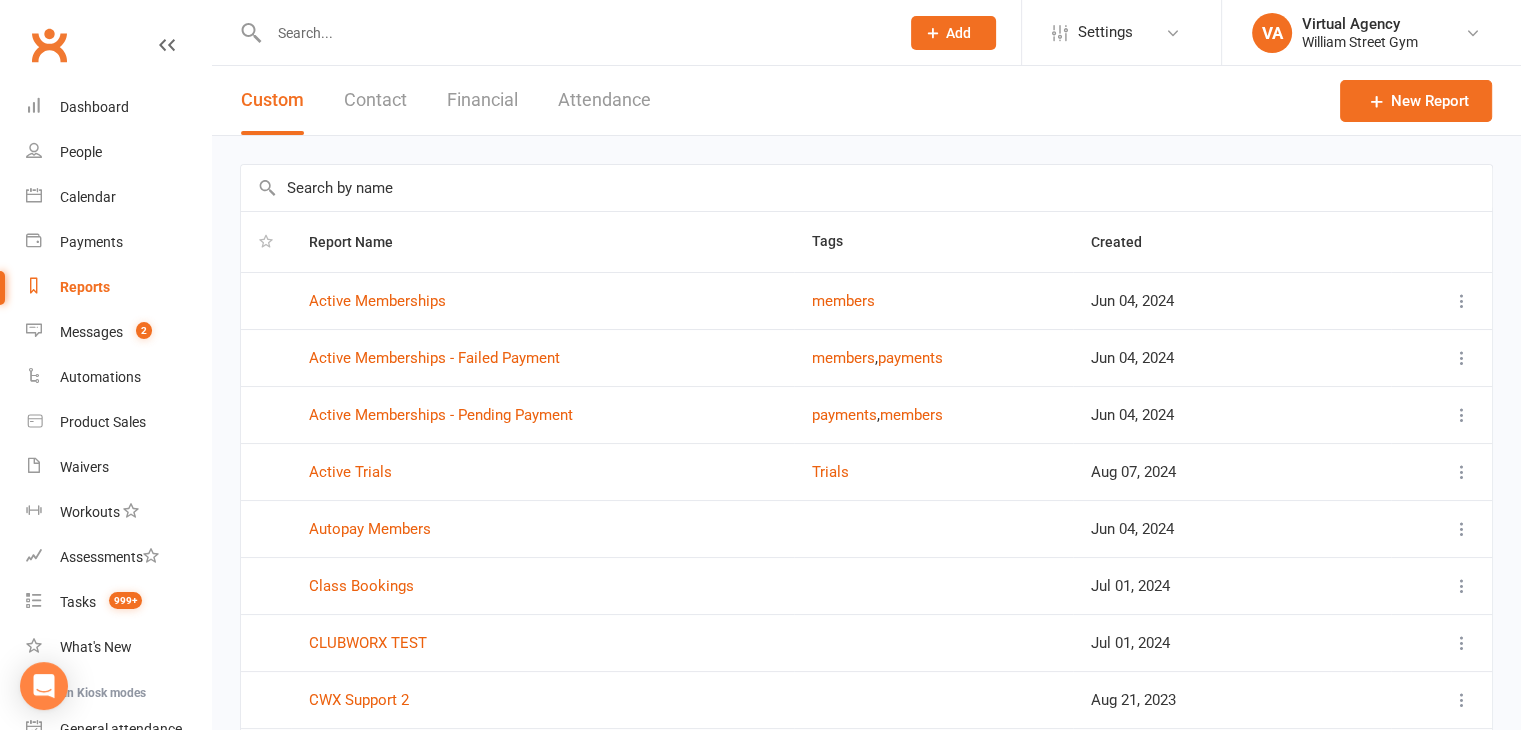click on "Reports" at bounding box center (85, 287) 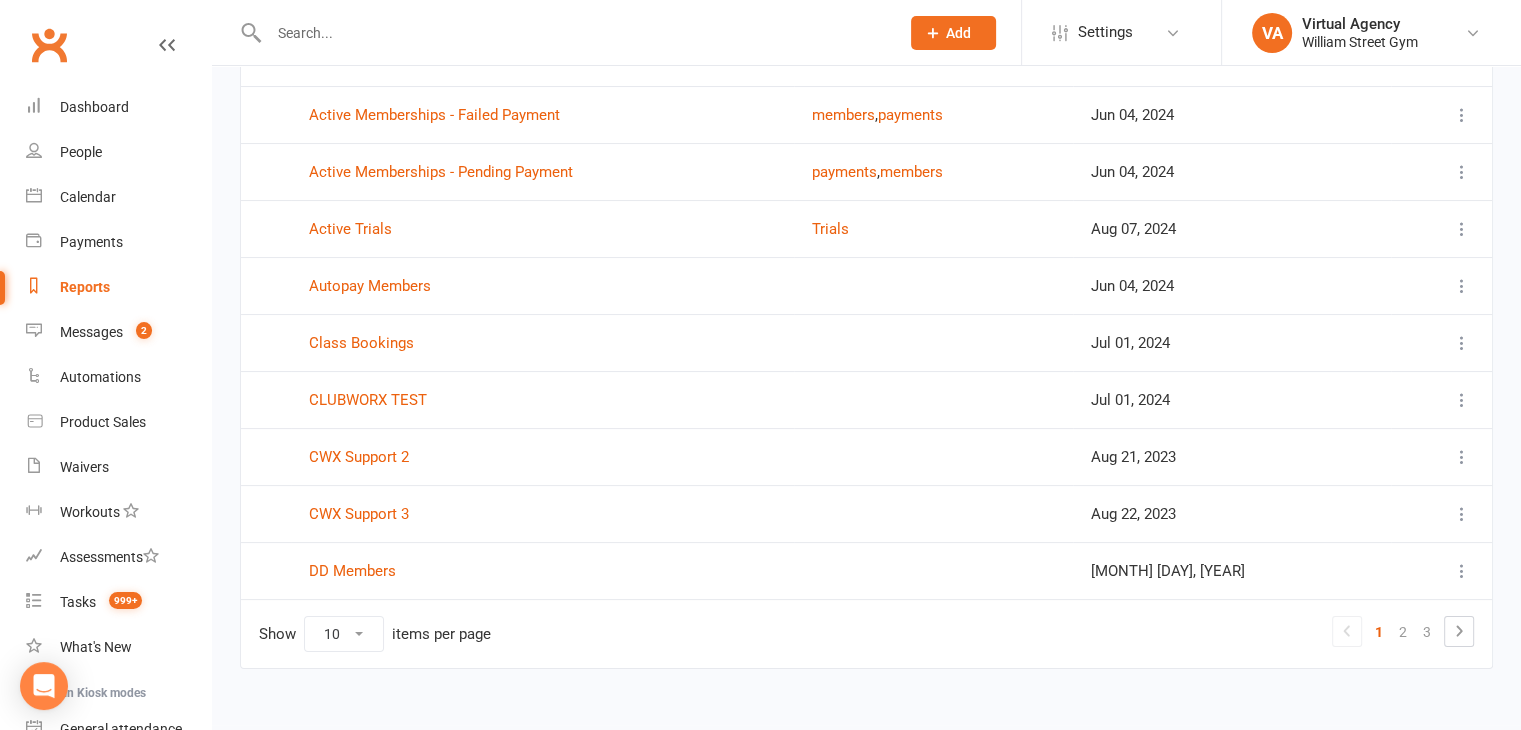scroll, scrollTop: 264, scrollLeft: 0, axis: vertical 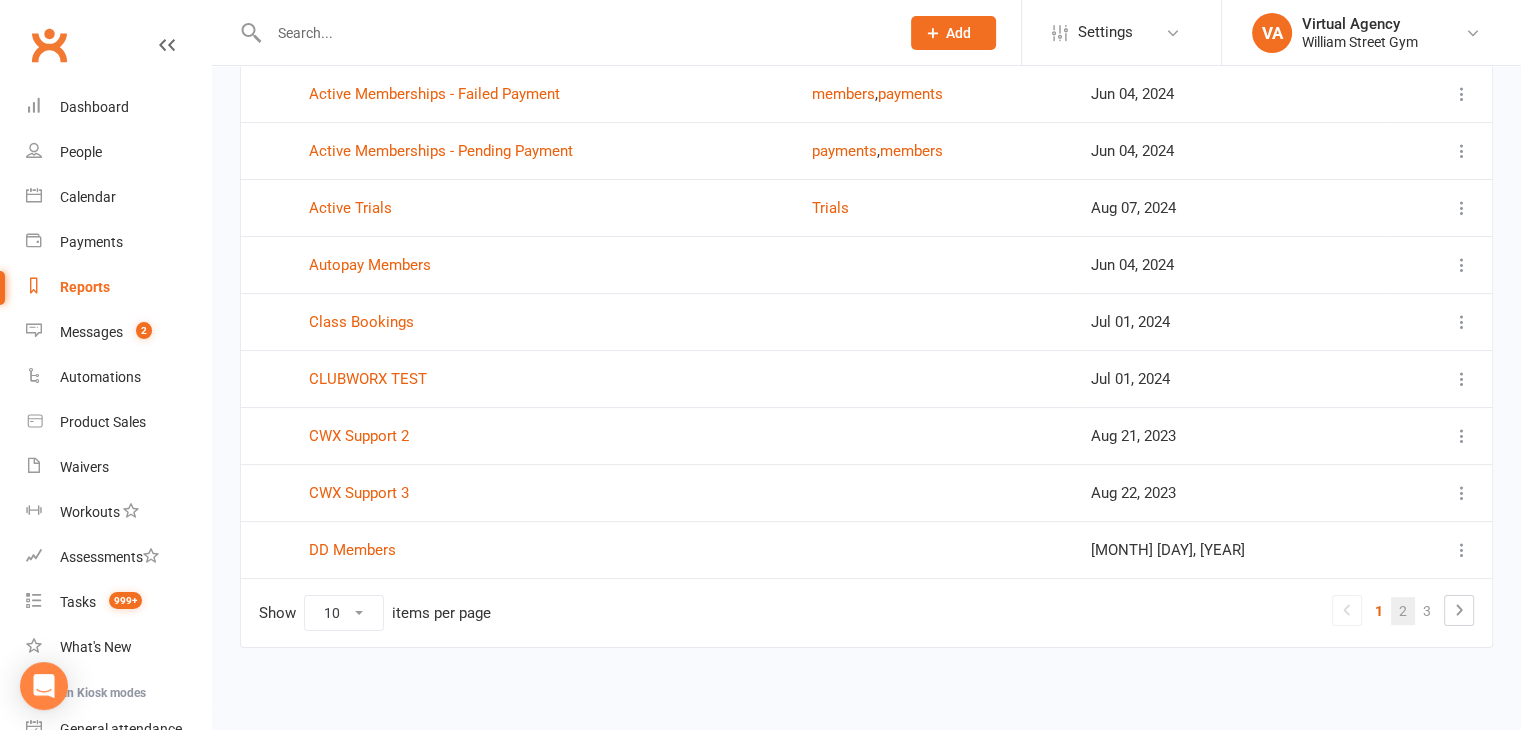 click on "2" at bounding box center (1403, 611) 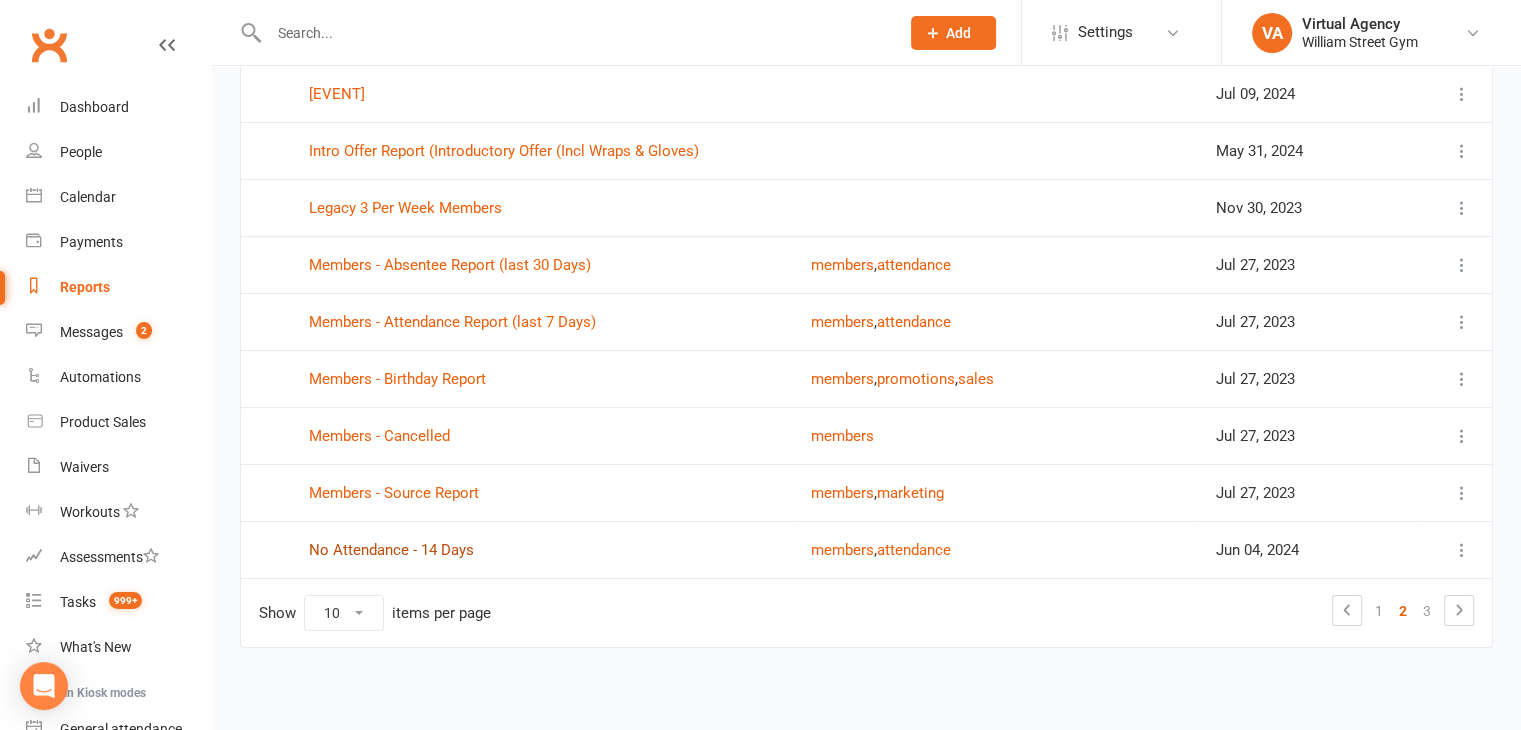 click on "No Attendance - 14 Days" at bounding box center (391, 550) 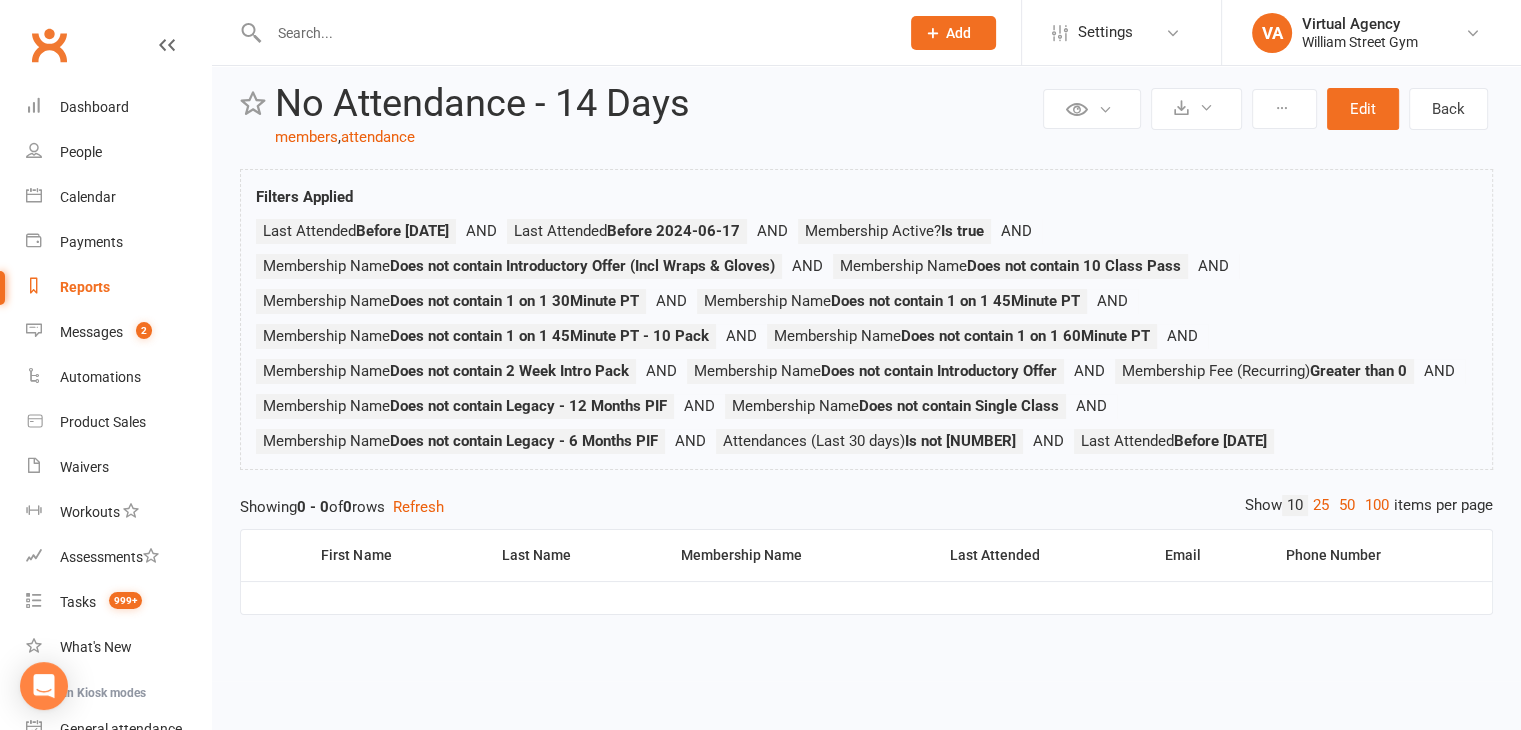scroll, scrollTop: 41, scrollLeft: 0, axis: vertical 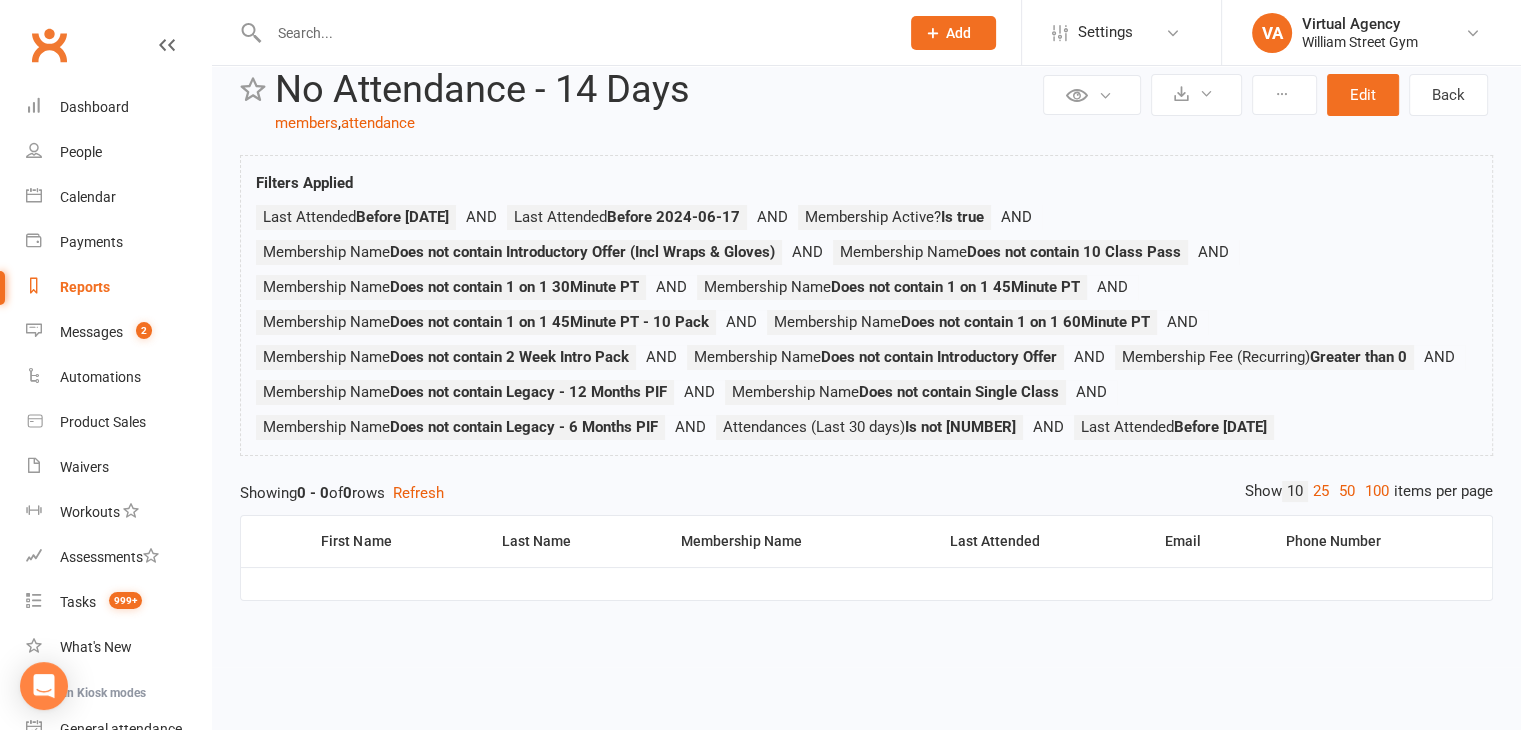 click on "Reports" at bounding box center [85, 287] 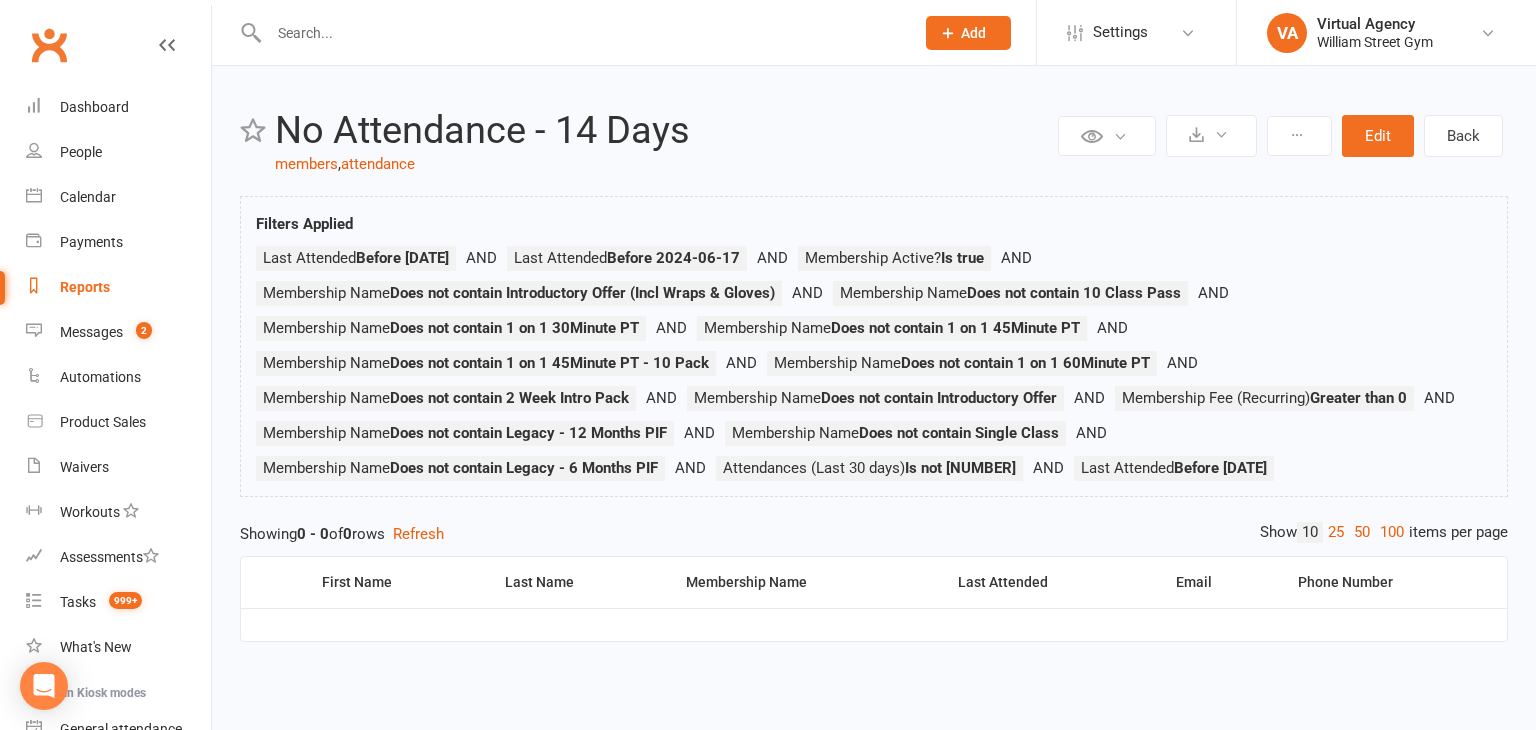 click on "Reports" at bounding box center (85, 287) 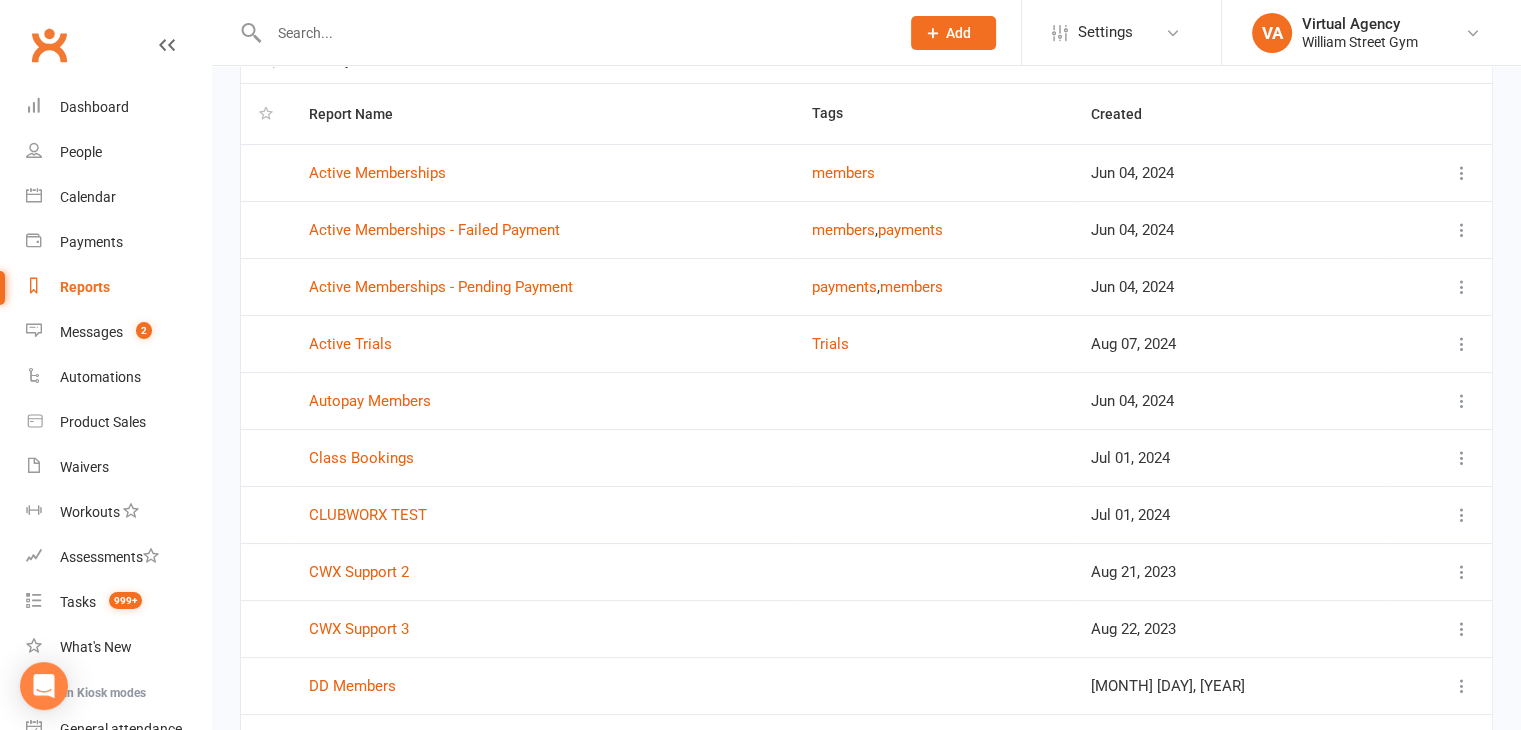 scroll, scrollTop: 264, scrollLeft: 0, axis: vertical 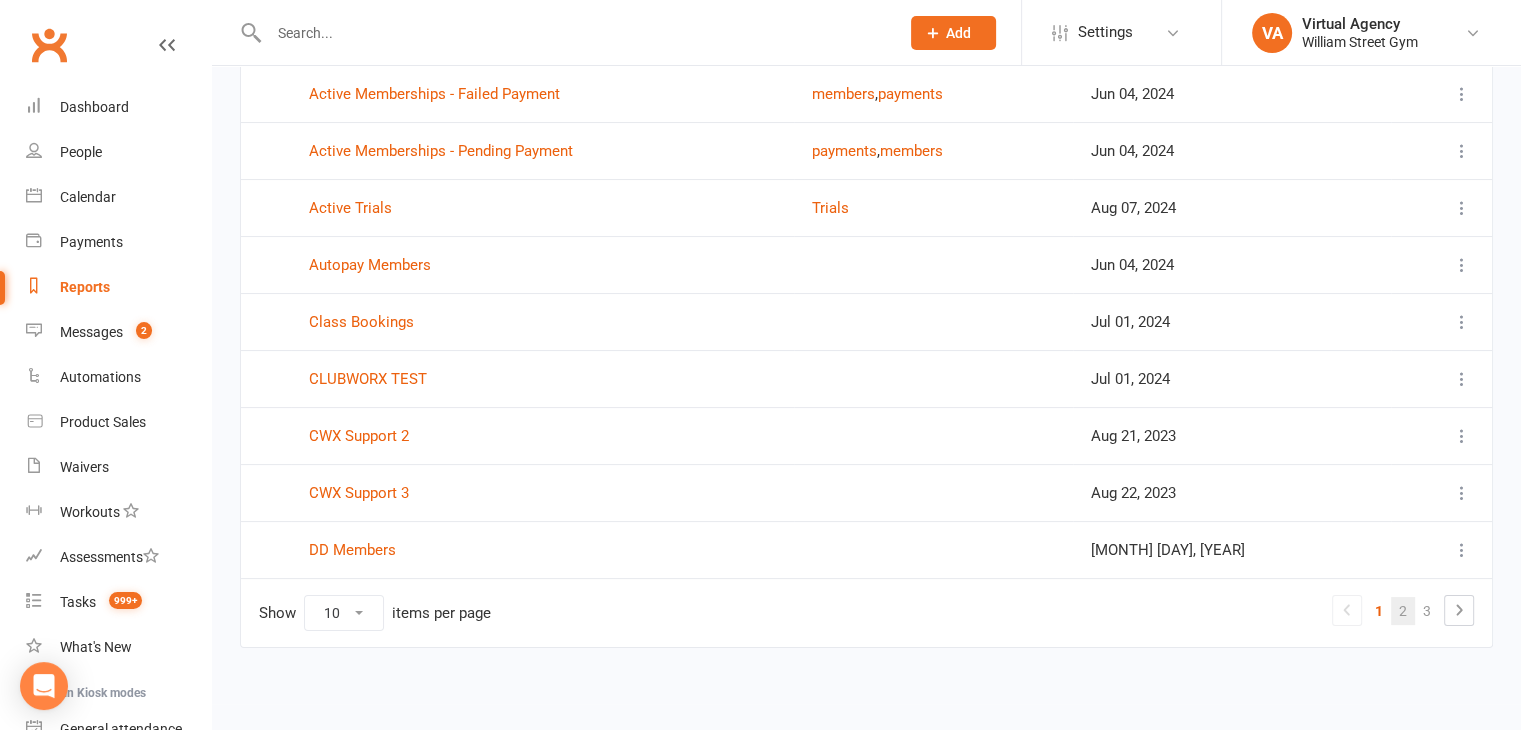 click on "2" at bounding box center (1403, 611) 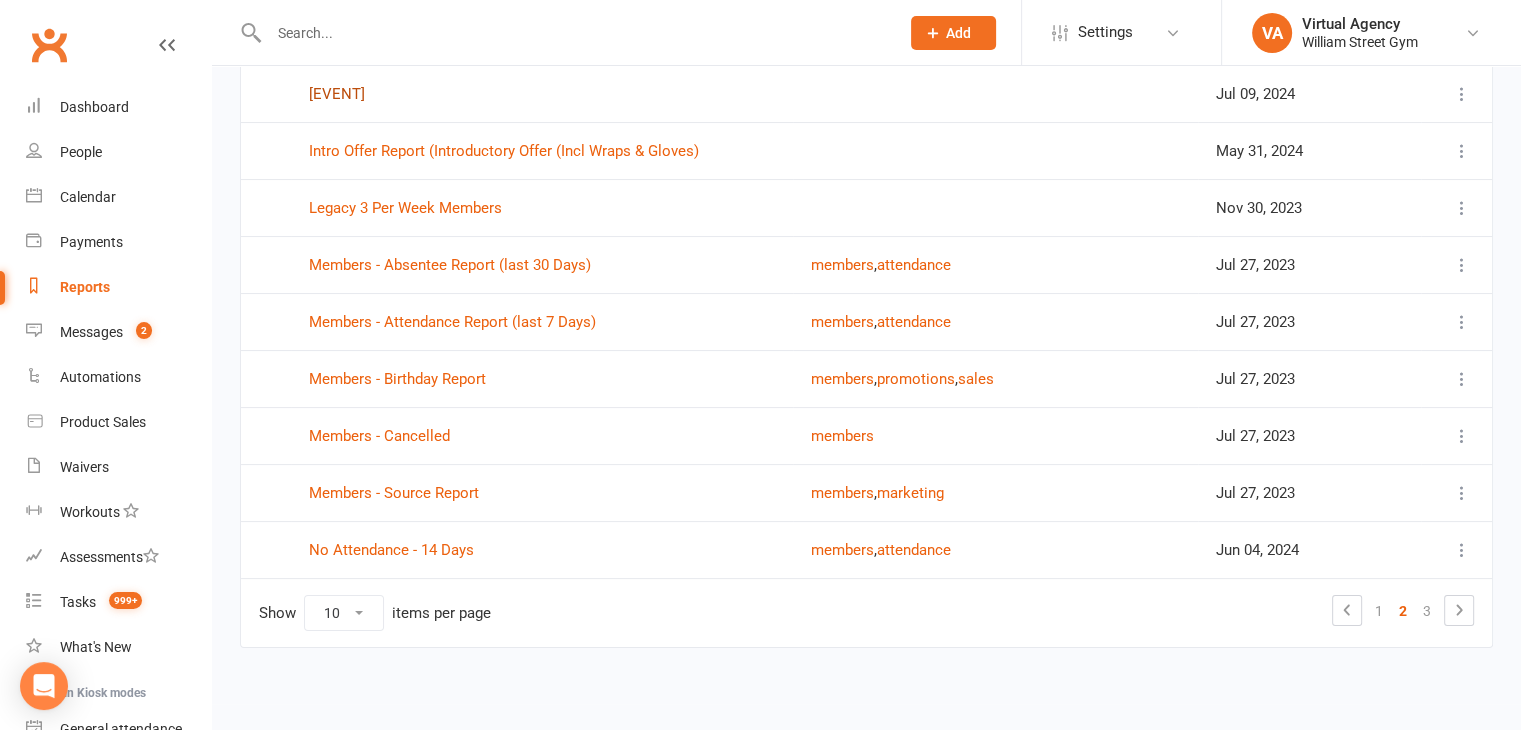 click on "[EVENT]" at bounding box center (337, 94) 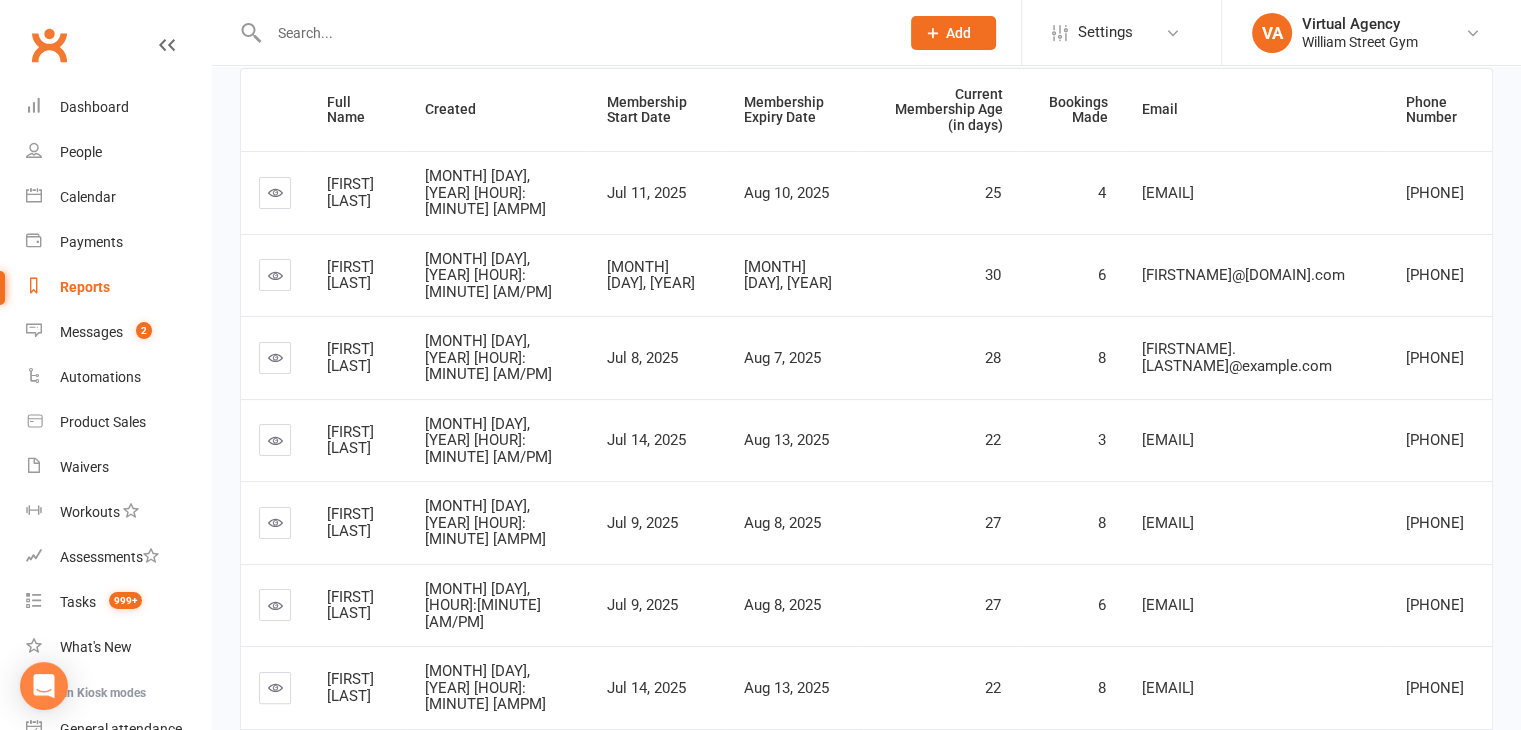 scroll, scrollTop: 0, scrollLeft: 0, axis: both 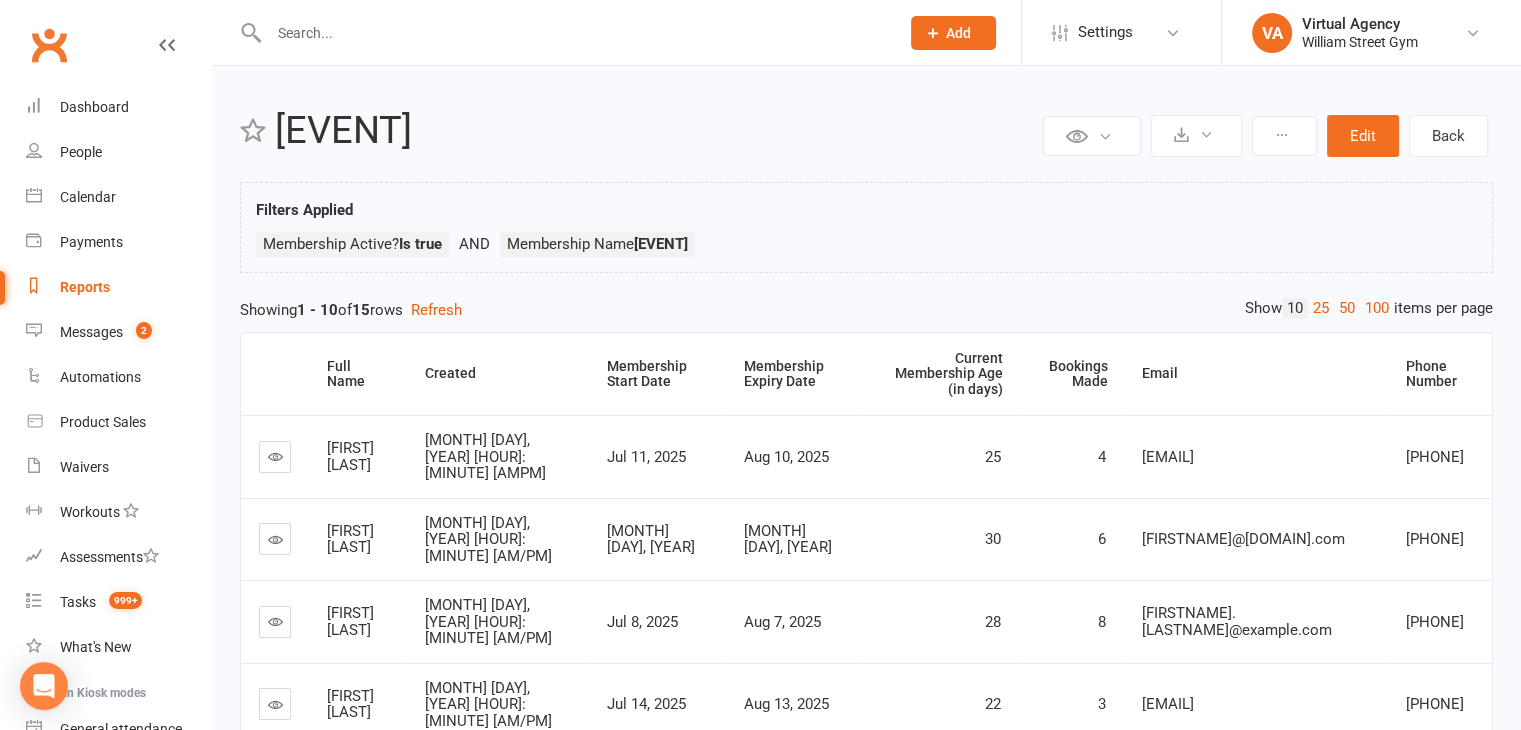 drag, startPoint x: 394, startPoint y: 449, endPoint x: 313, endPoint y: 393, distance: 98.47334 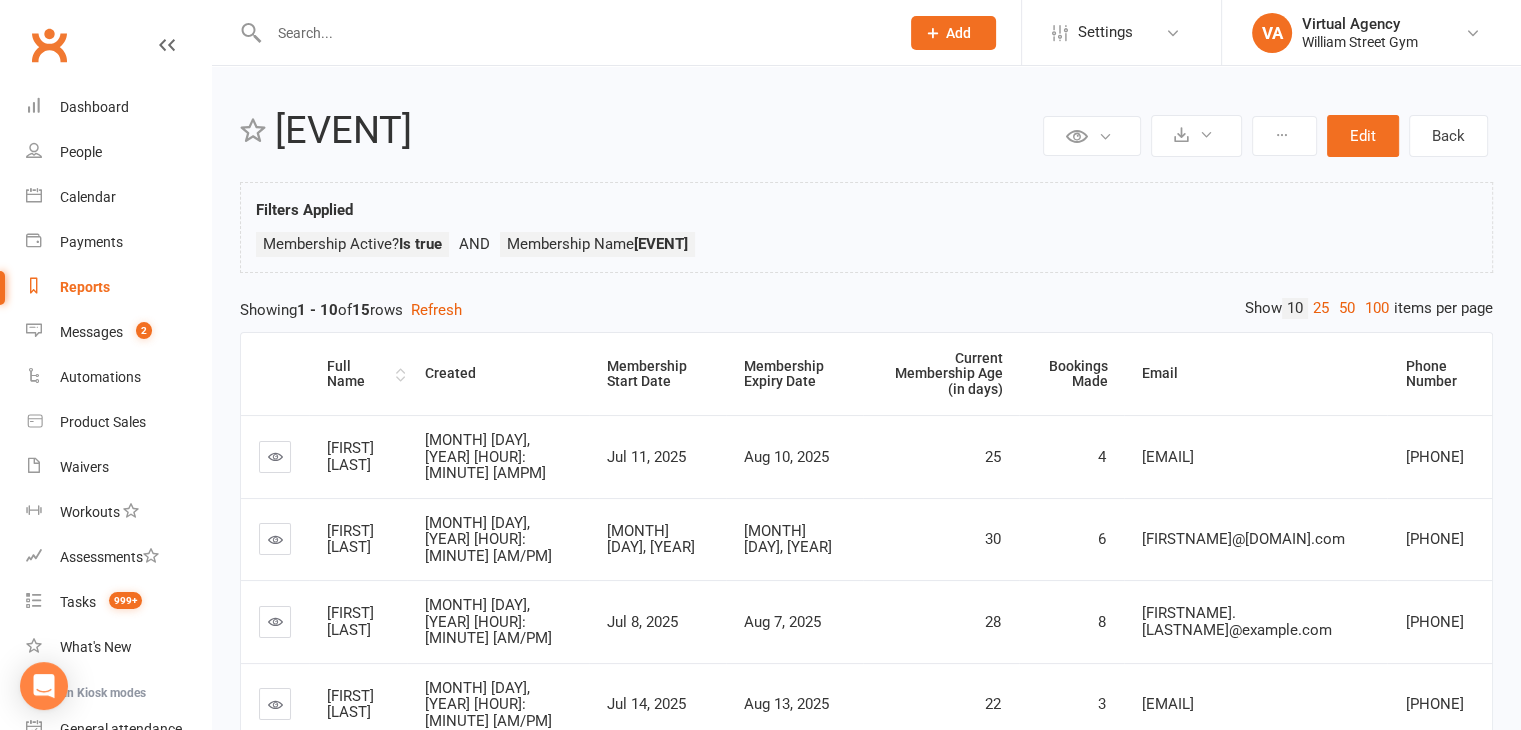 click on "[FIRST] [LAST]" at bounding box center [358, 456] 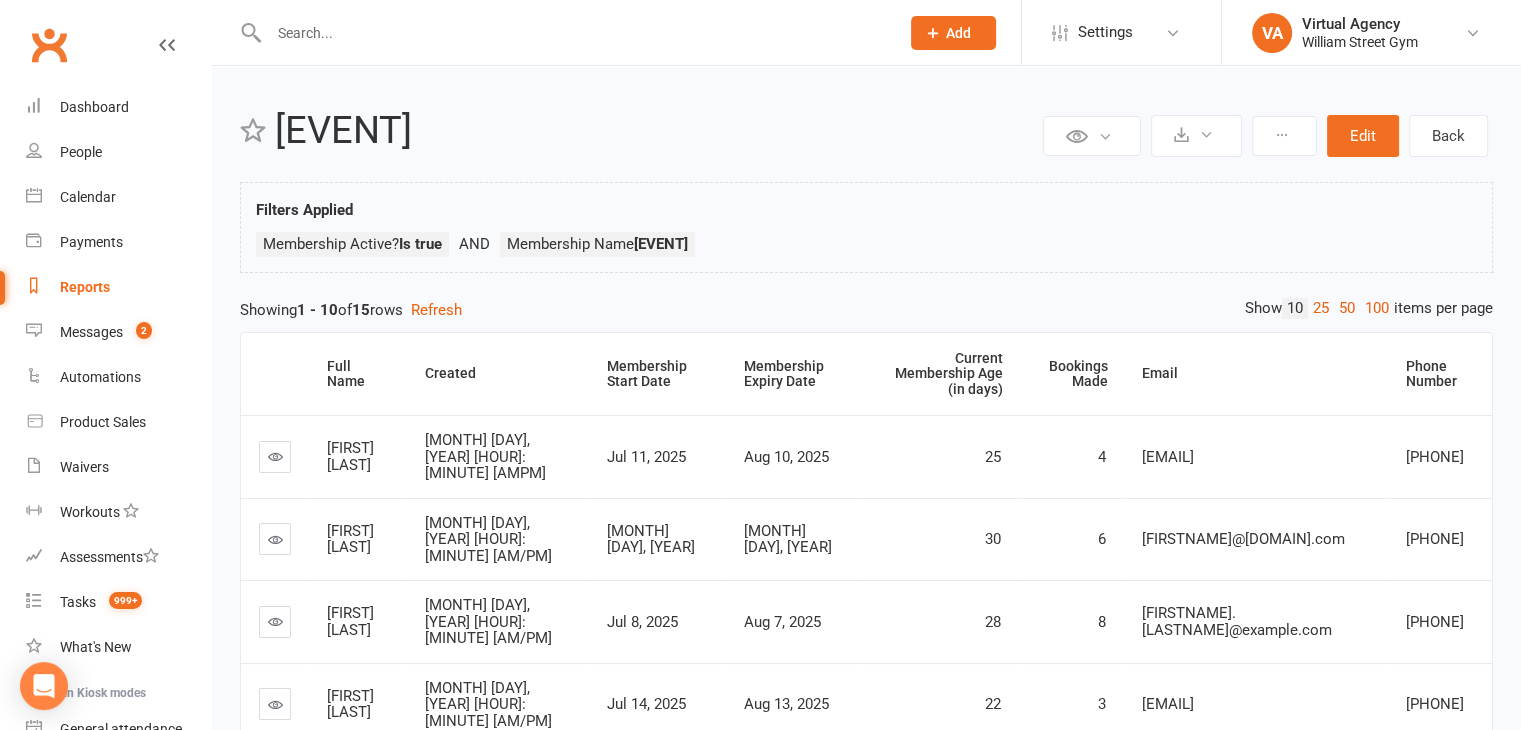 drag, startPoint x: 389, startPoint y: 505, endPoint x: 314, endPoint y: 486, distance: 77.36925 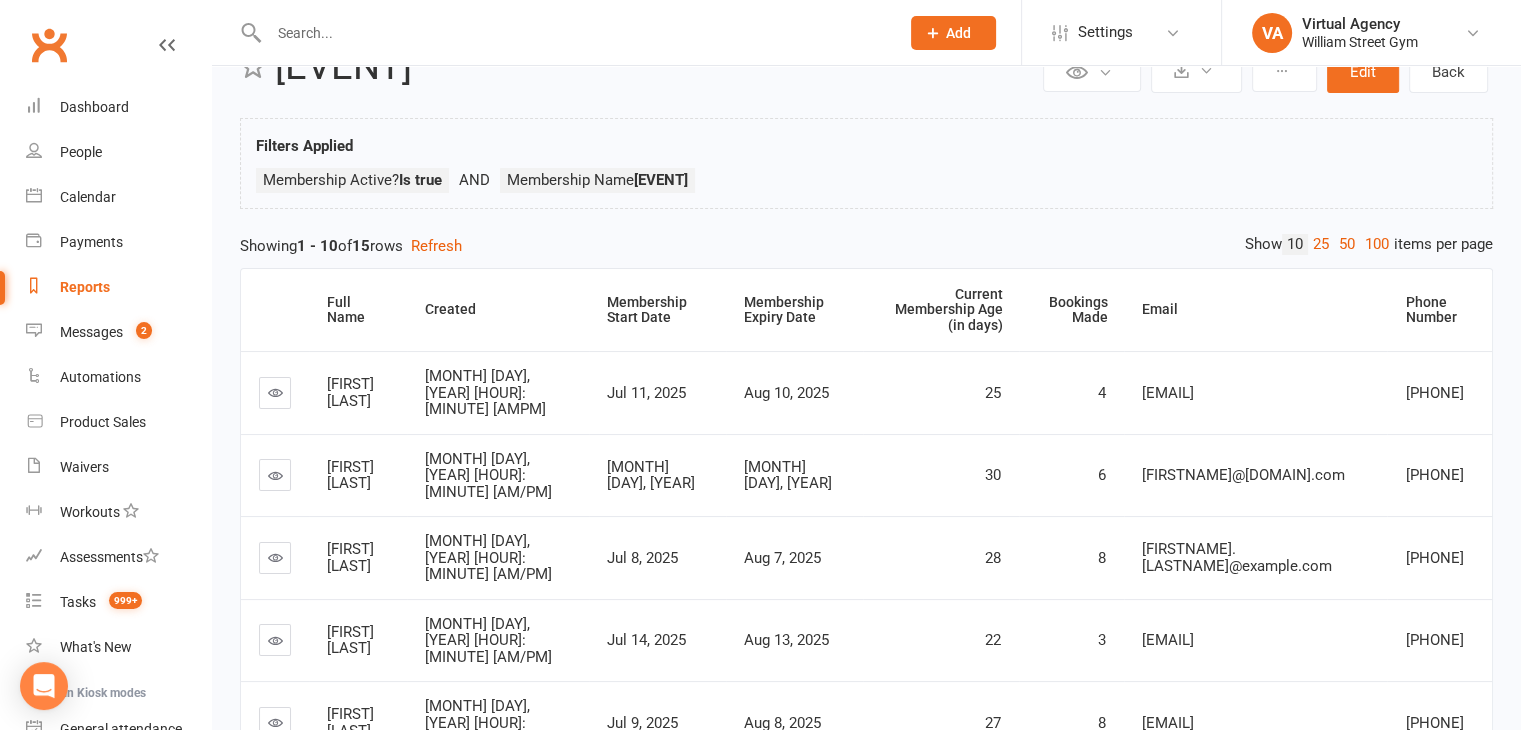 scroll, scrollTop: 100, scrollLeft: 0, axis: vertical 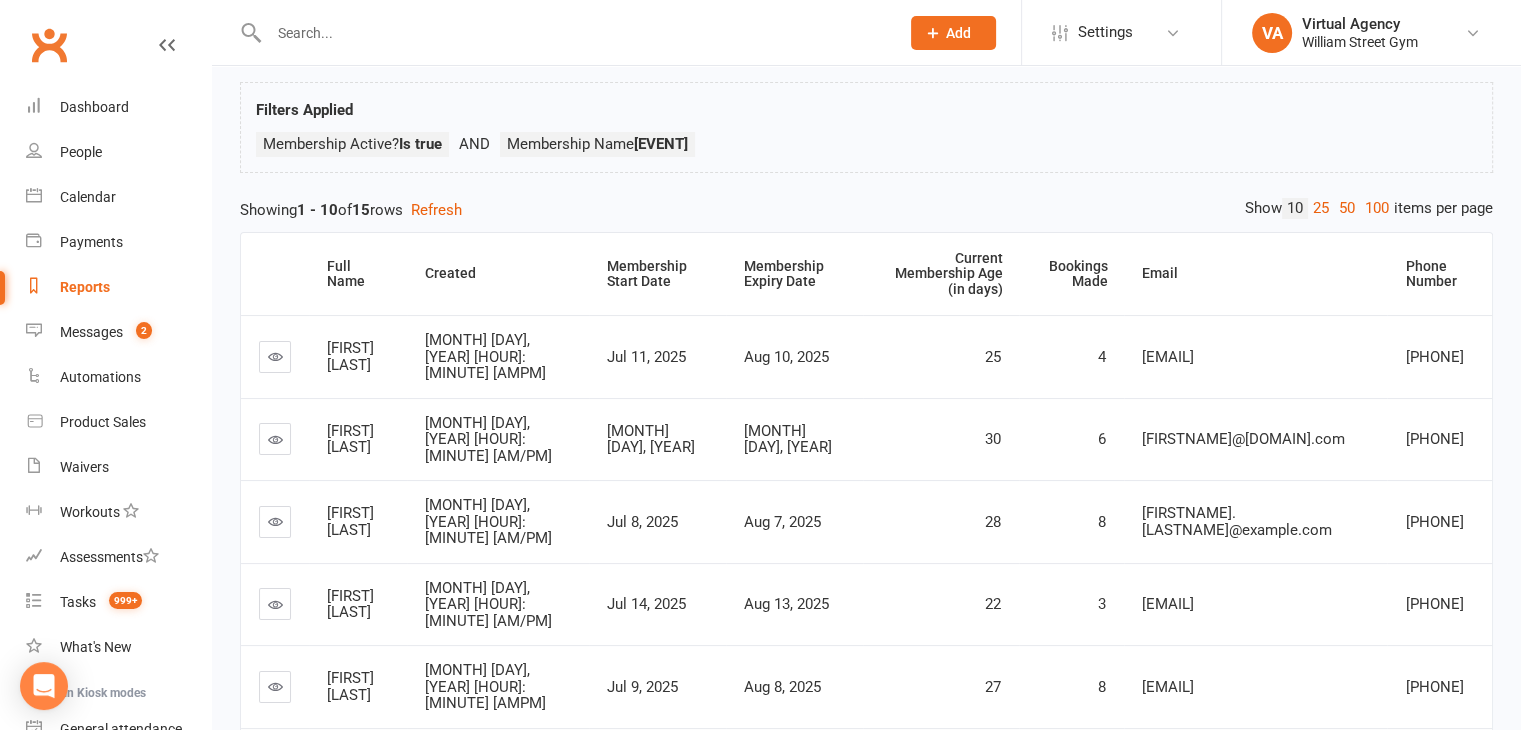 click on "[FIRST] [LAST]" at bounding box center (350, 439) 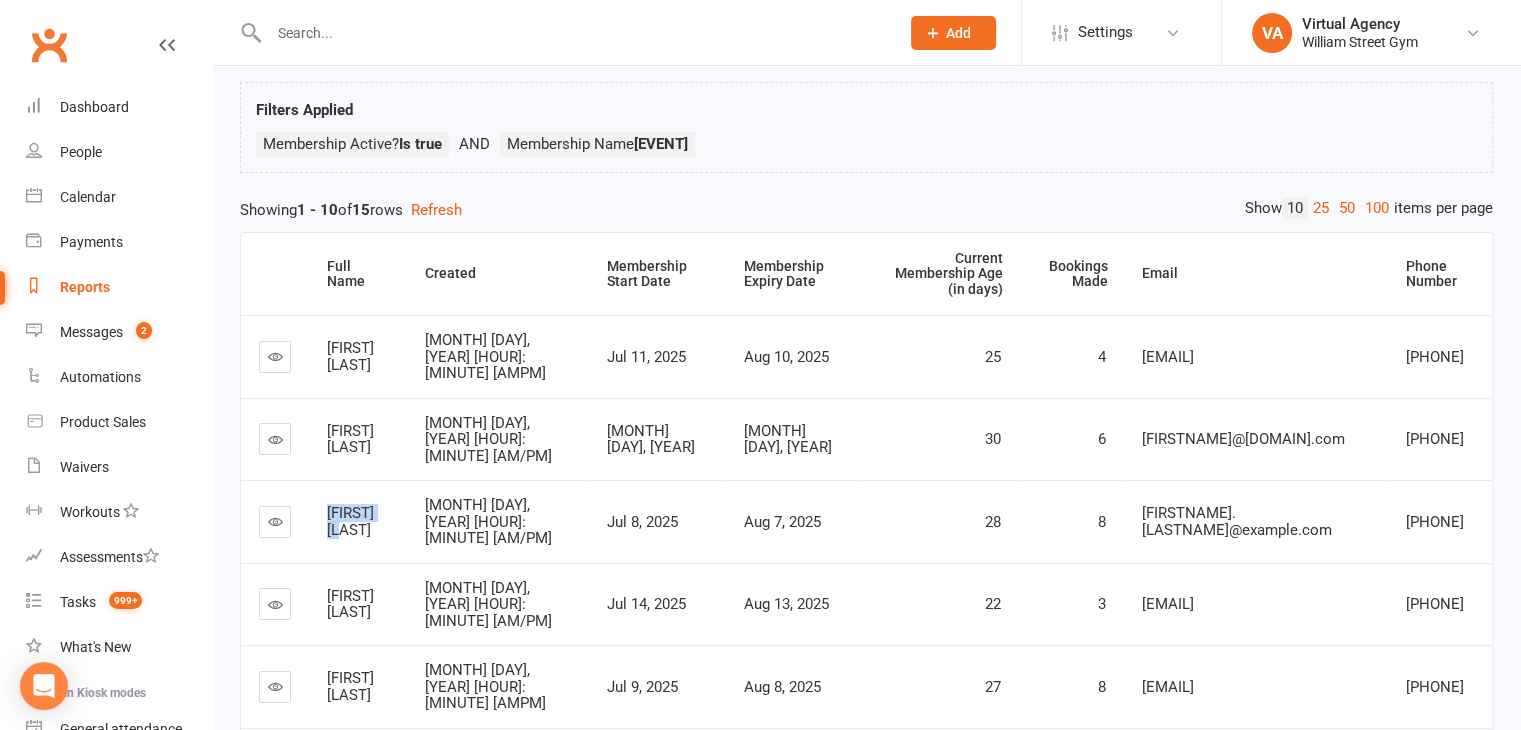 drag, startPoint x: 419, startPoint y: 463, endPoint x: 310, endPoint y: 461, distance: 109.01835 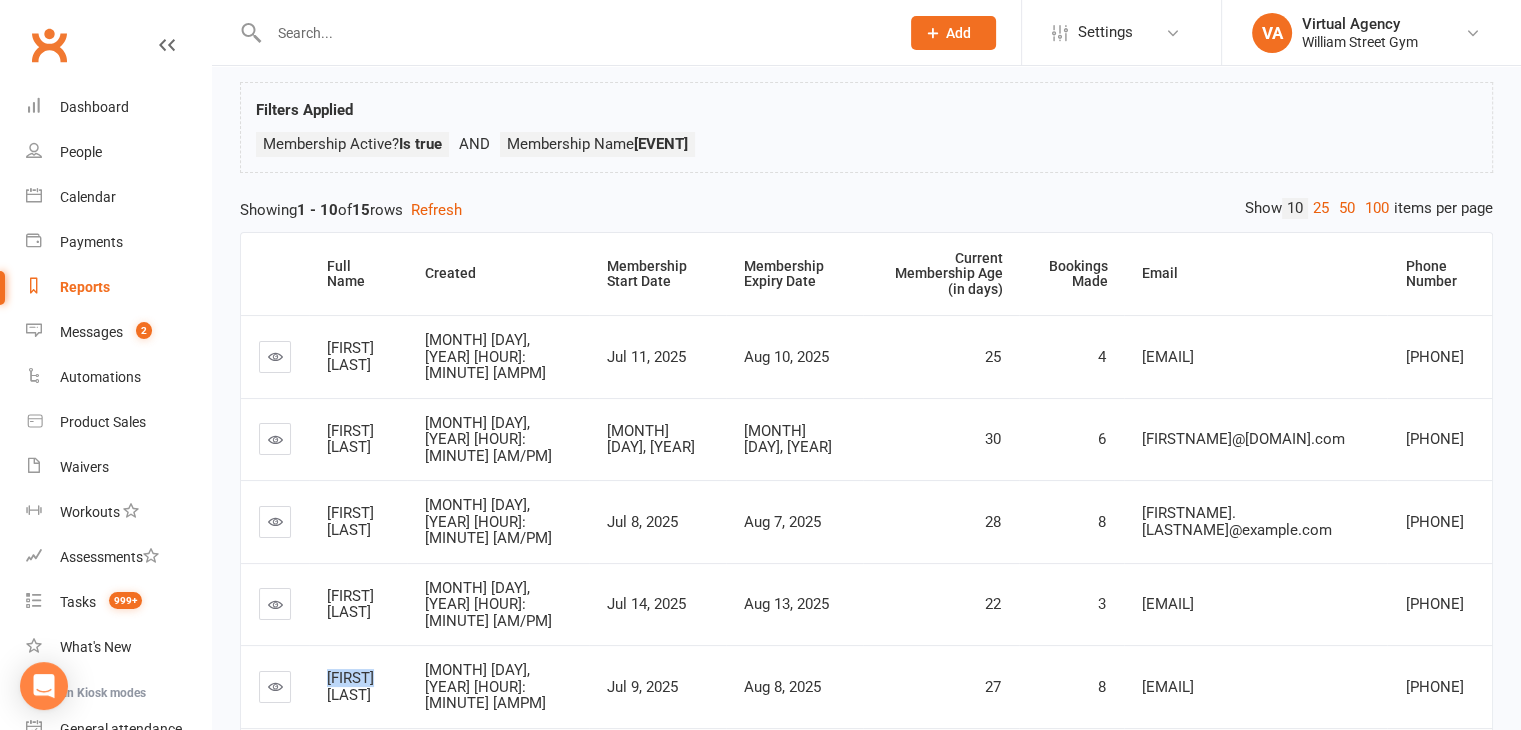drag, startPoint x: 381, startPoint y: 609, endPoint x: 325, endPoint y: 596, distance: 57.48913 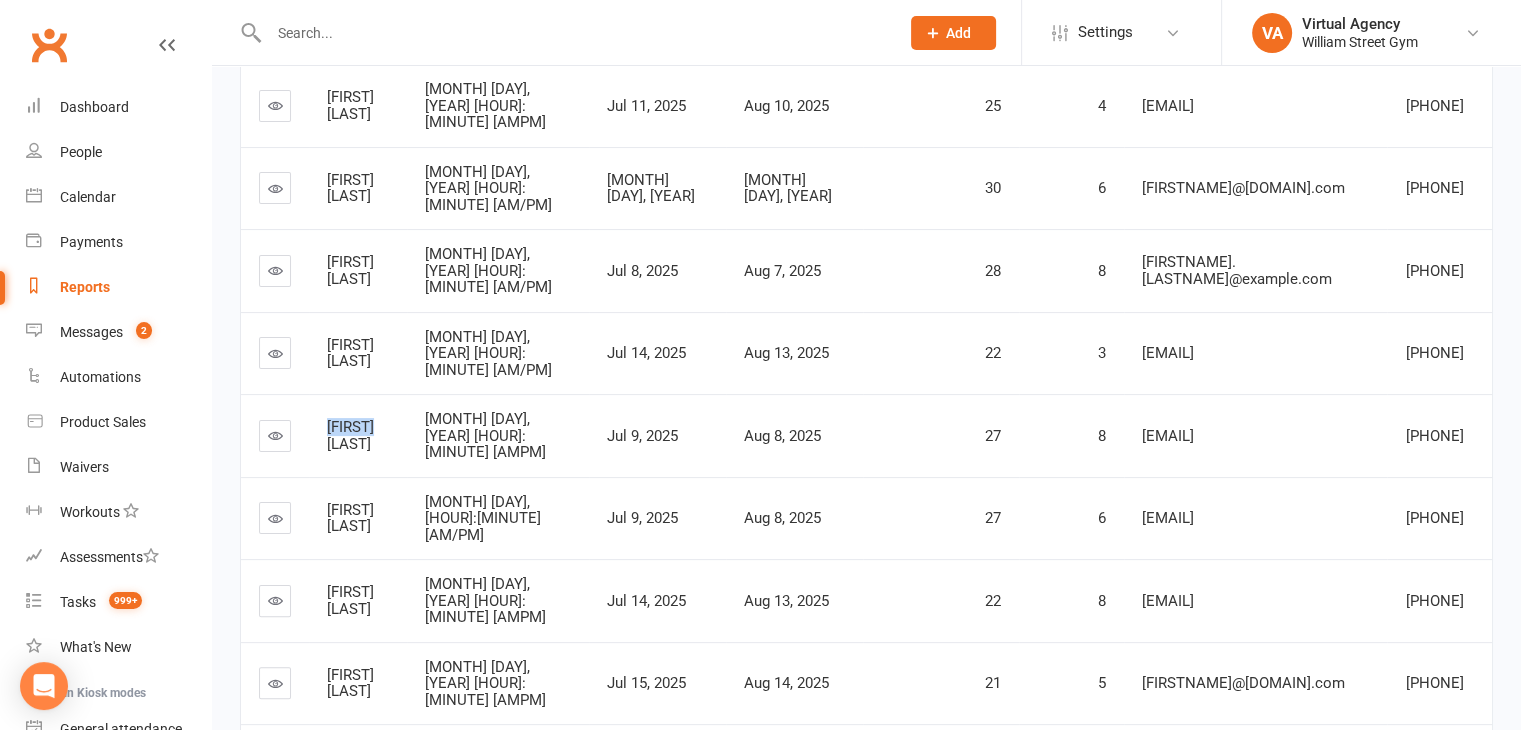 scroll, scrollTop: 400, scrollLeft: 0, axis: vertical 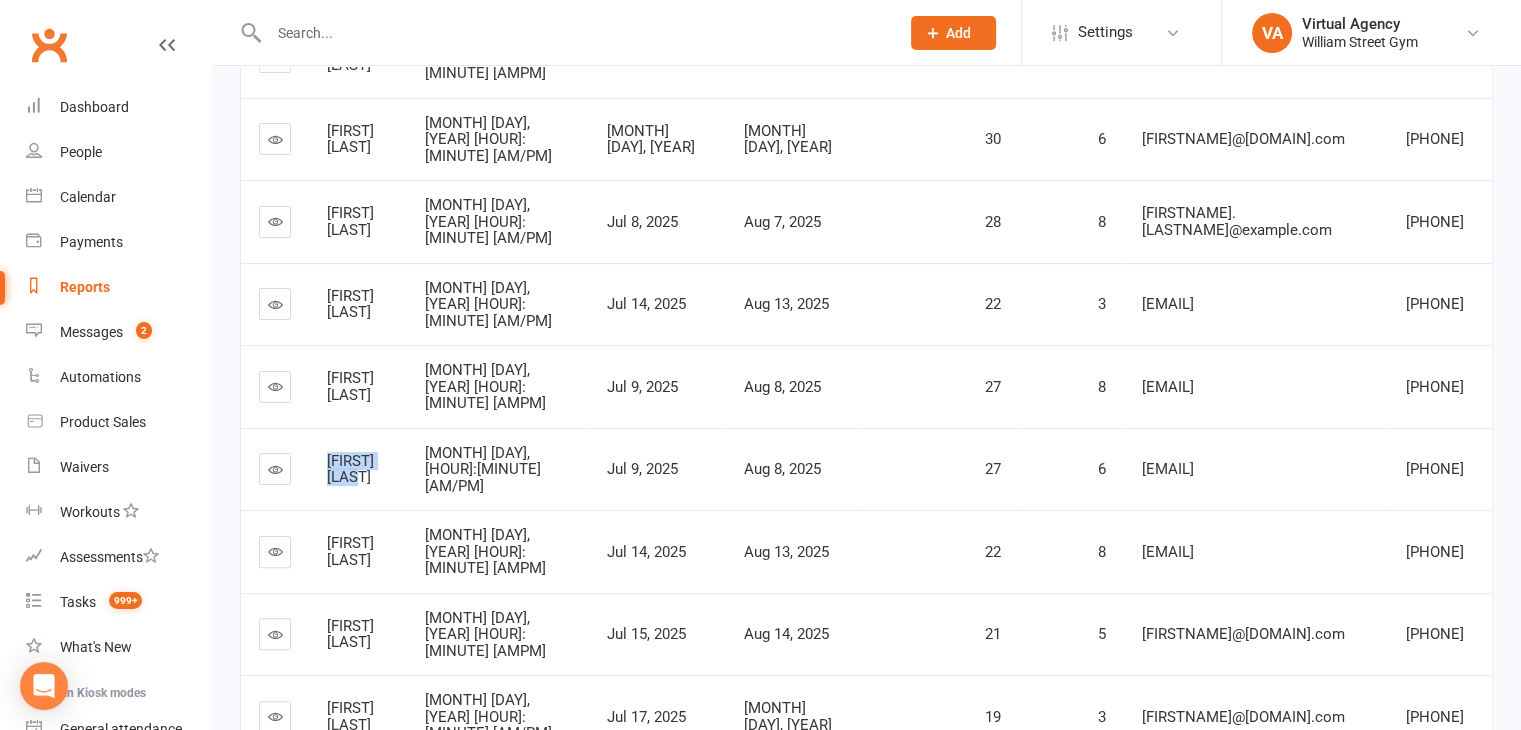drag, startPoint x: 413, startPoint y: 358, endPoint x: 312, endPoint y: 360, distance: 101.0198 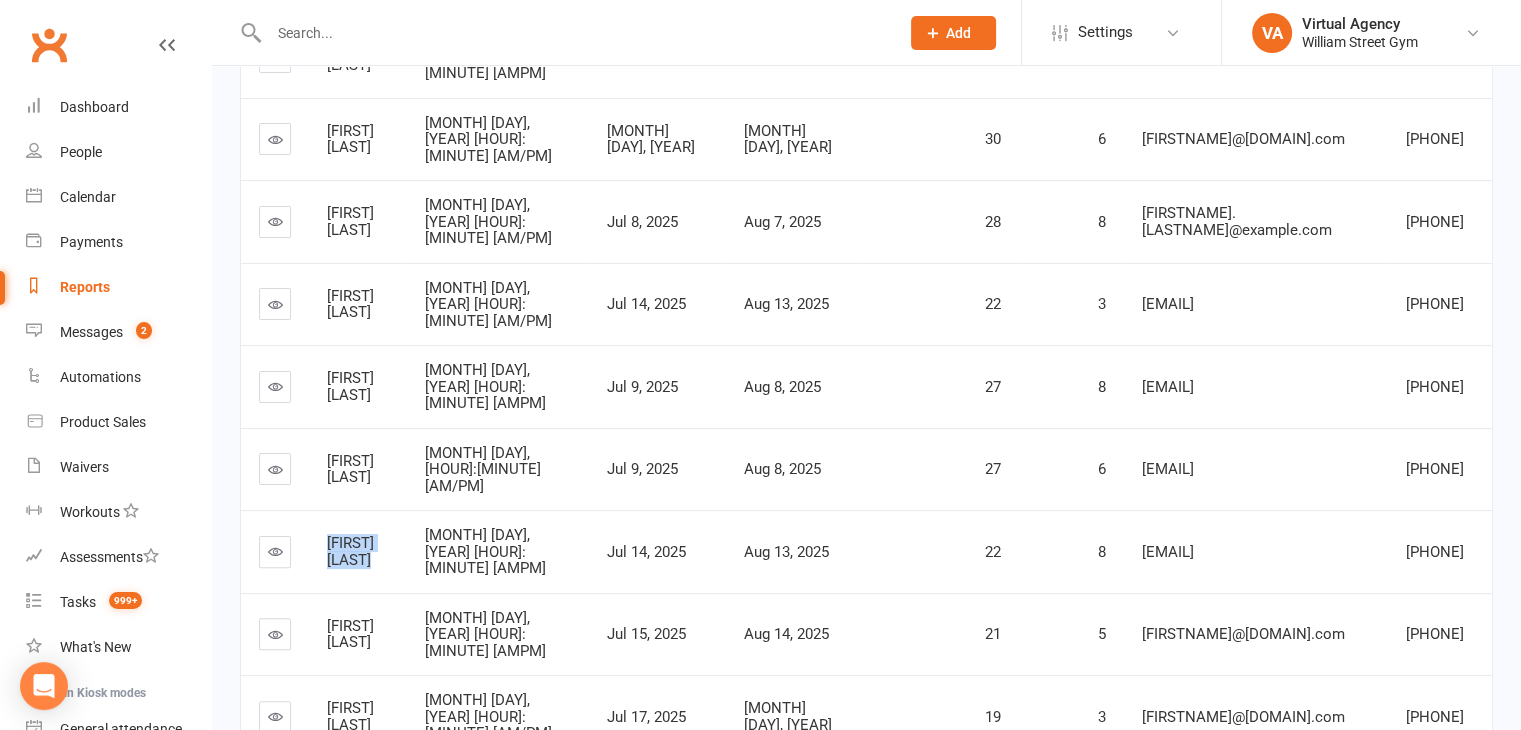 drag, startPoint x: 385, startPoint y: 430, endPoint x: 324, endPoint y: 409, distance: 64.513565 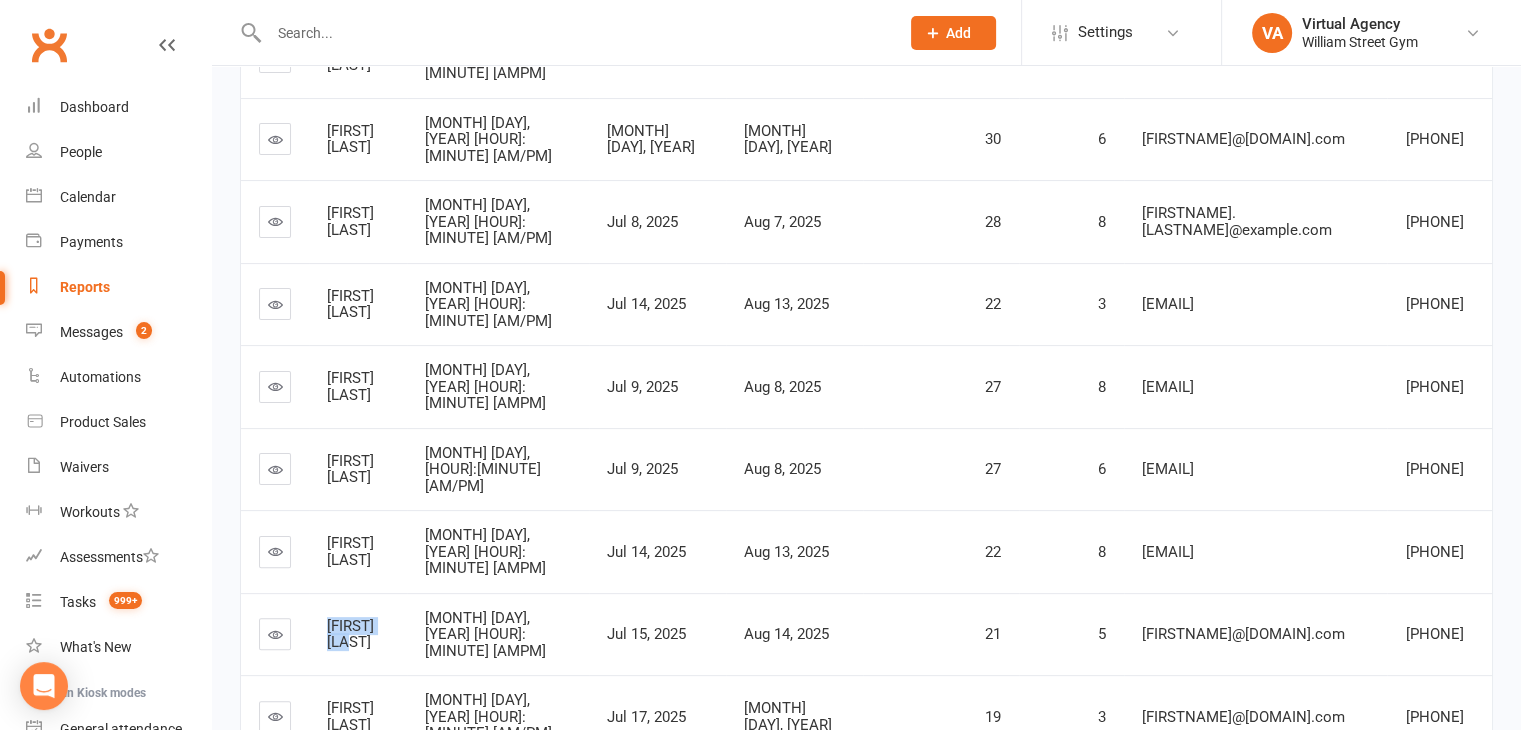 drag, startPoint x: 410, startPoint y: 493, endPoint x: 307, endPoint y: 498, distance: 103.121284 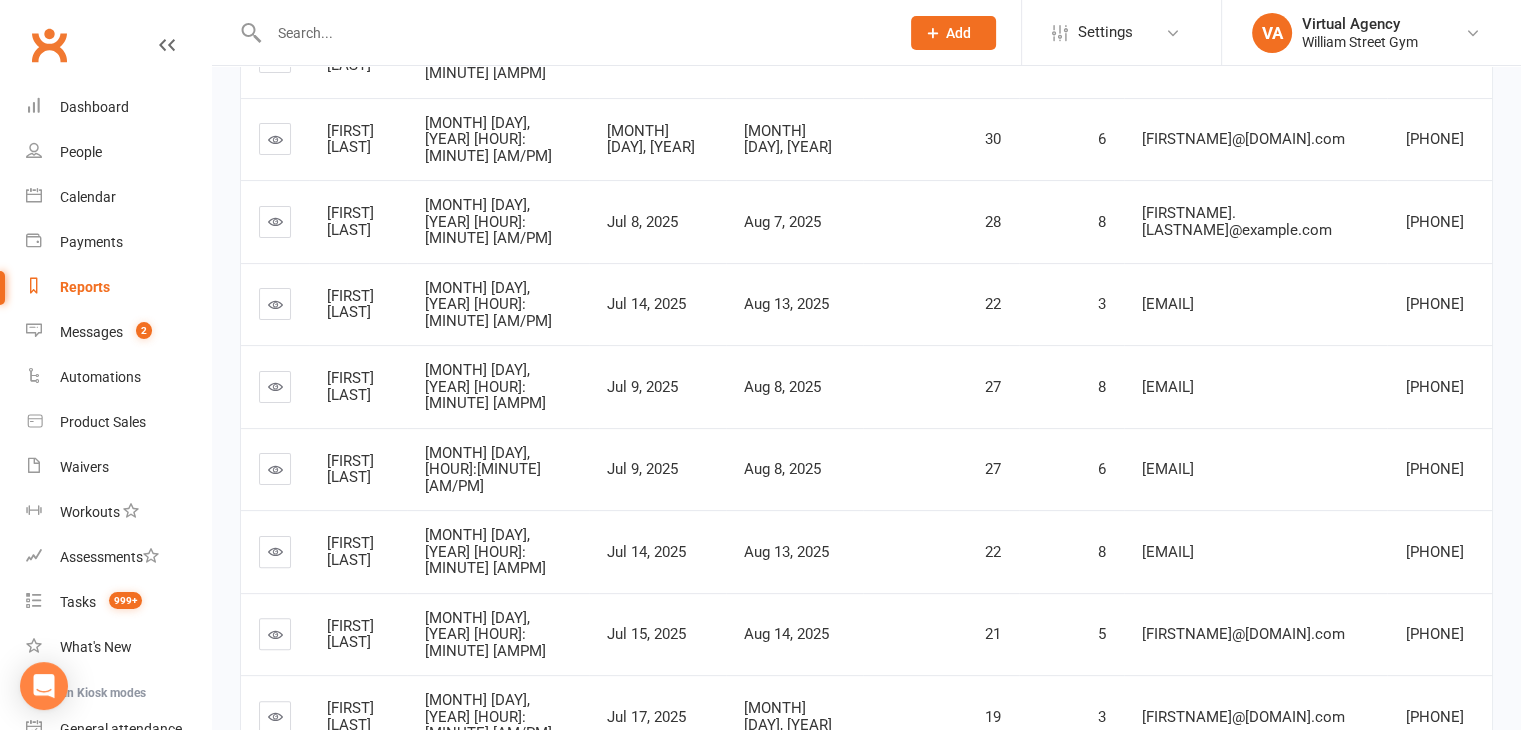 drag, startPoint x: 431, startPoint y: 628, endPoint x: 326, endPoint y: 620, distance: 105.30432 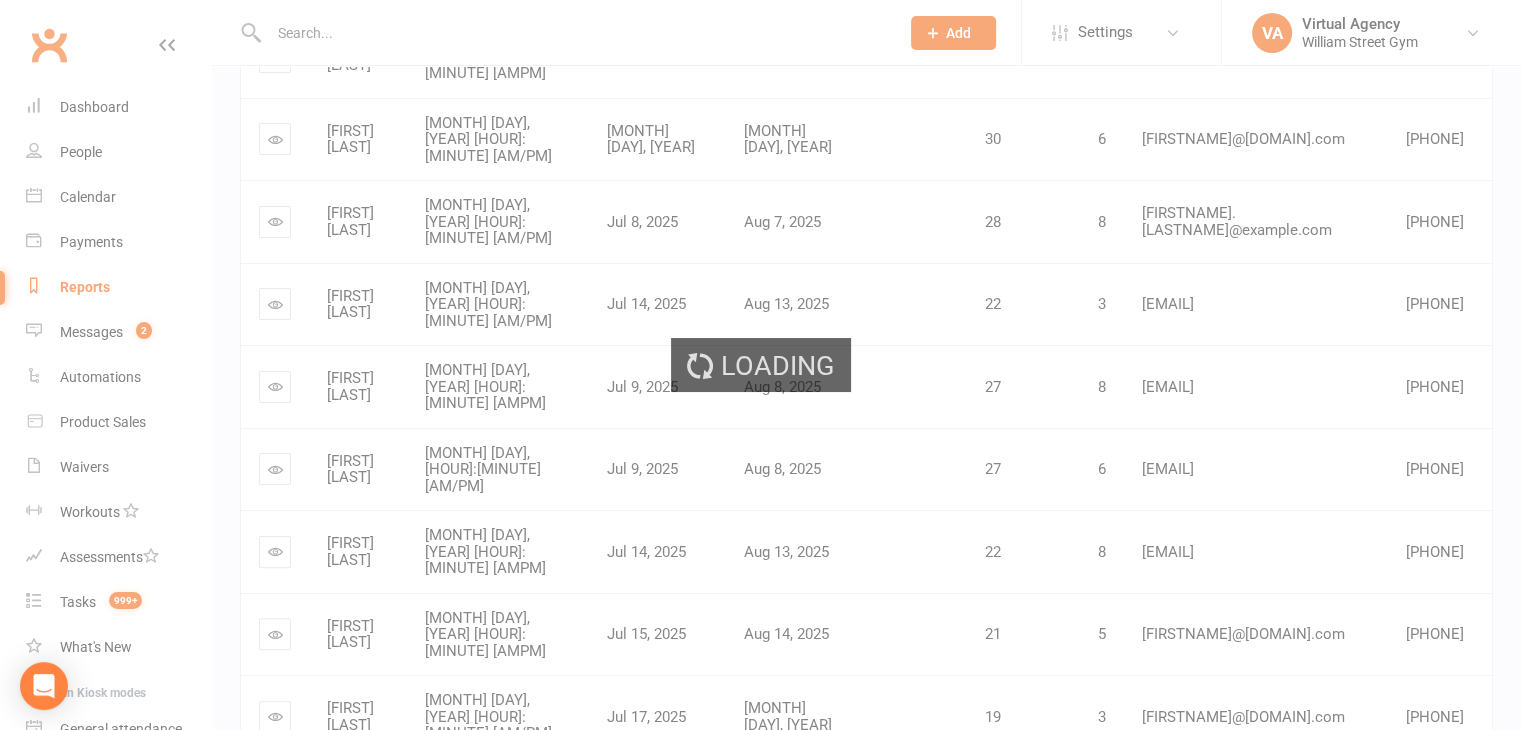 scroll, scrollTop: 156, scrollLeft: 0, axis: vertical 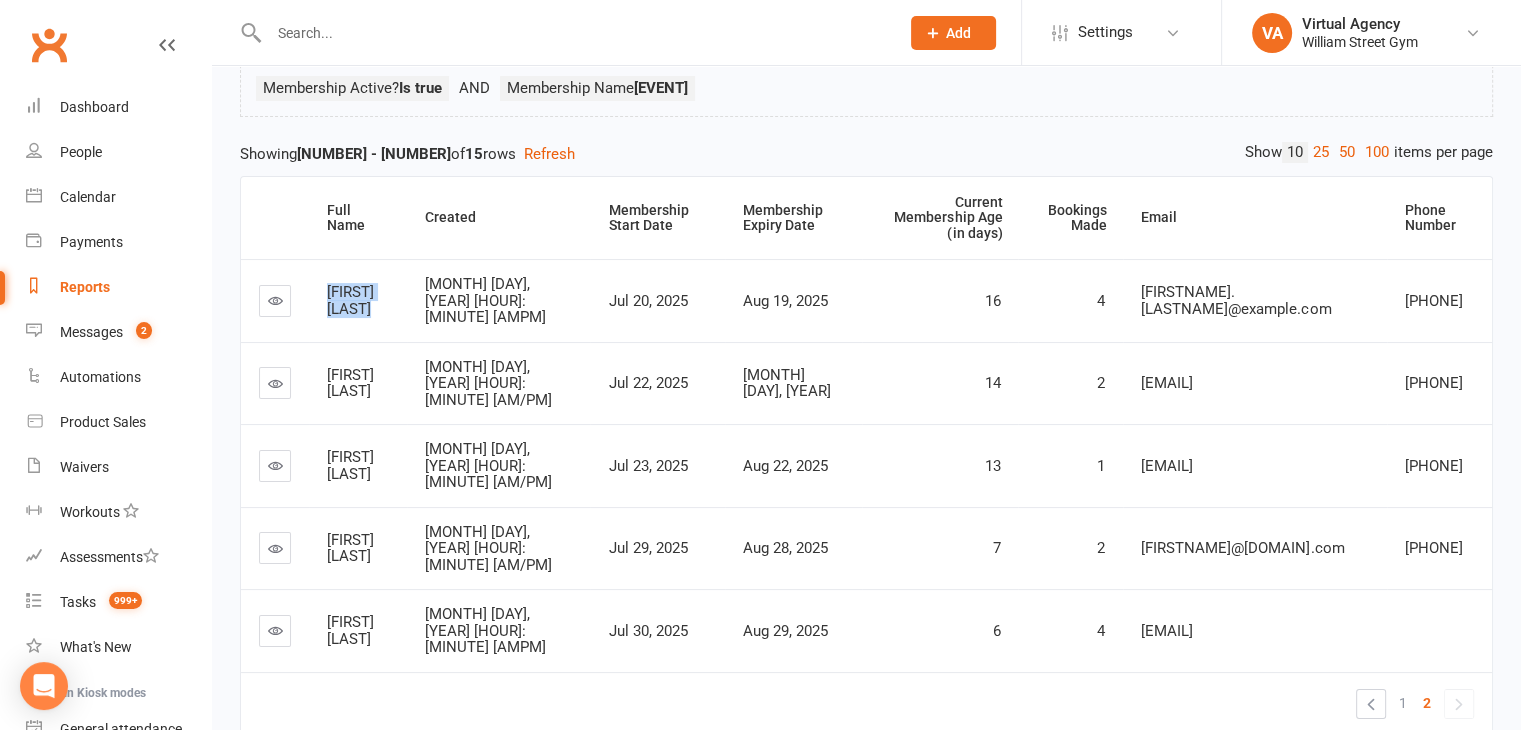 drag, startPoint x: 389, startPoint y: 289, endPoint x: 318, endPoint y: 261, distance: 76.321686 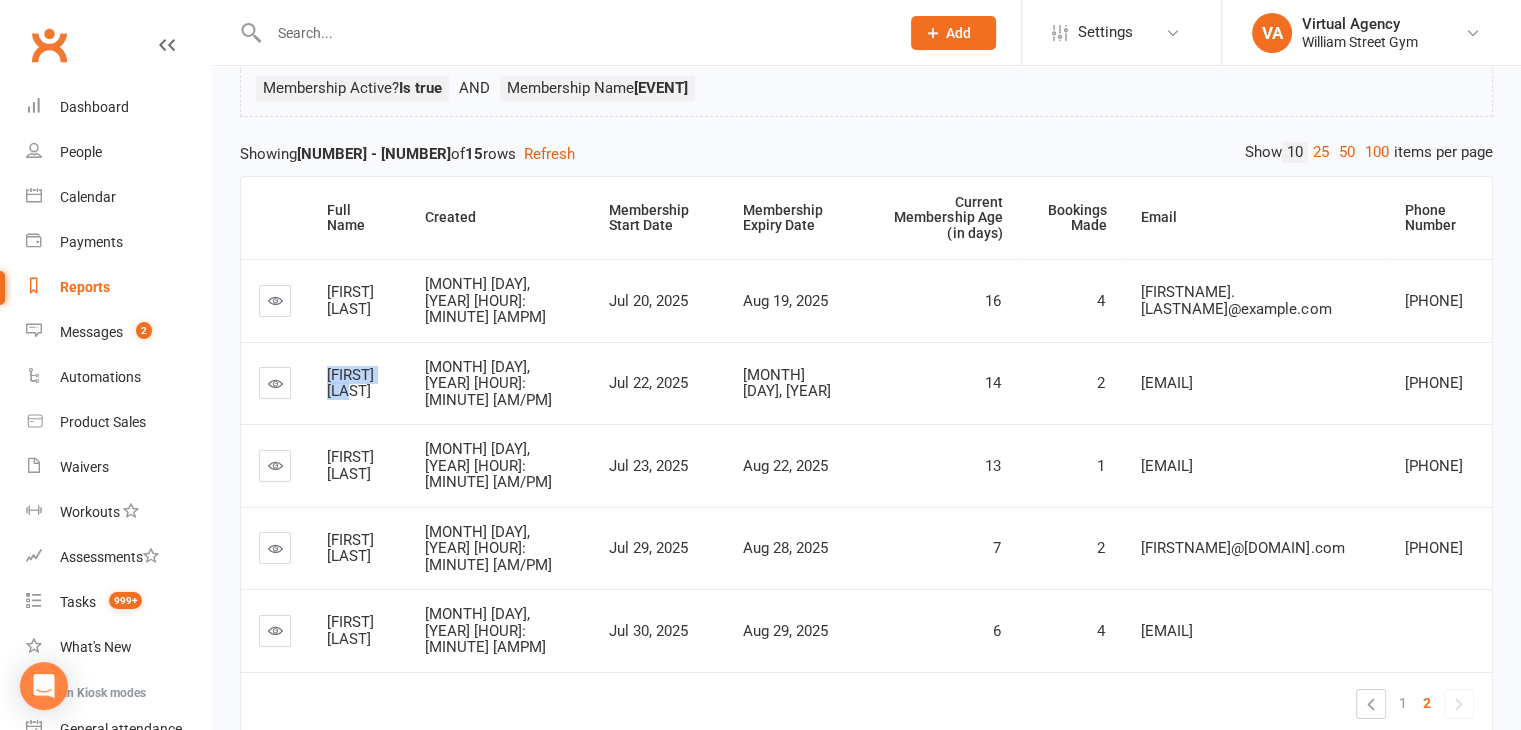 drag, startPoint x: 422, startPoint y: 352, endPoint x: 316, endPoint y: 333, distance: 107.68937 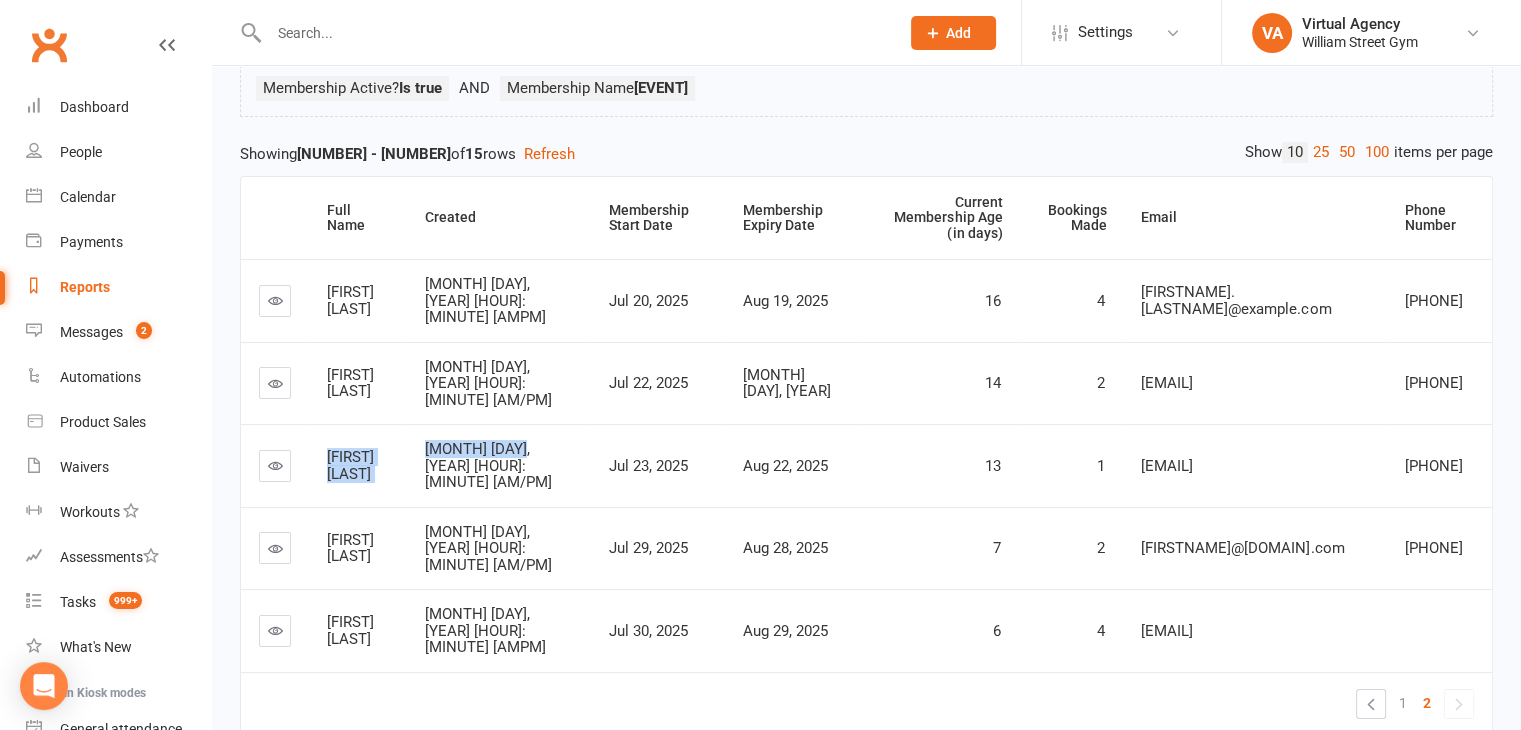 drag, startPoint x: 440, startPoint y: 412, endPoint x: 322, endPoint y: 393, distance: 119.519875 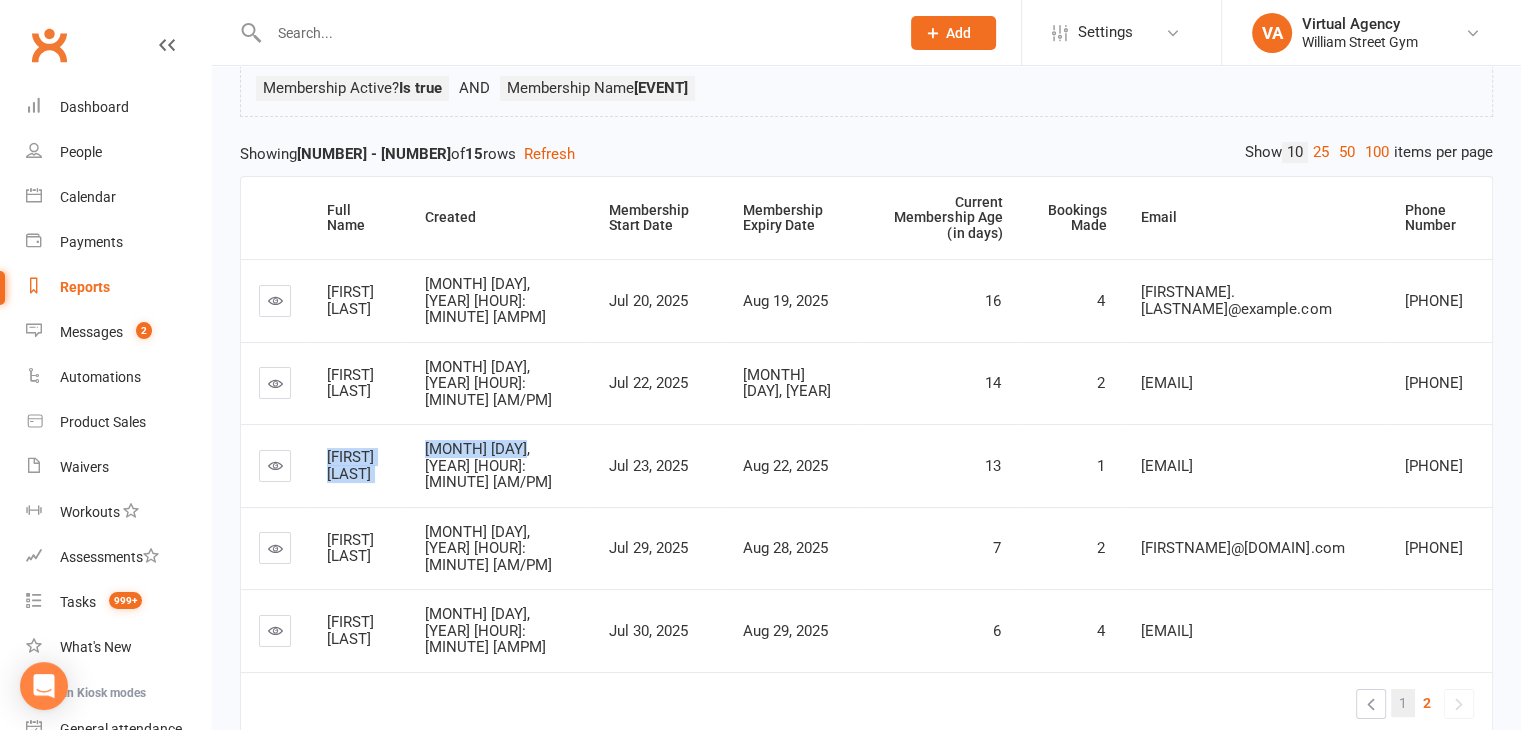 click on "1" at bounding box center (1403, 703) 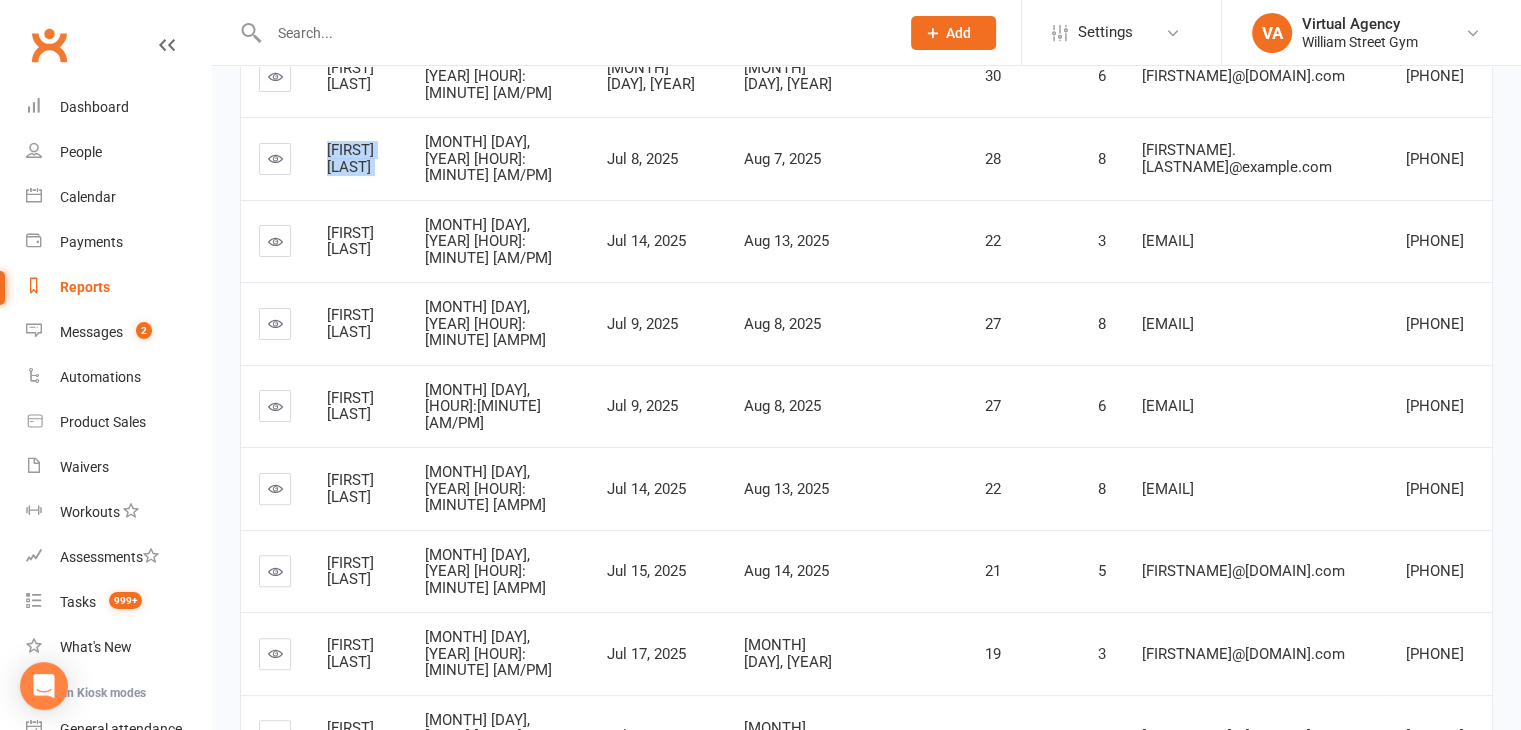 scroll, scrollTop: 485, scrollLeft: 0, axis: vertical 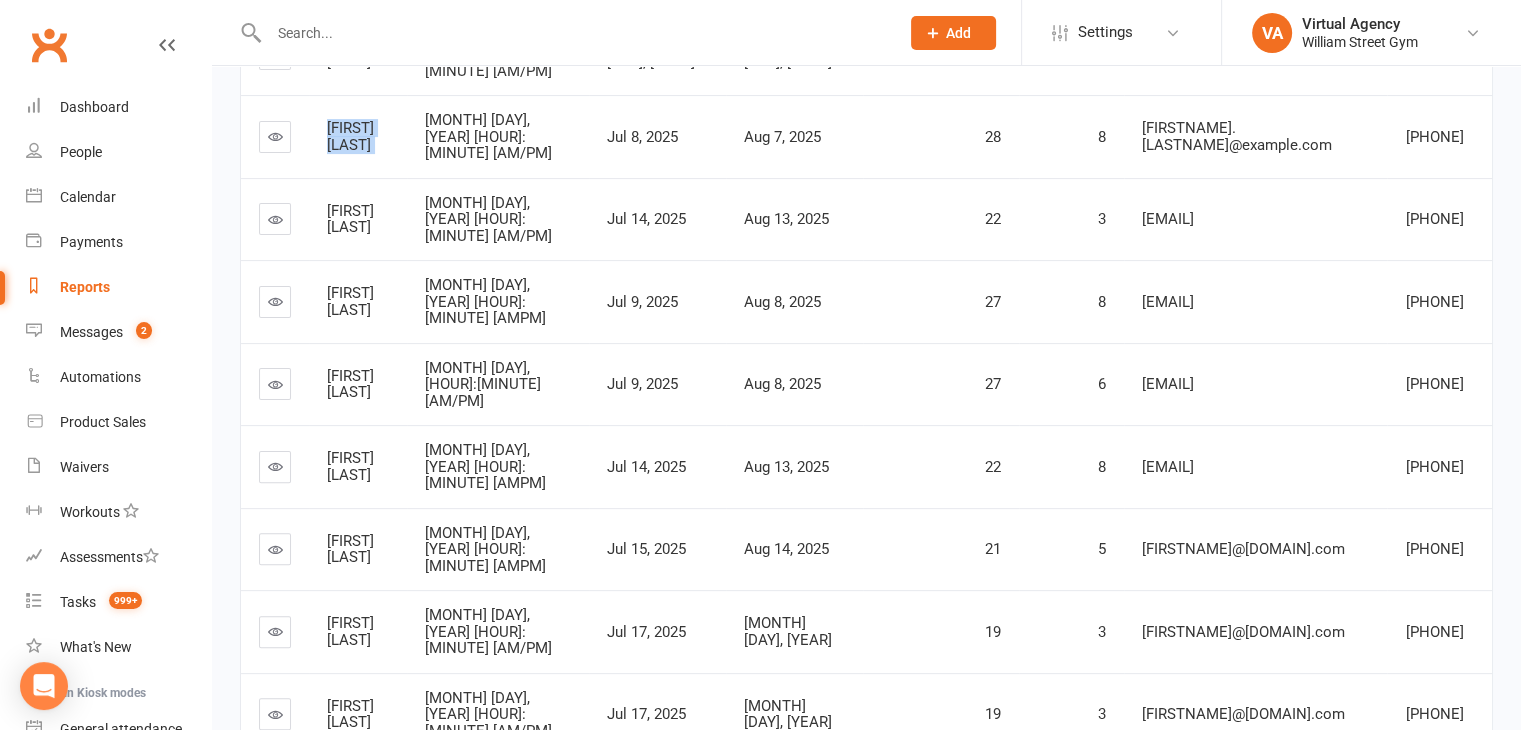 click on "2" at bounding box center (1427, 786) 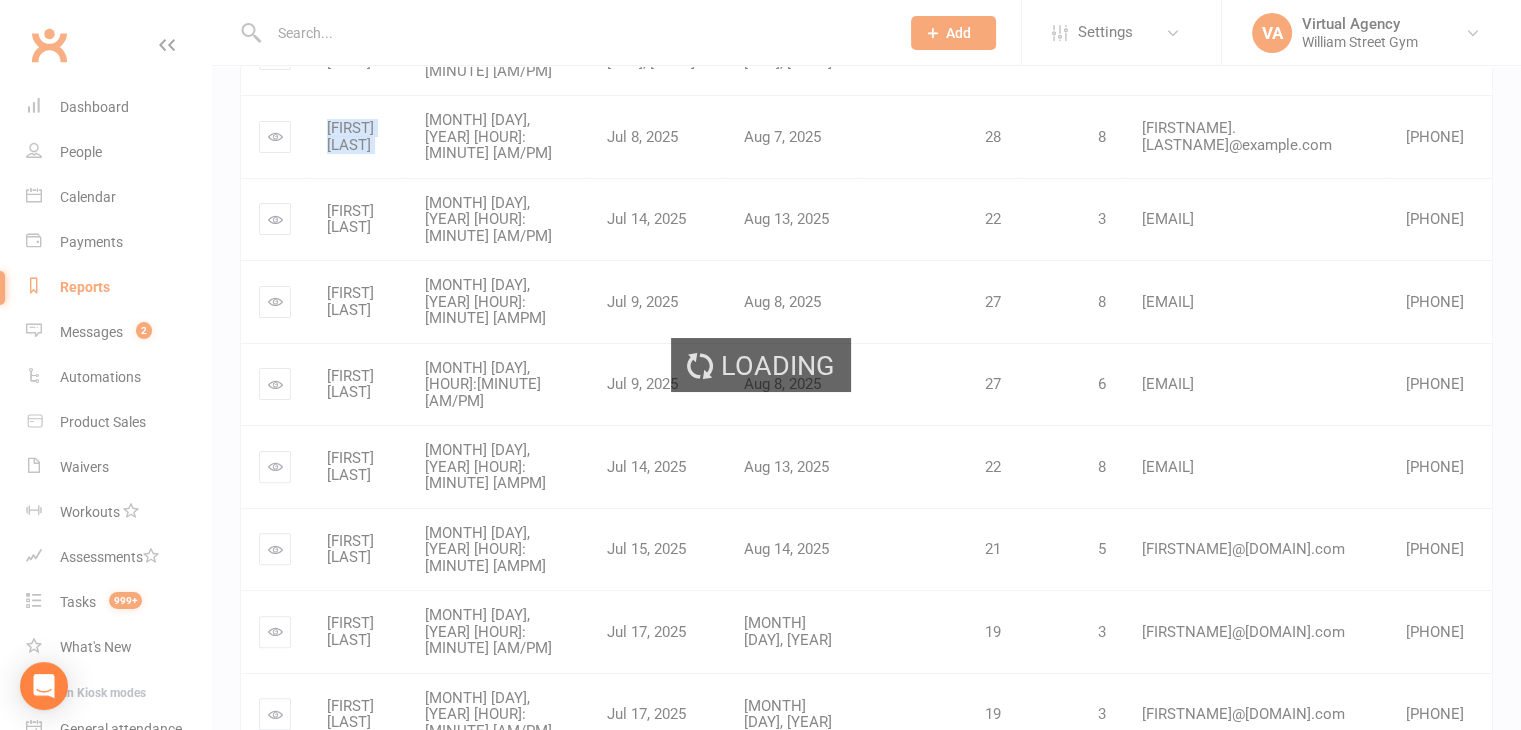 scroll, scrollTop: 156, scrollLeft: 0, axis: vertical 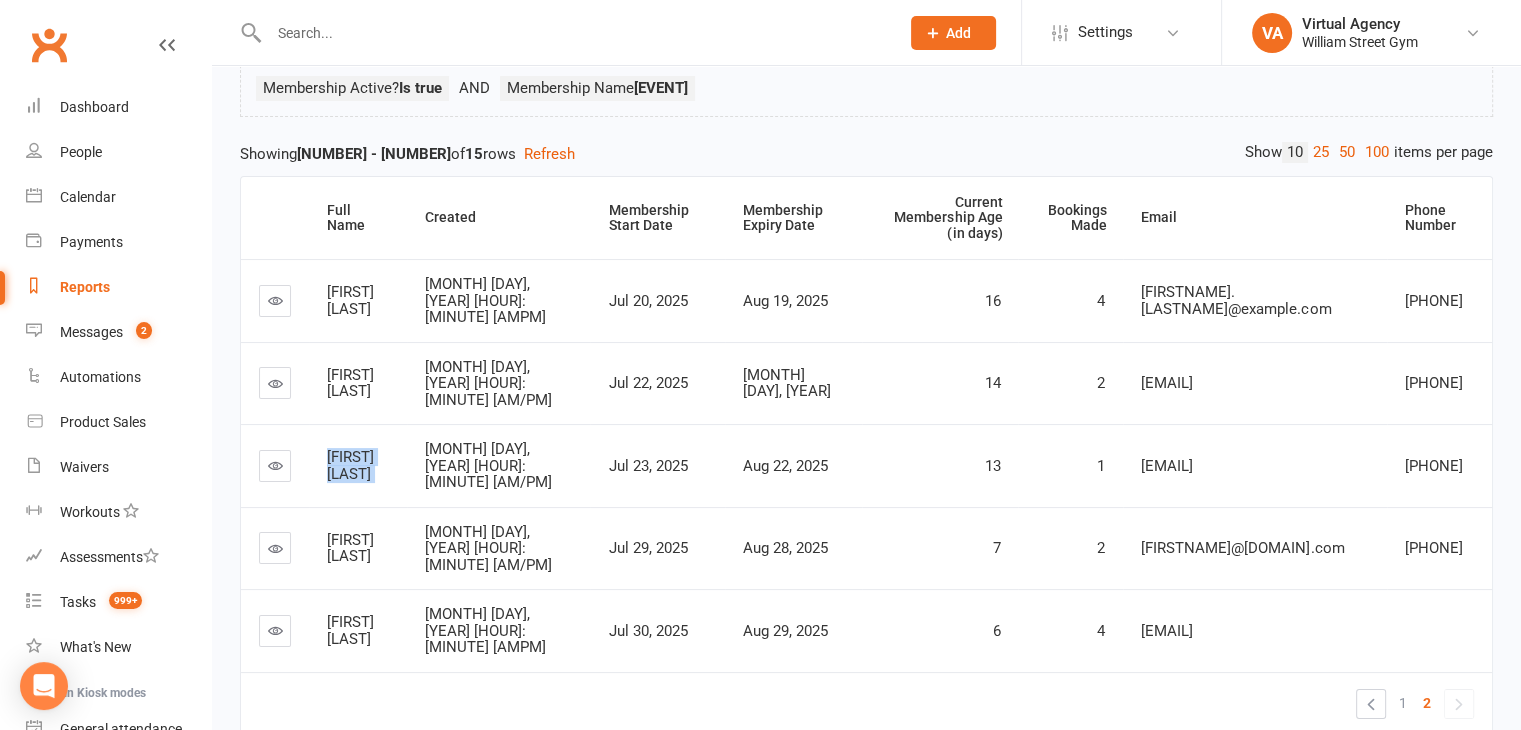 drag, startPoint x: 388, startPoint y: 478, endPoint x: 318, endPoint y: 463, distance: 71.5891 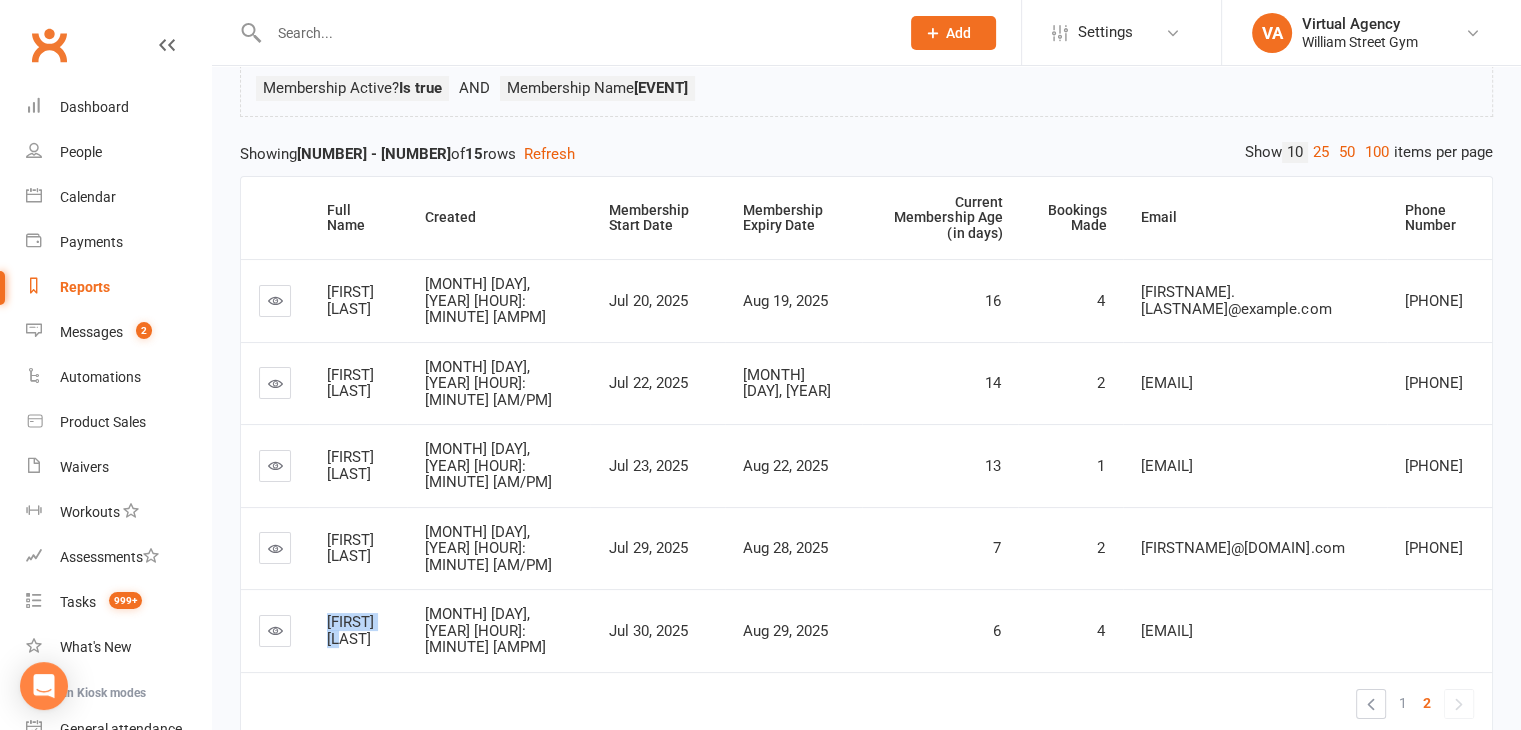 drag, startPoint x: 371, startPoint y: 541, endPoint x: 326, endPoint y: 531, distance: 46.09772 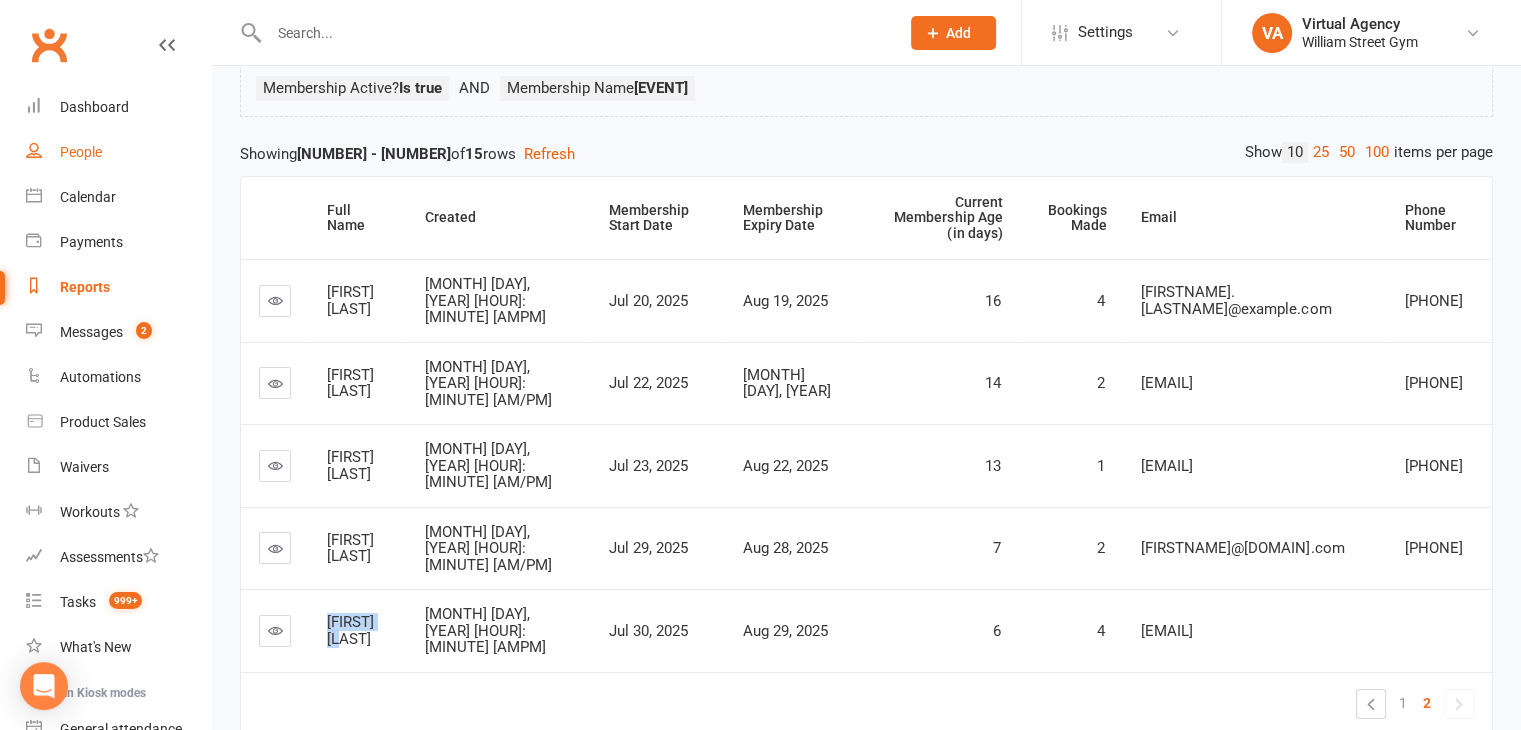 click on "People" at bounding box center (118, 152) 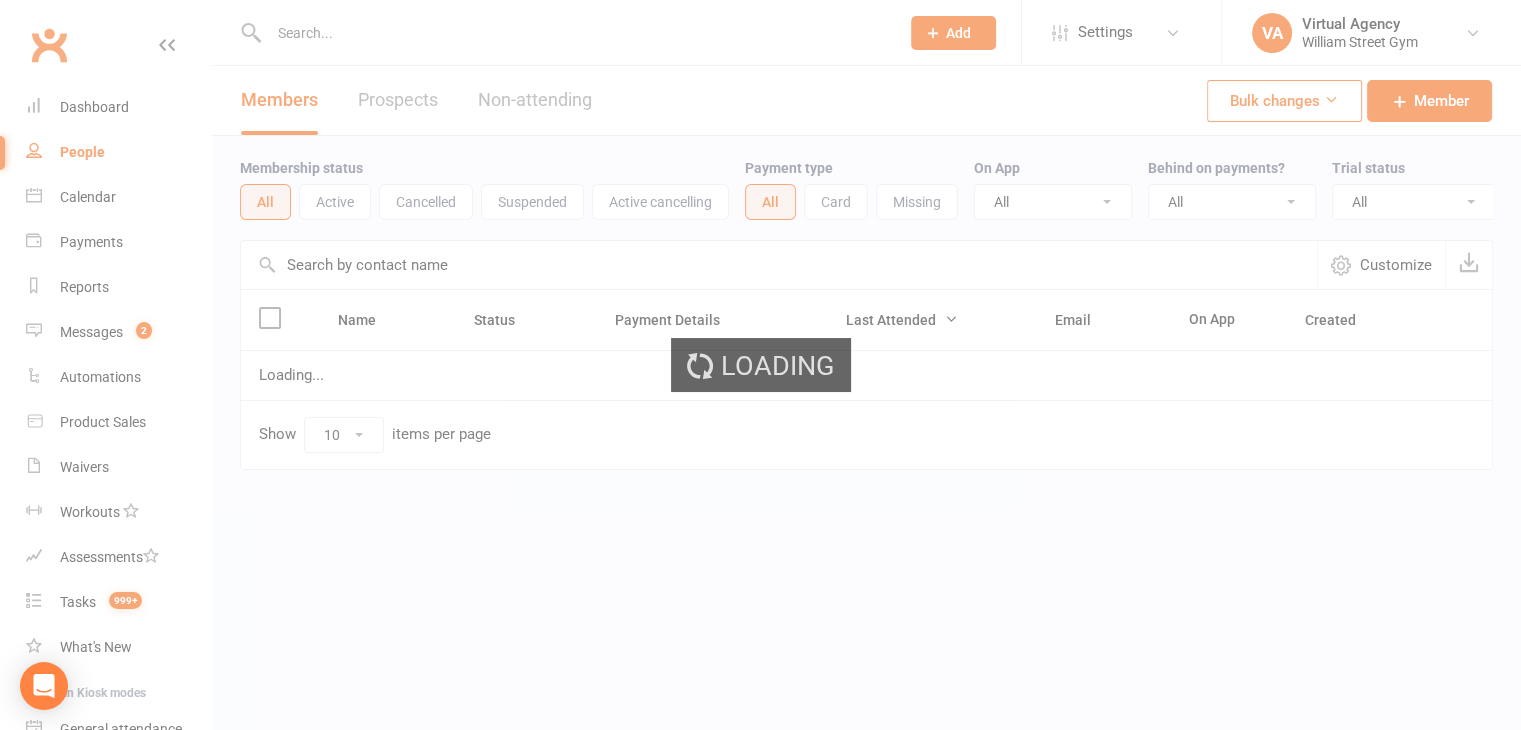 scroll, scrollTop: 0, scrollLeft: 0, axis: both 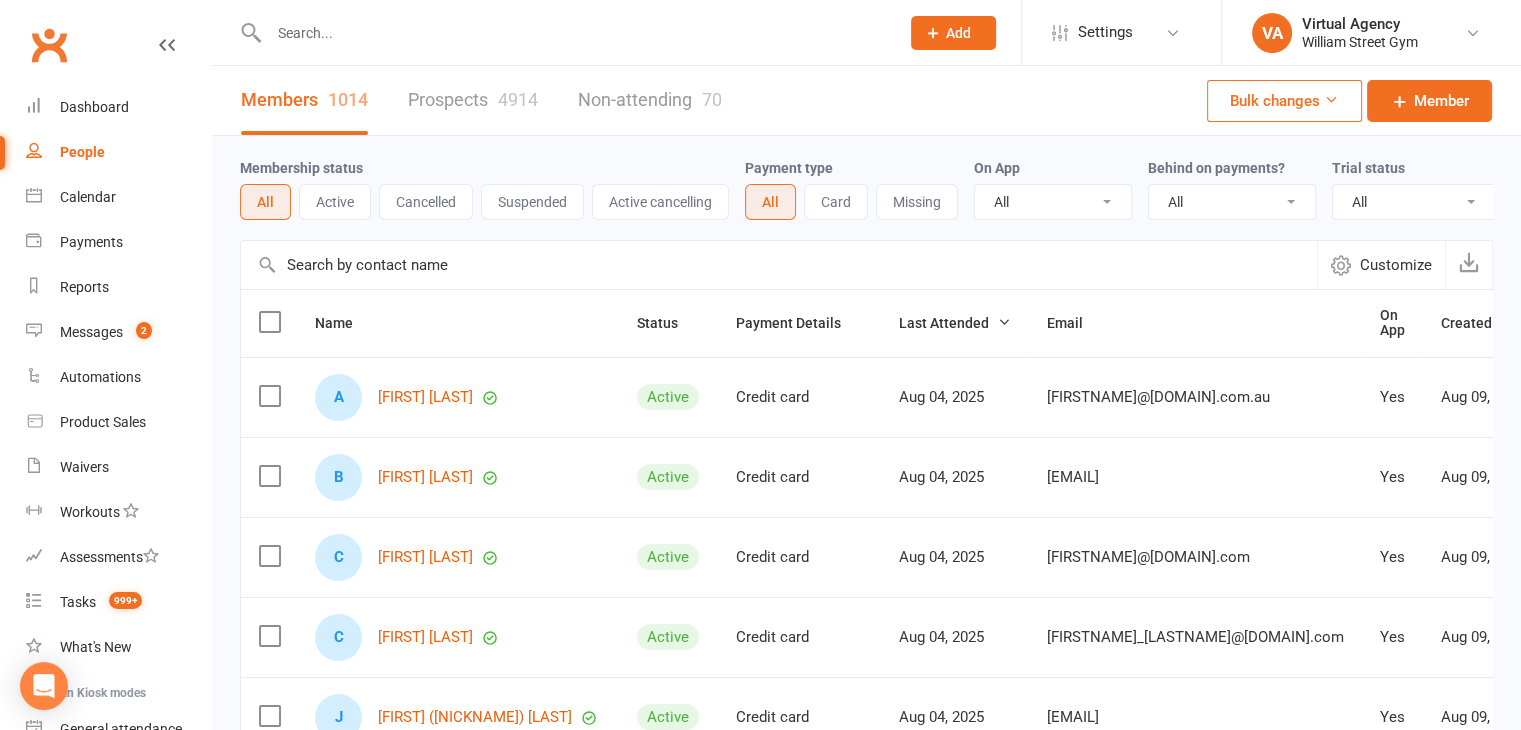 paste on "[FIRST] [LAST]" 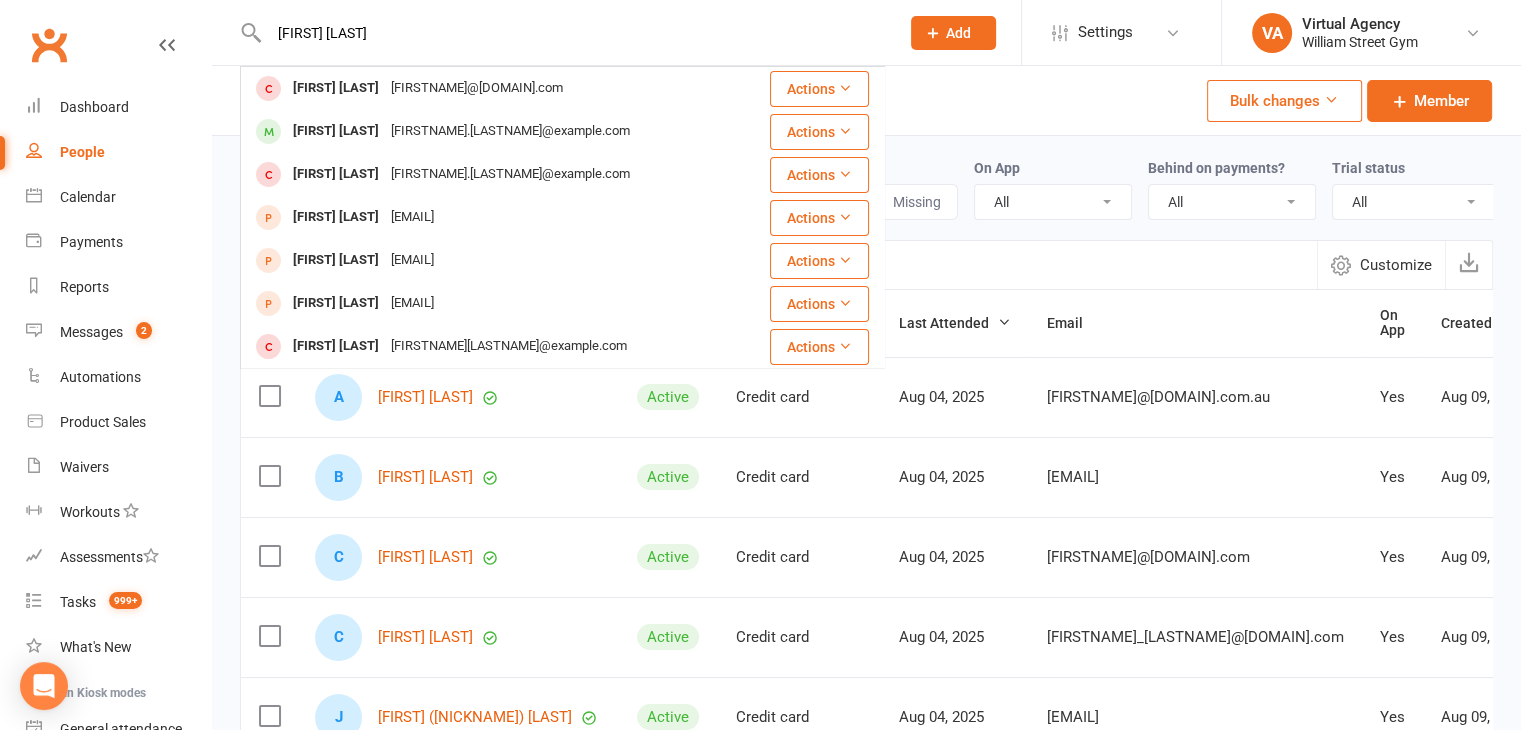 type on "[FIRST] [LAST]" 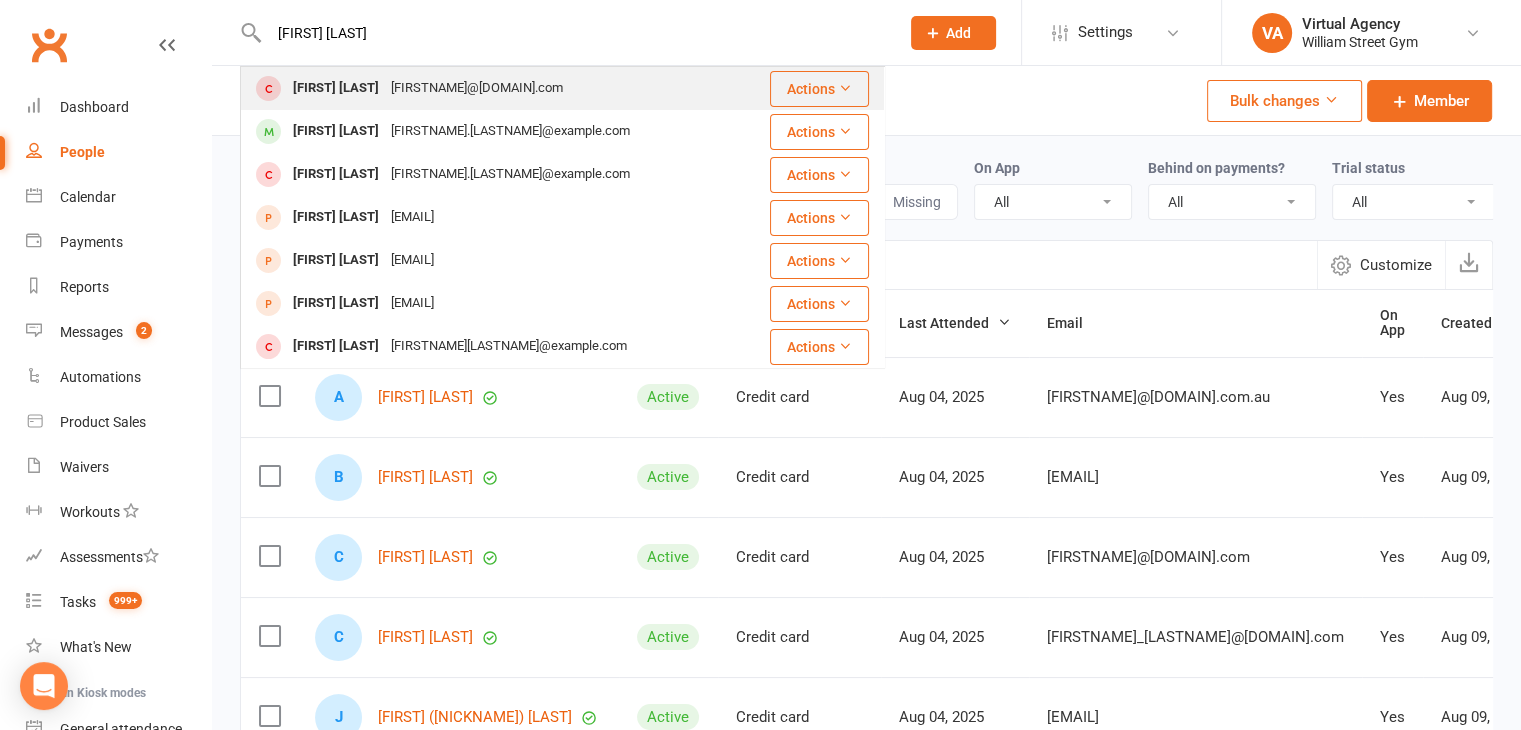 click on "[FIRSTNAME]@[DOMAIN].com" at bounding box center [477, 88] 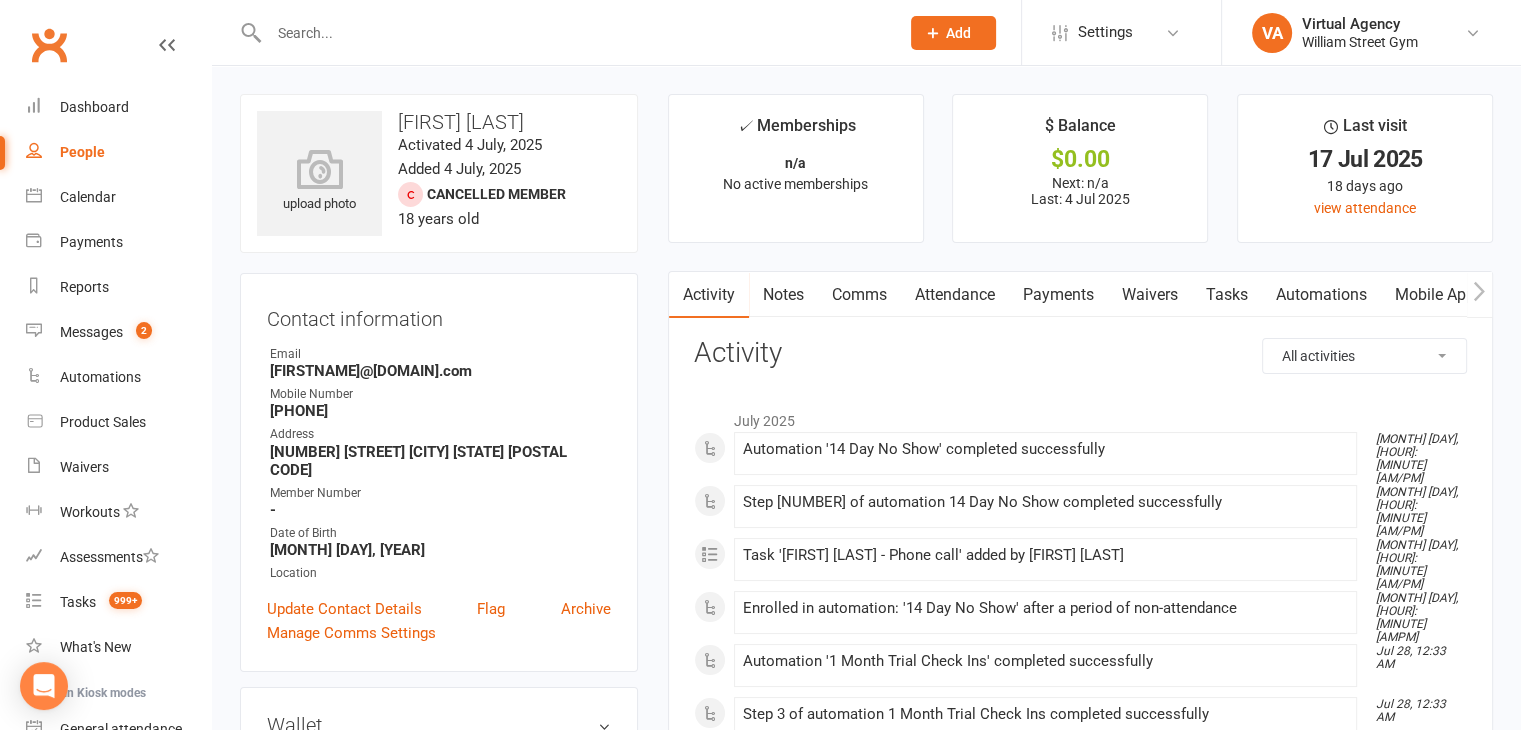 click at bounding box center (574, 33) 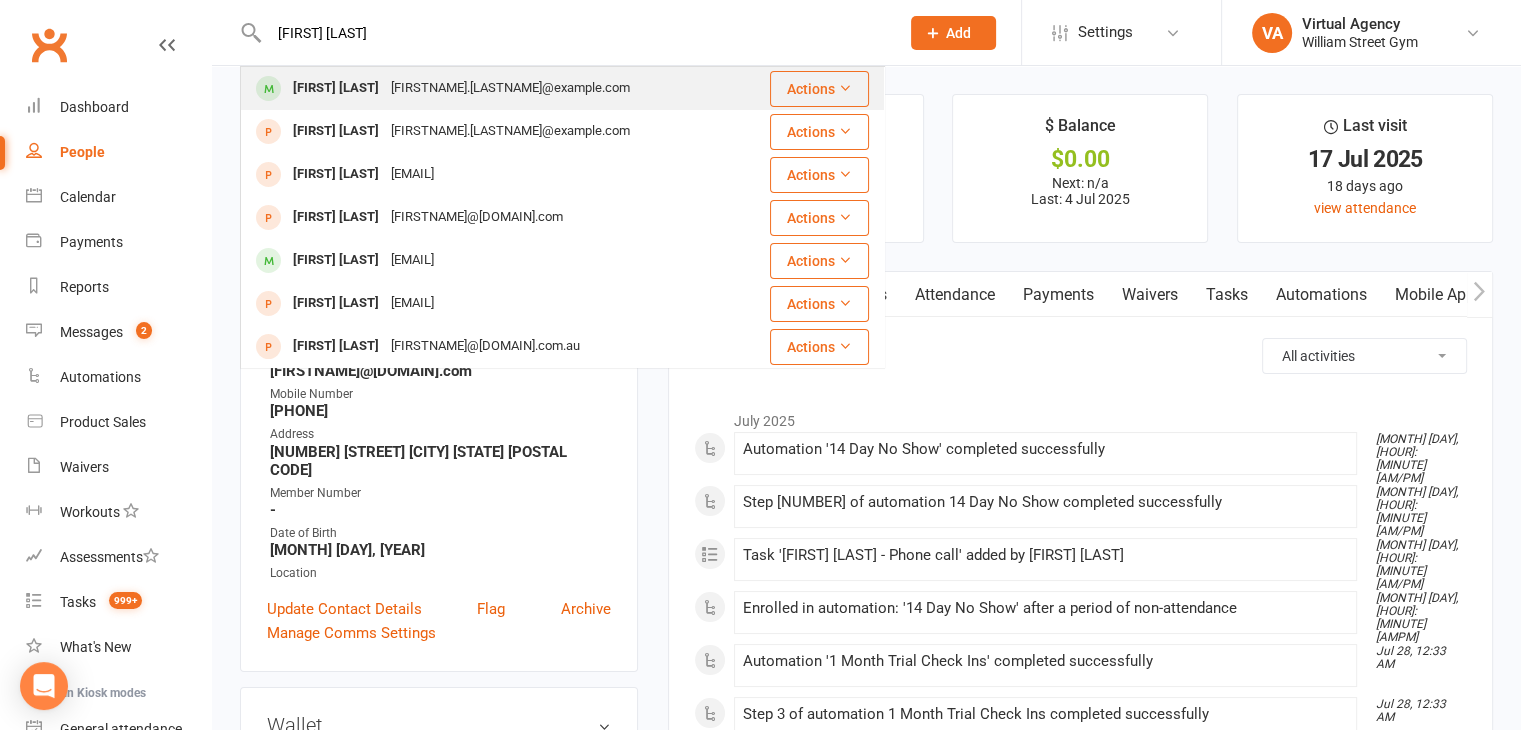 type on "[FIRST] [LAST]" 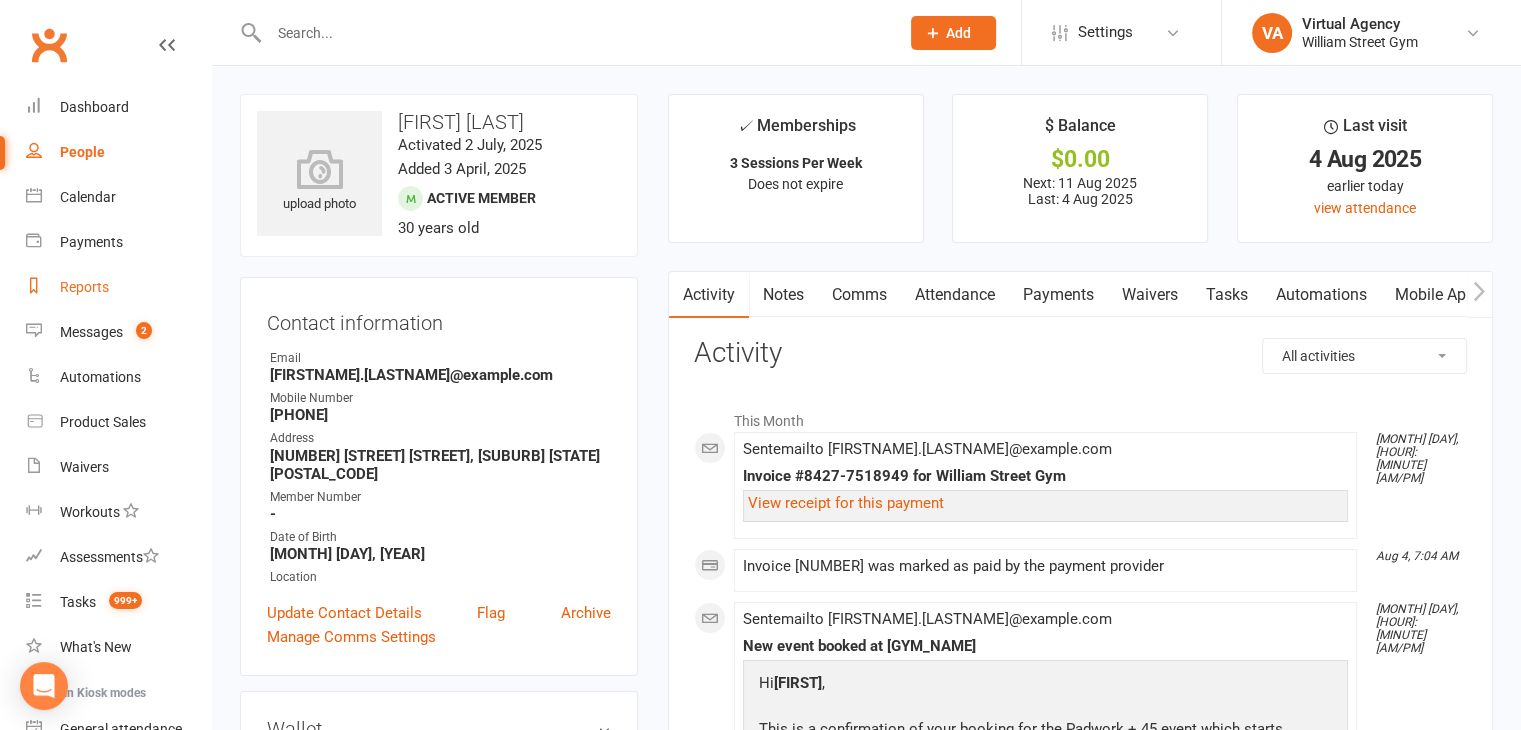 click on "Reports" at bounding box center [84, 287] 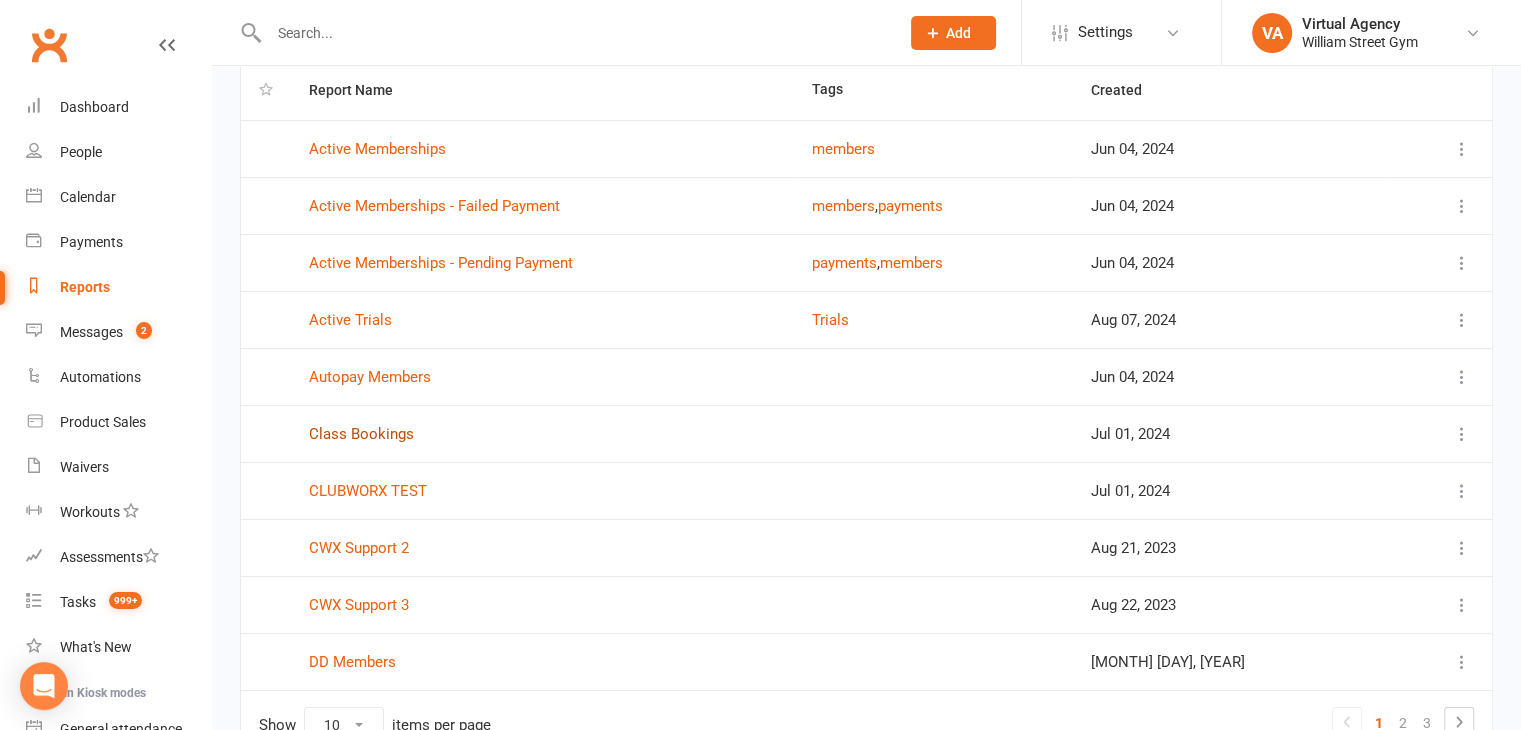 scroll, scrollTop: 264, scrollLeft: 0, axis: vertical 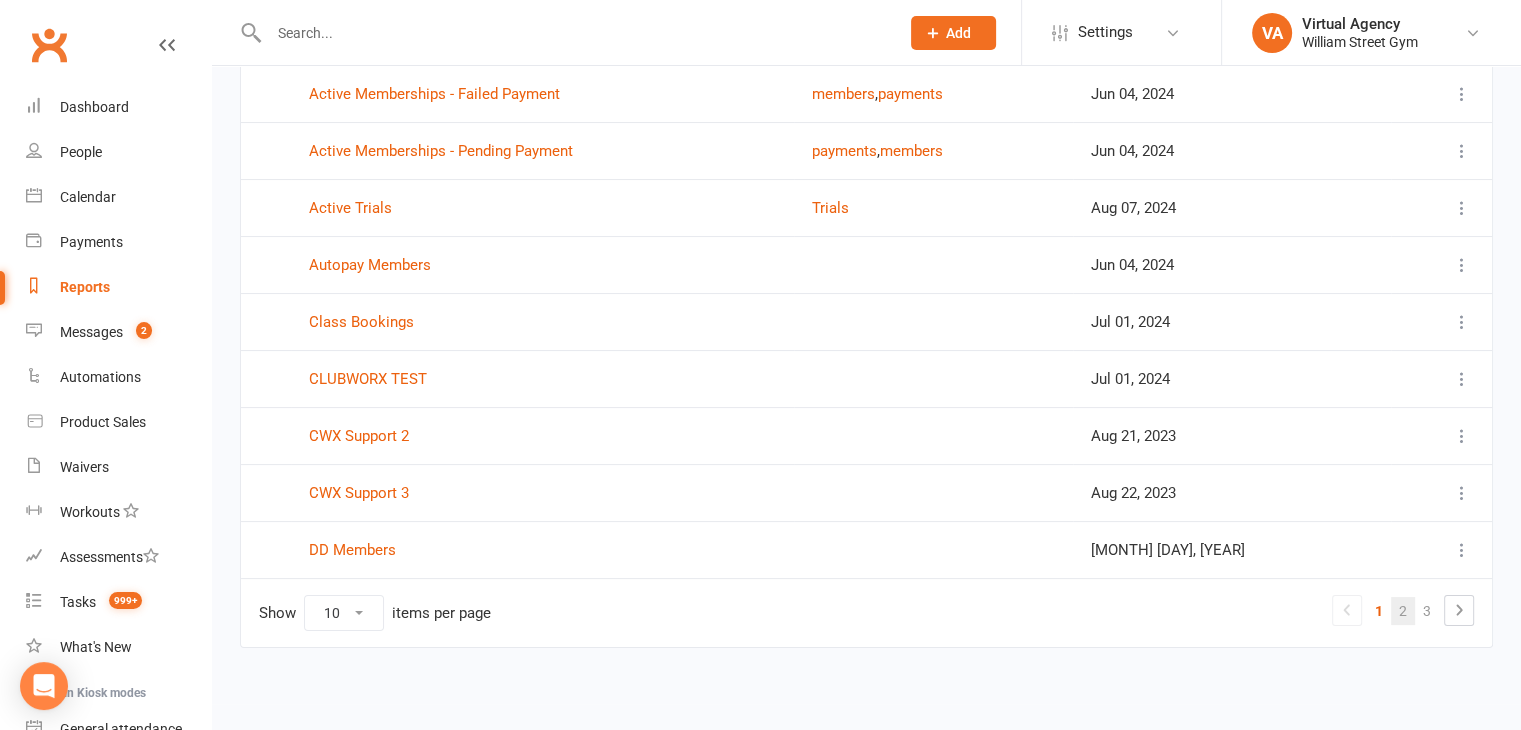 click on "2" at bounding box center [1403, 611] 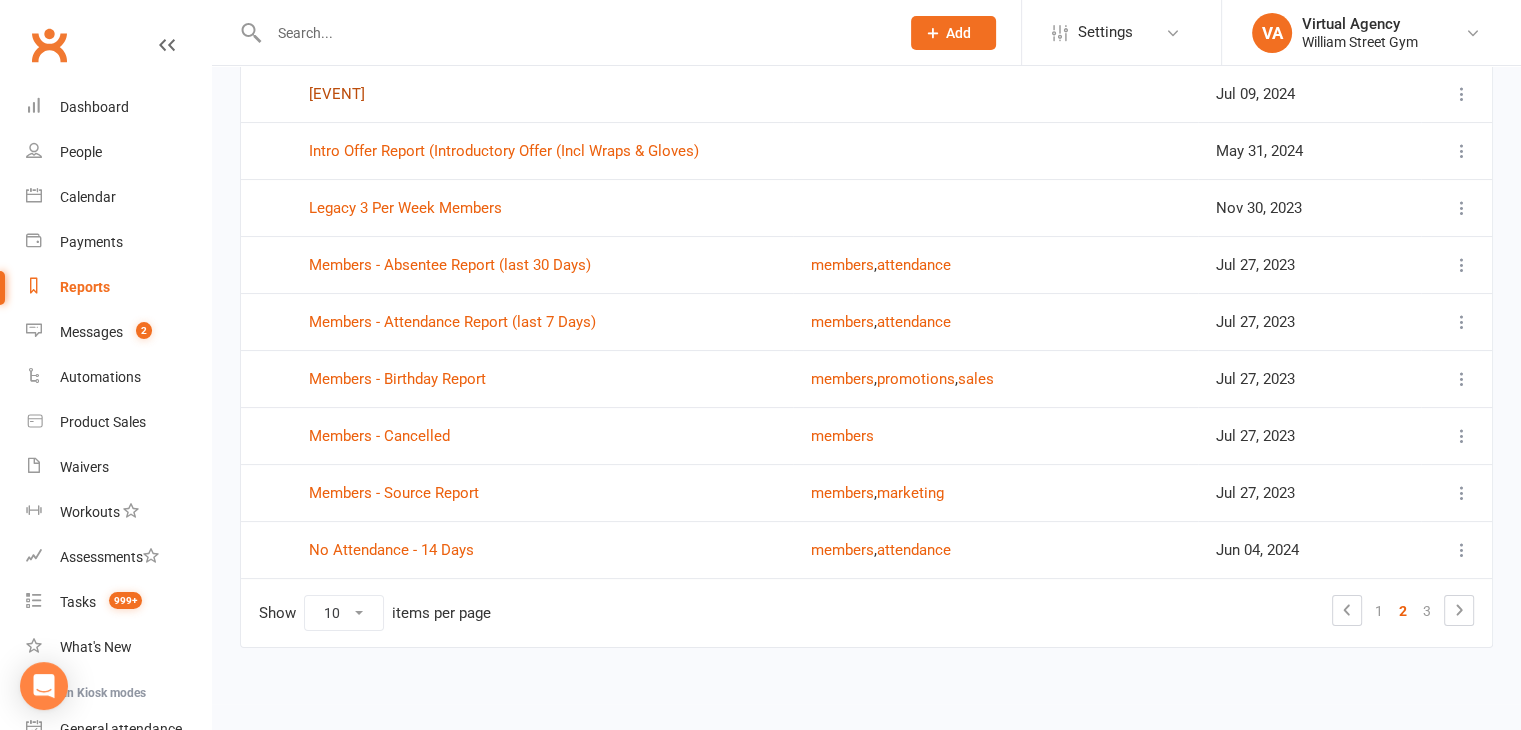 click on "[EVENT]" at bounding box center [337, 94] 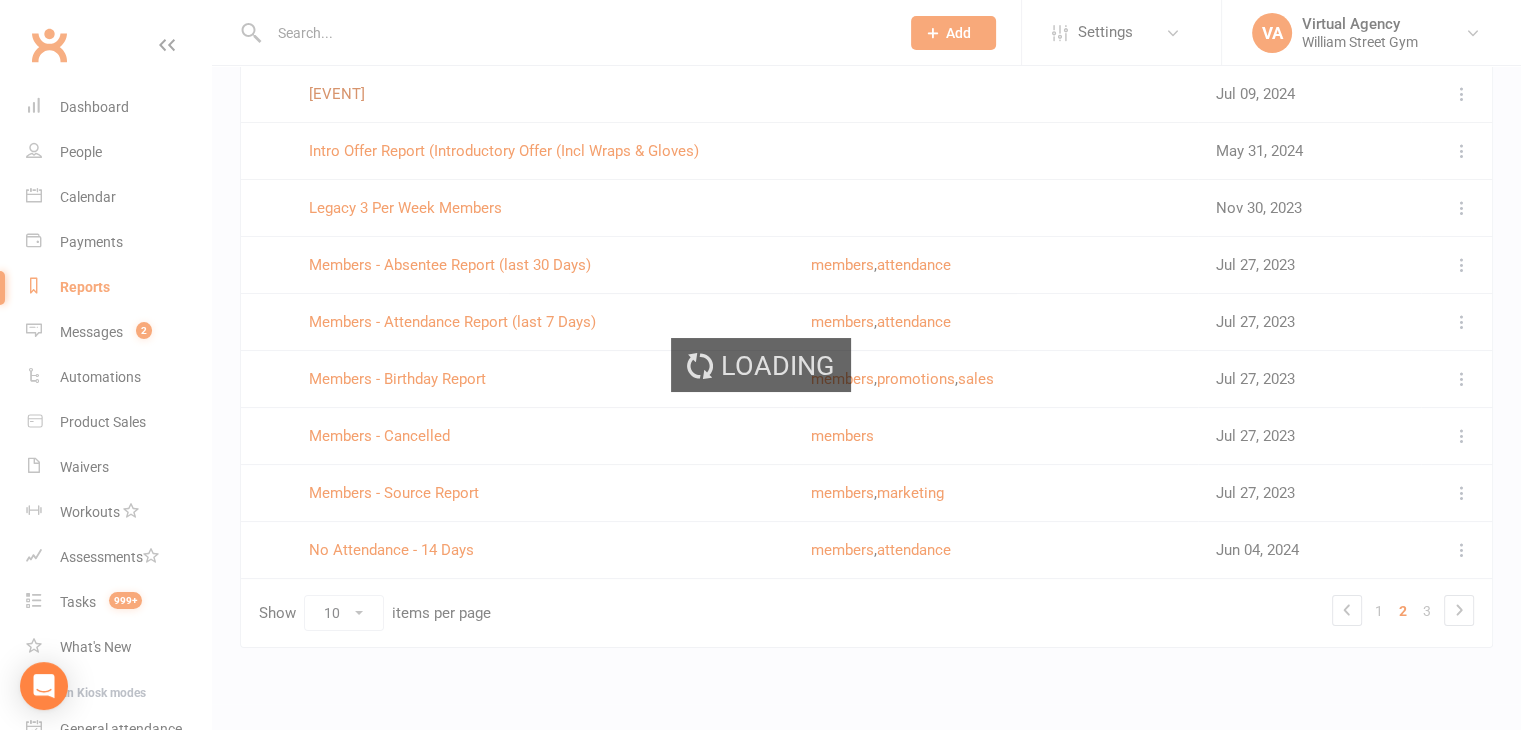 scroll, scrollTop: 0, scrollLeft: 0, axis: both 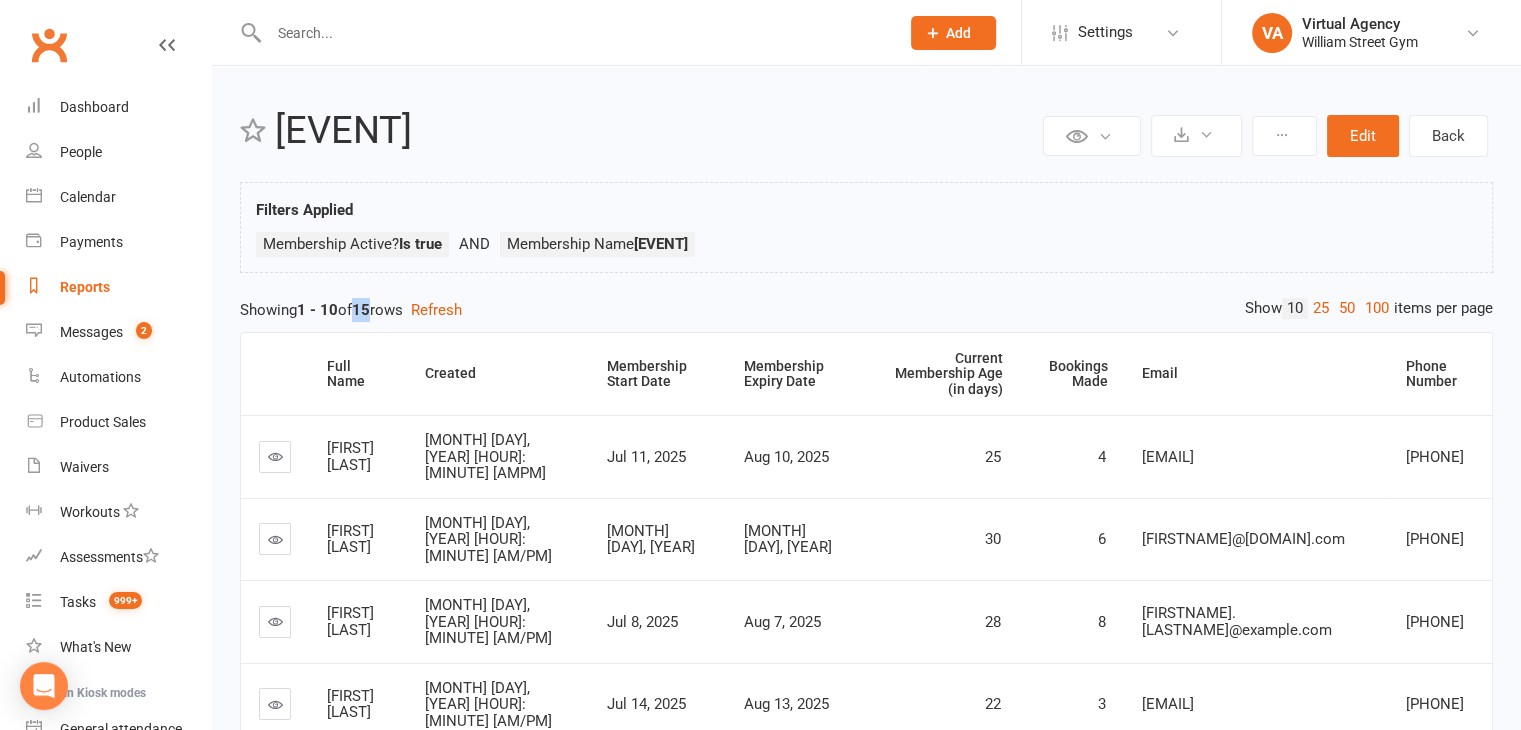 drag, startPoint x: 376, startPoint y: 313, endPoint x: 360, endPoint y: 311, distance: 16.124516 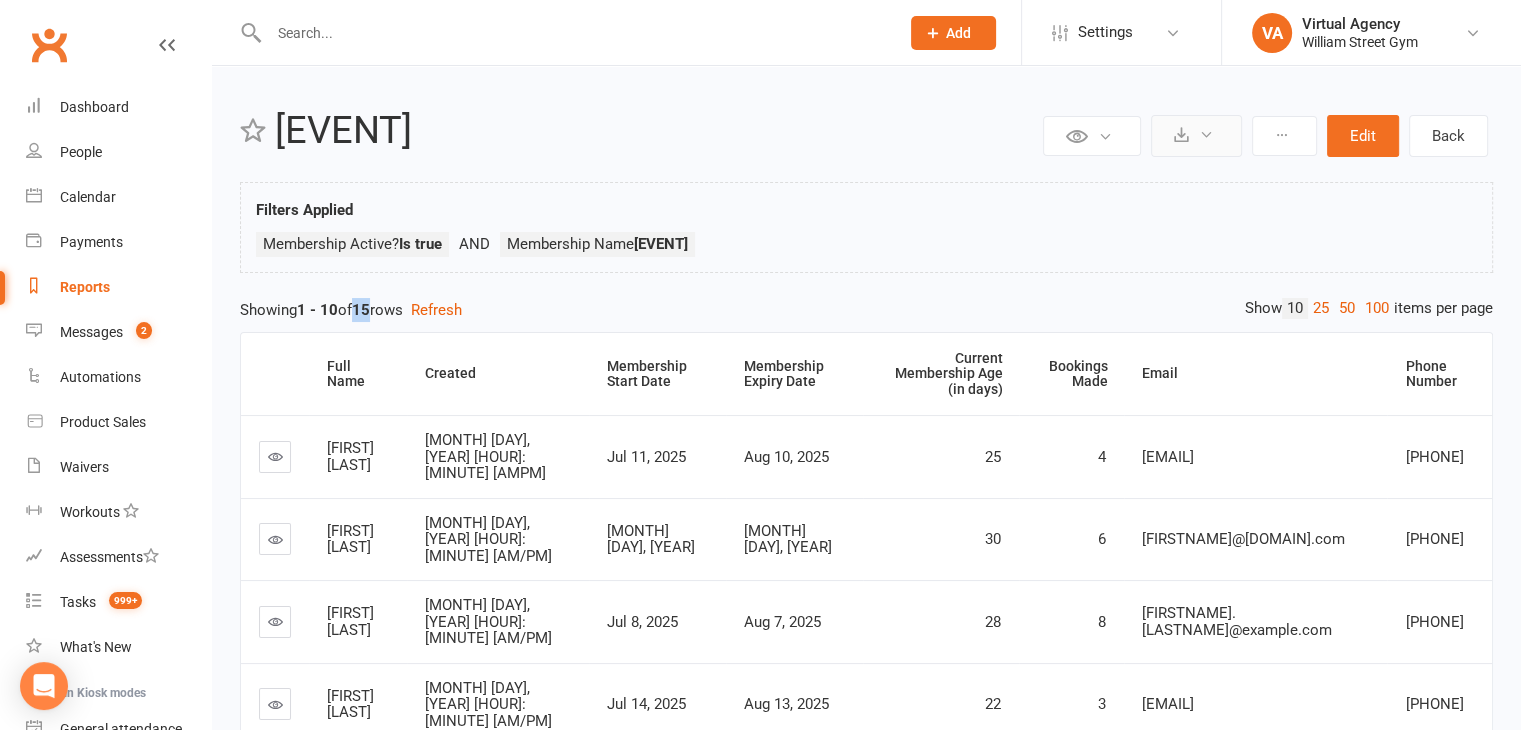 click at bounding box center (1196, 136) 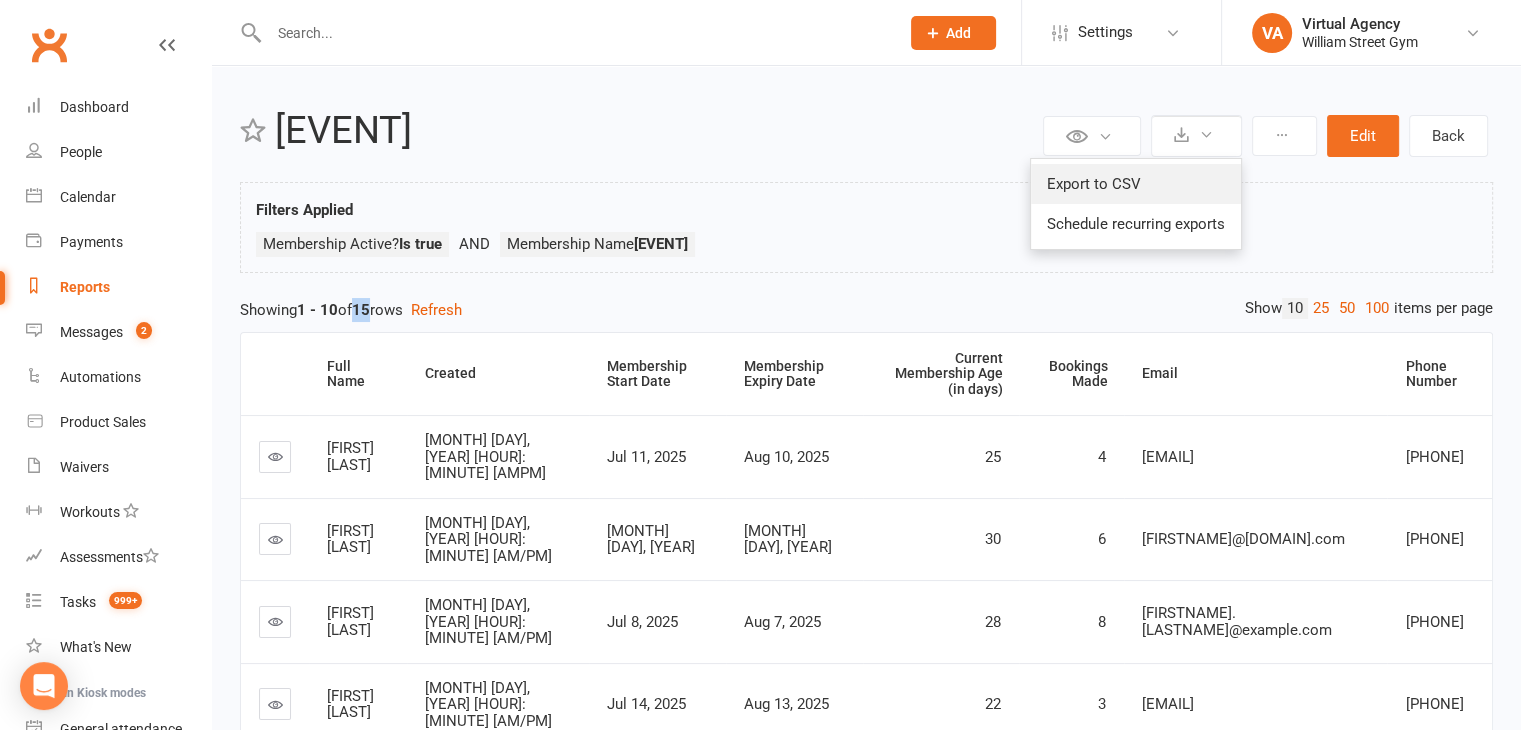 click on "Export to CSV" at bounding box center (1136, 184) 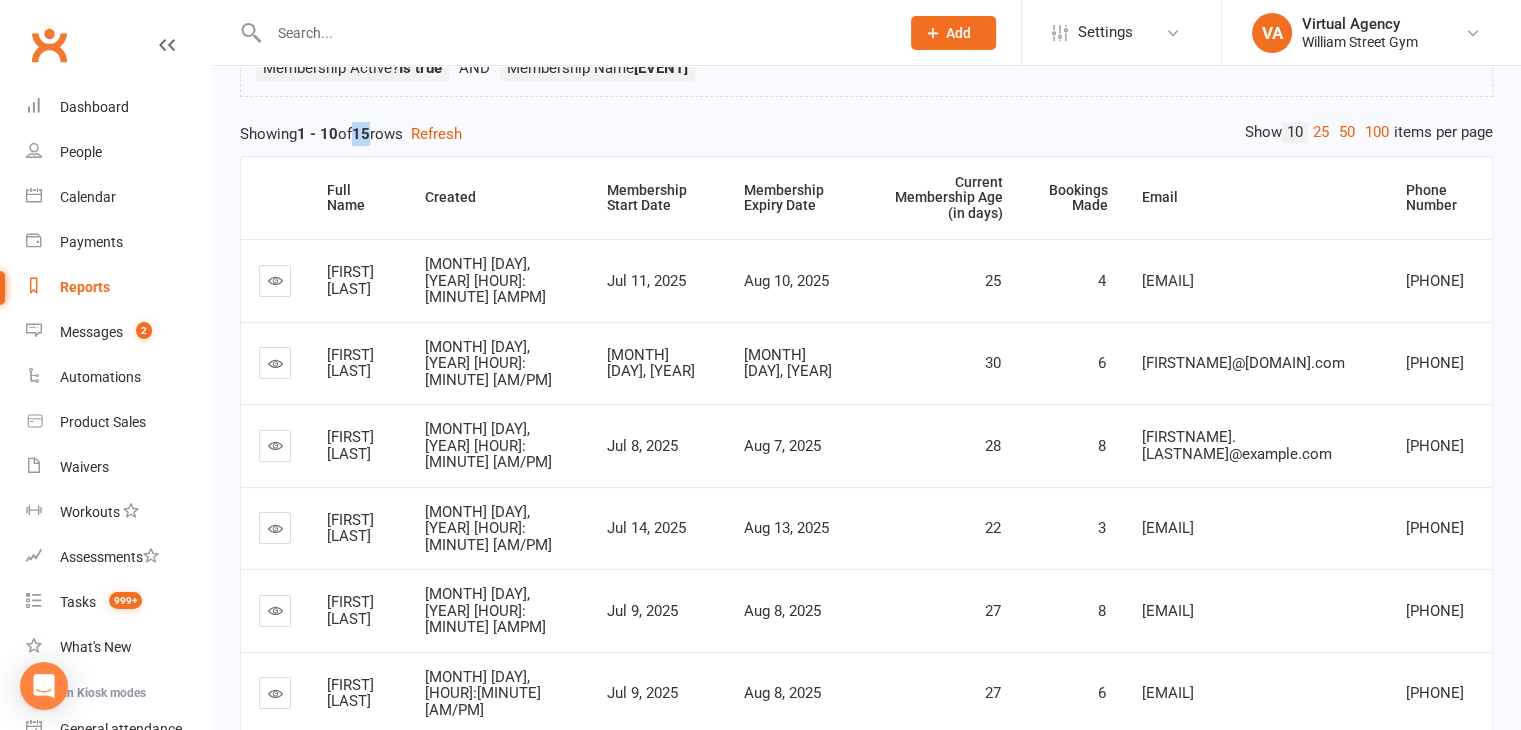 scroll, scrollTop: 0, scrollLeft: 0, axis: both 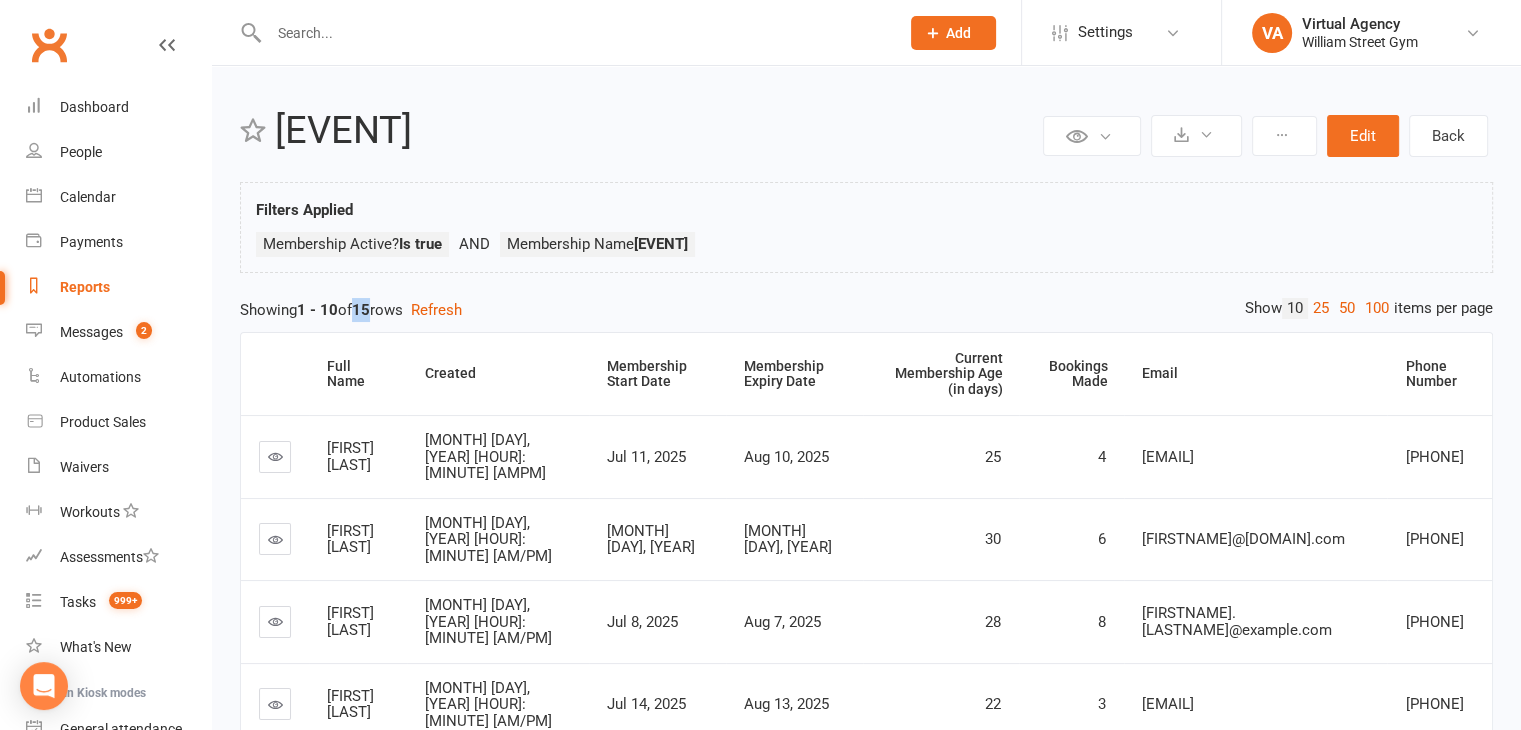 click on "Reports" at bounding box center (118, 287) 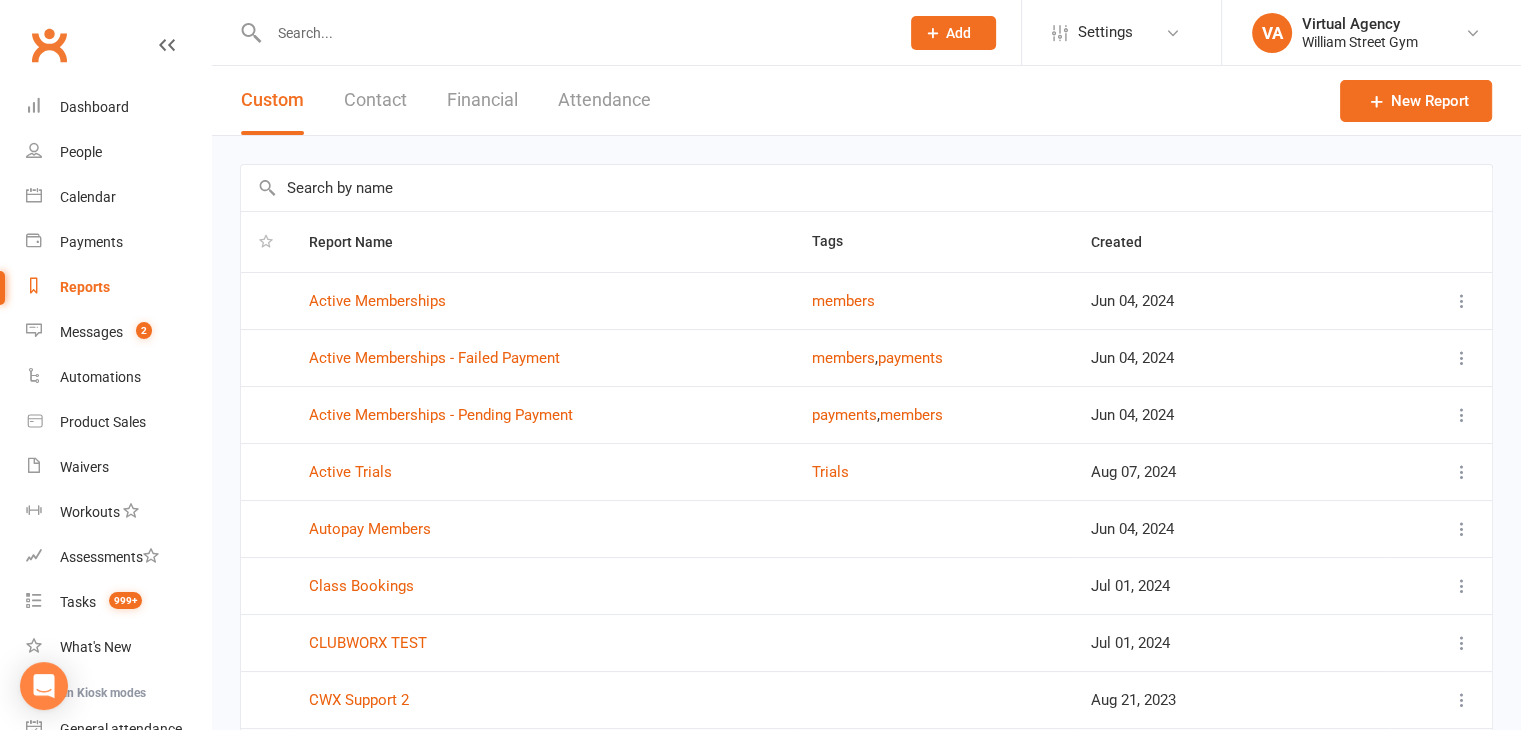 scroll, scrollTop: 264, scrollLeft: 0, axis: vertical 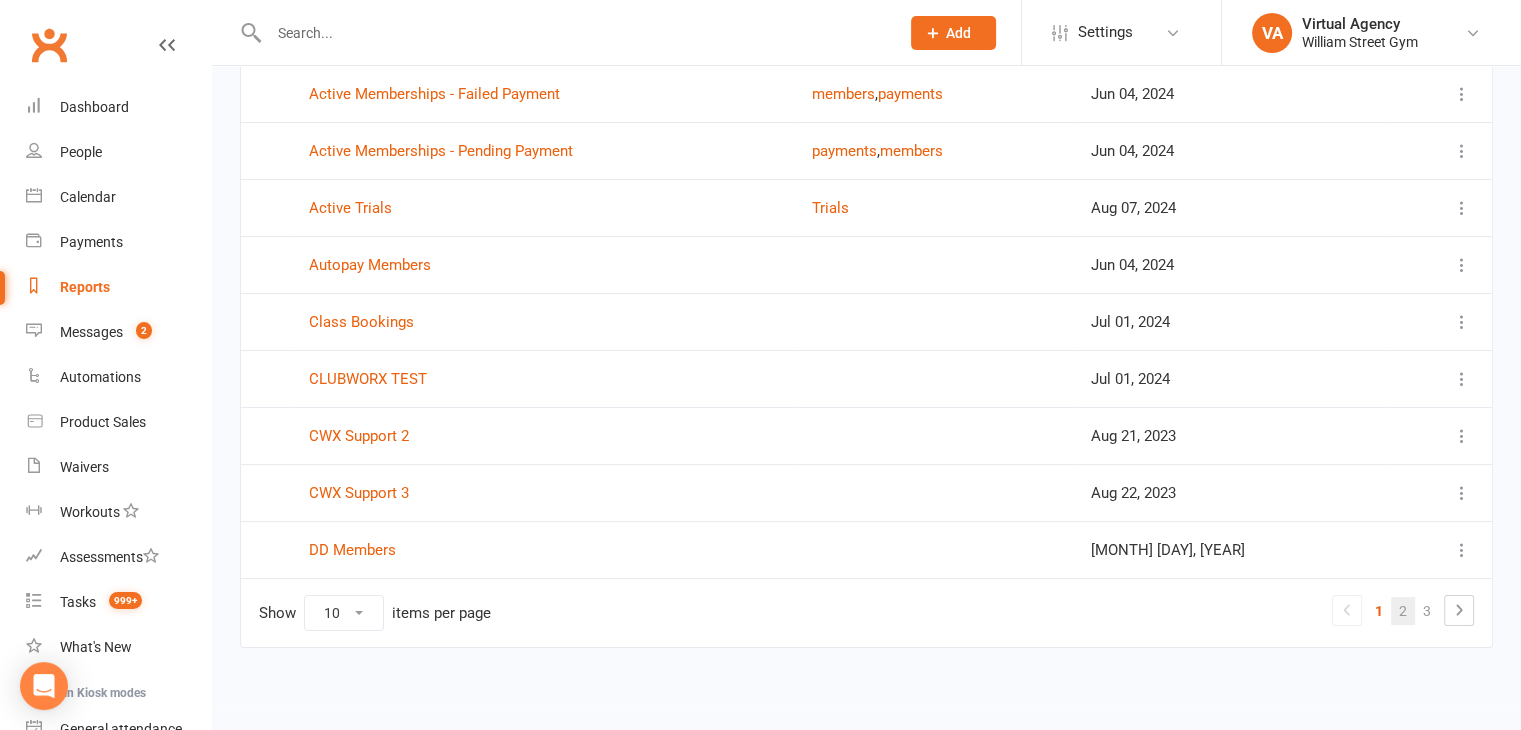 click on "2" at bounding box center (1403, 611) 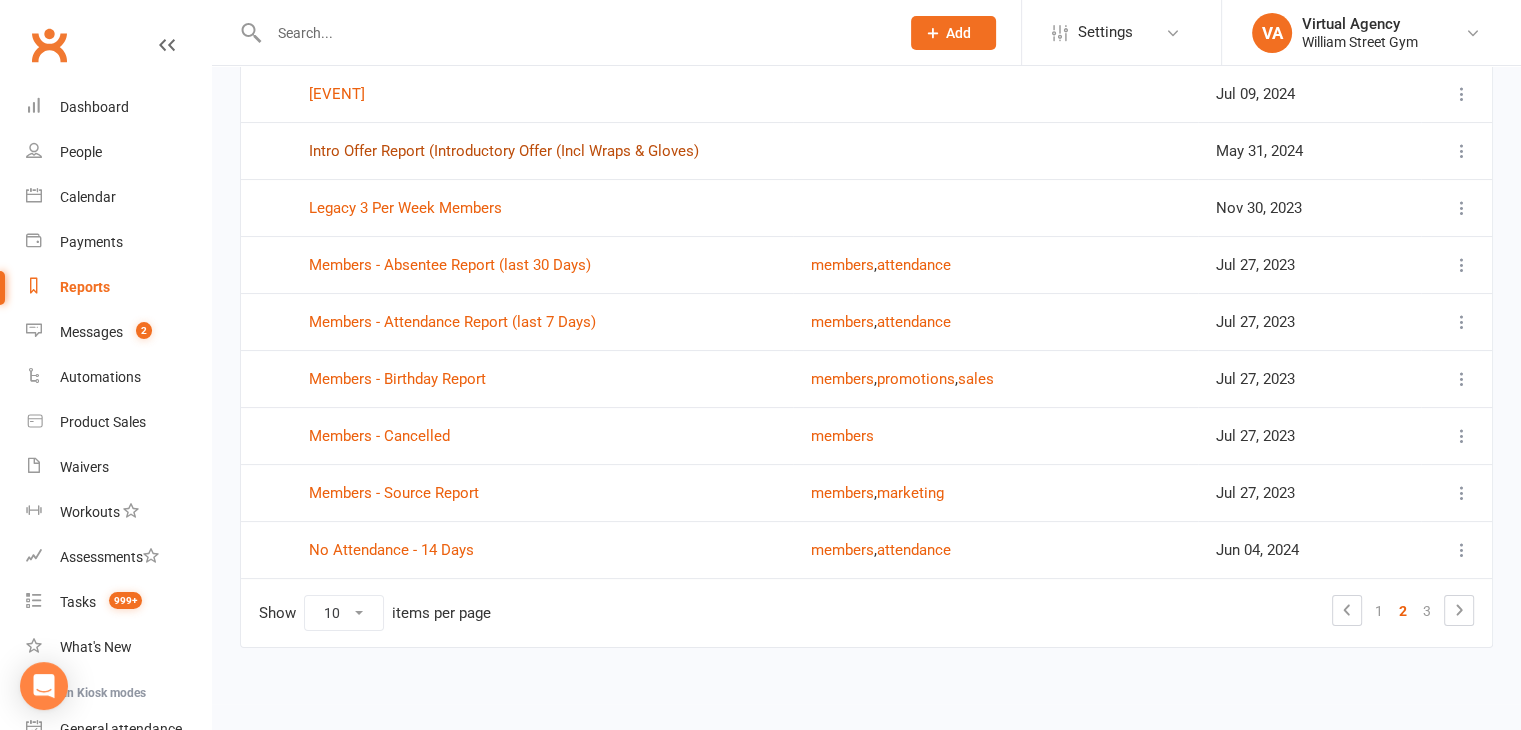 click on "Intro Offer Report (Introductory Offer (Incl Wraps & Gloves)" at bounding box center (504, 151) 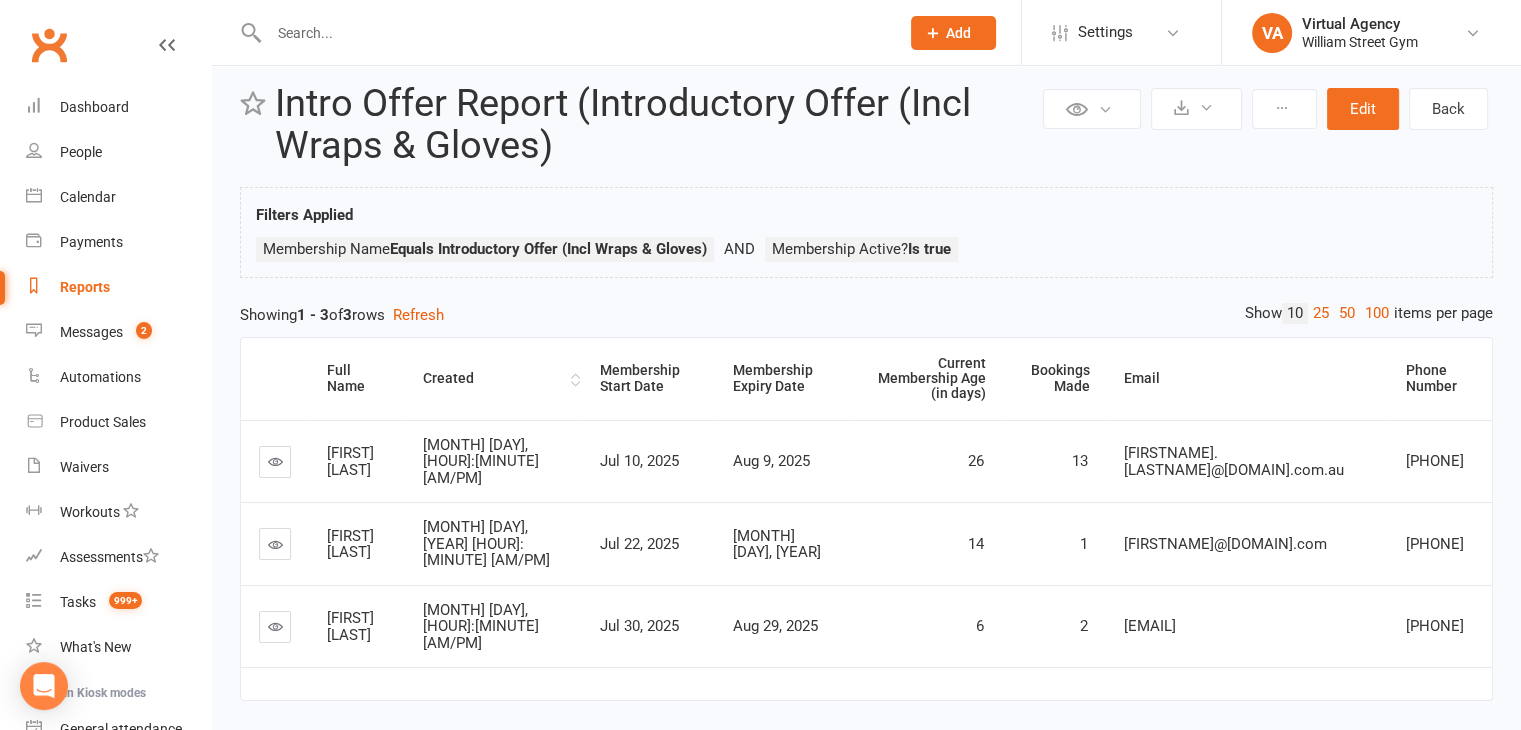 scroll, scrollTop: 42, scrollLeft: 0, axis: vertical 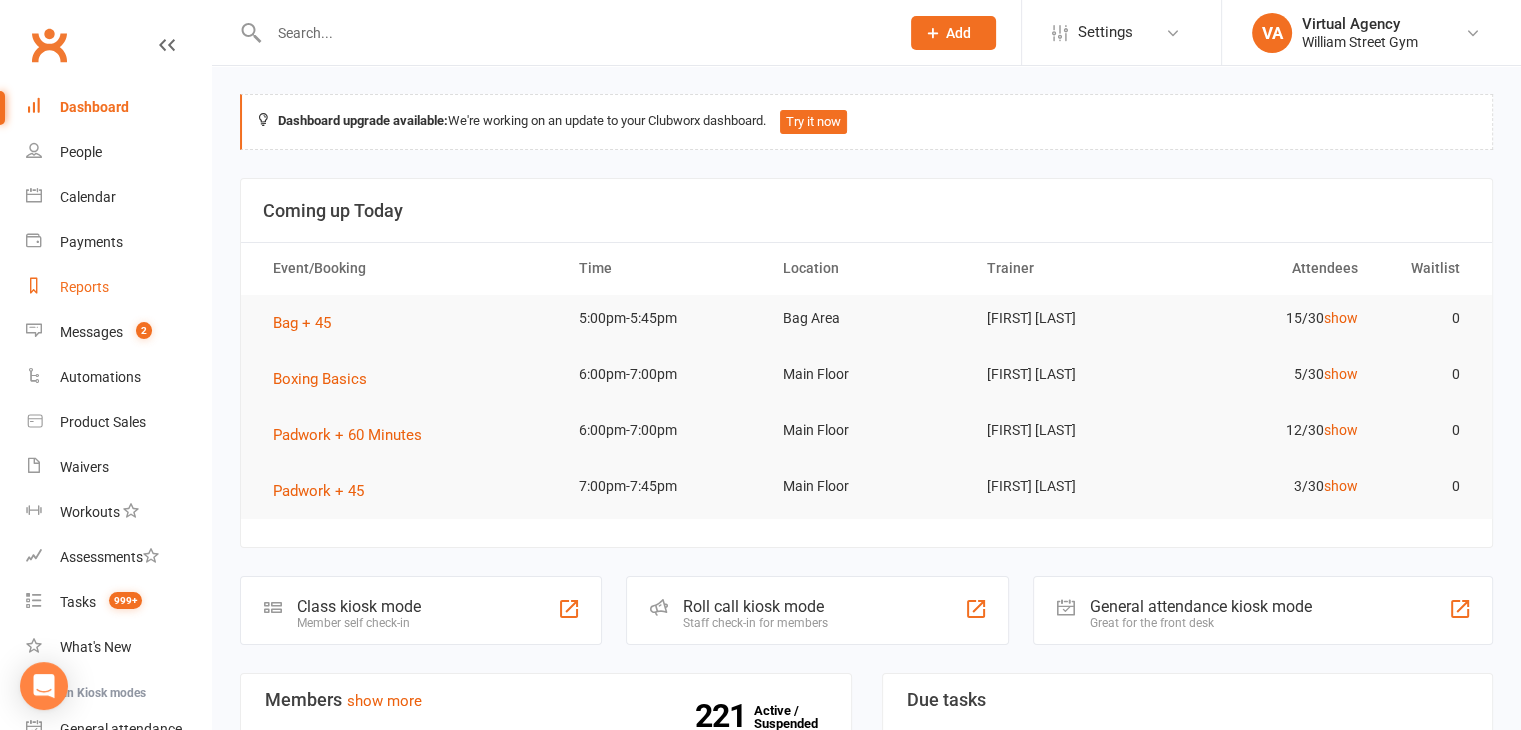 click on "Reports" at bounding box center [84, 287] 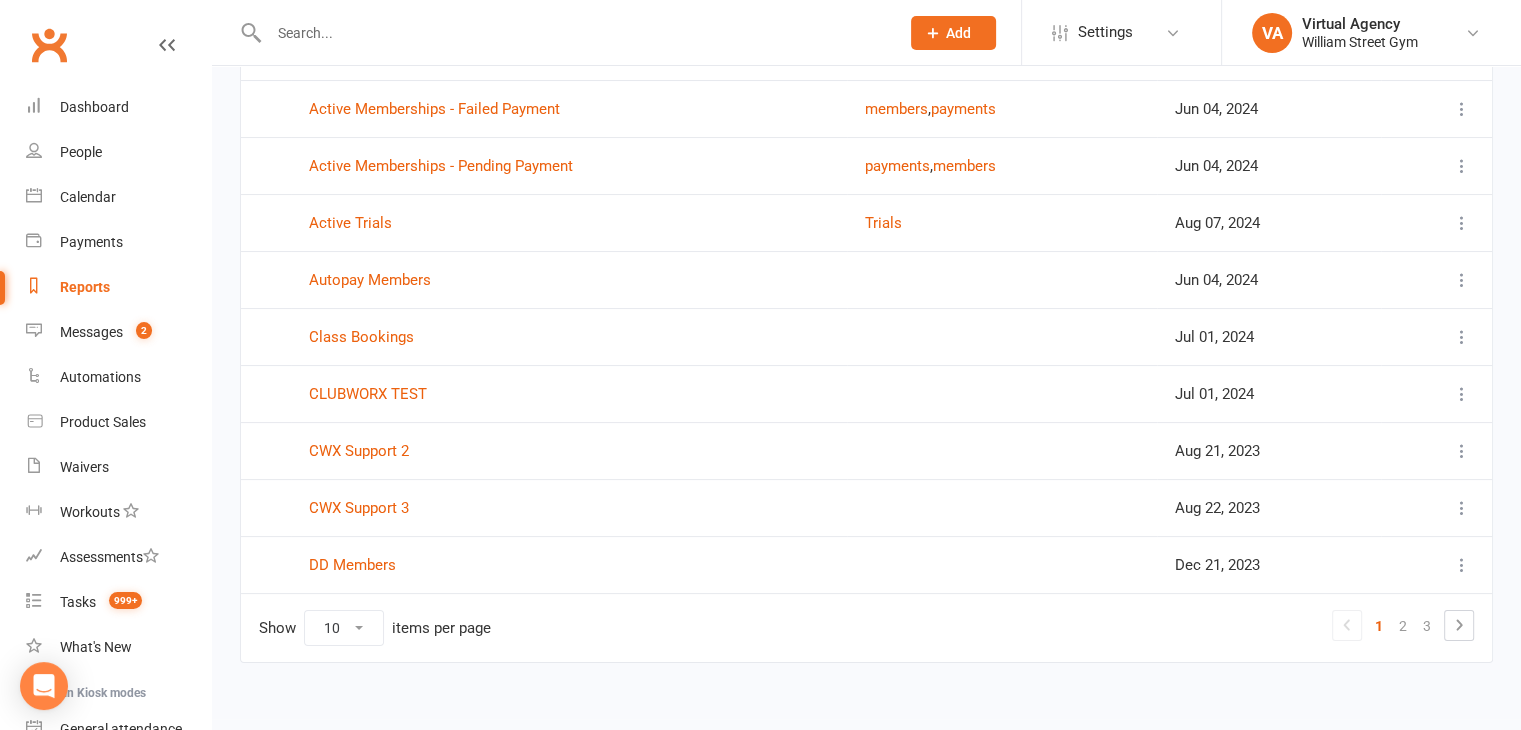 scroll, scrollTop: 264, scrollLeft: 0, axis: vertical 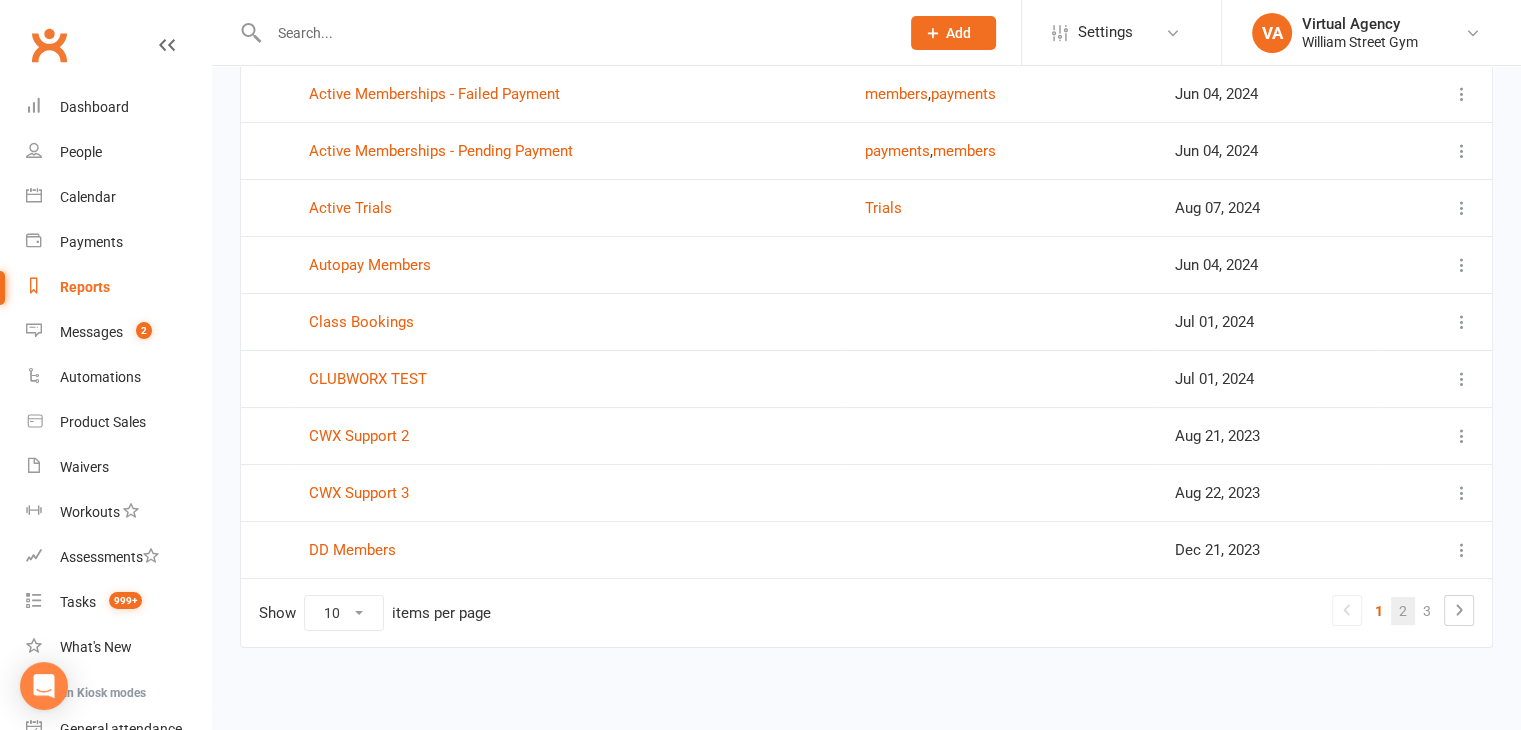 click on "2" at bounding box center [1403, 611] 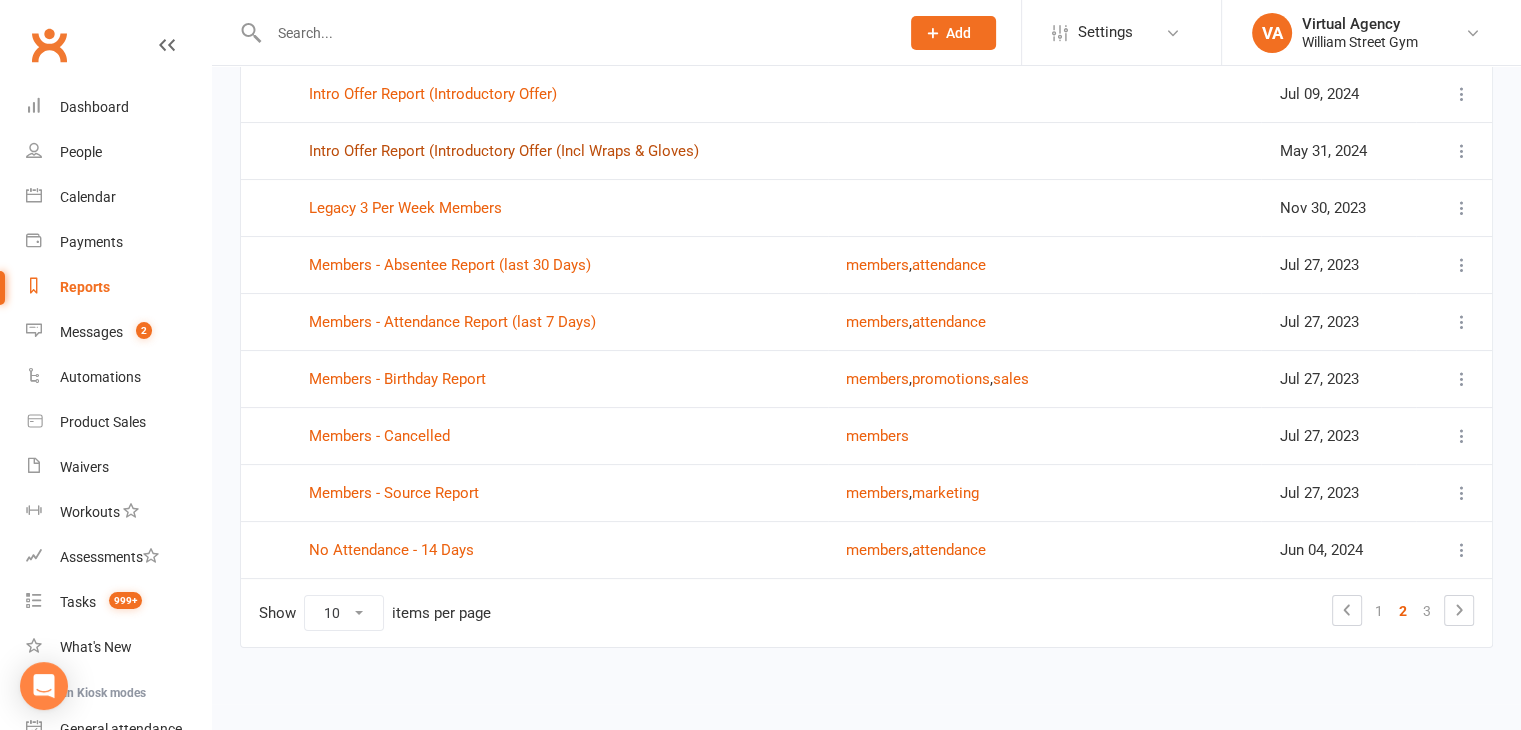 click on "Intro Offer Report (Introductory Offer (Incl Wraps & Gloves)" at bounding box center [504, 151] 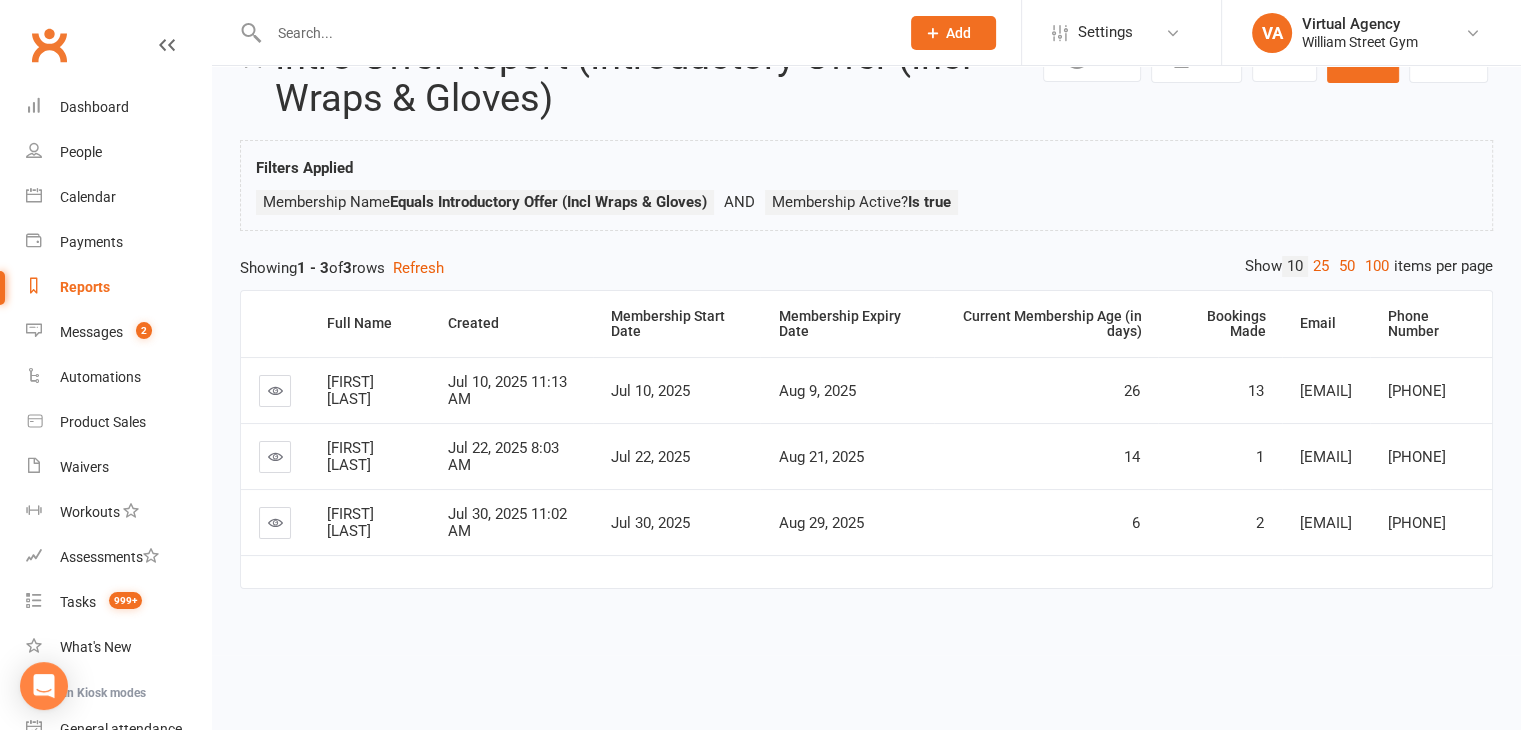 scroll, scrollTop: 0, scrollLeft: 0, axis: both 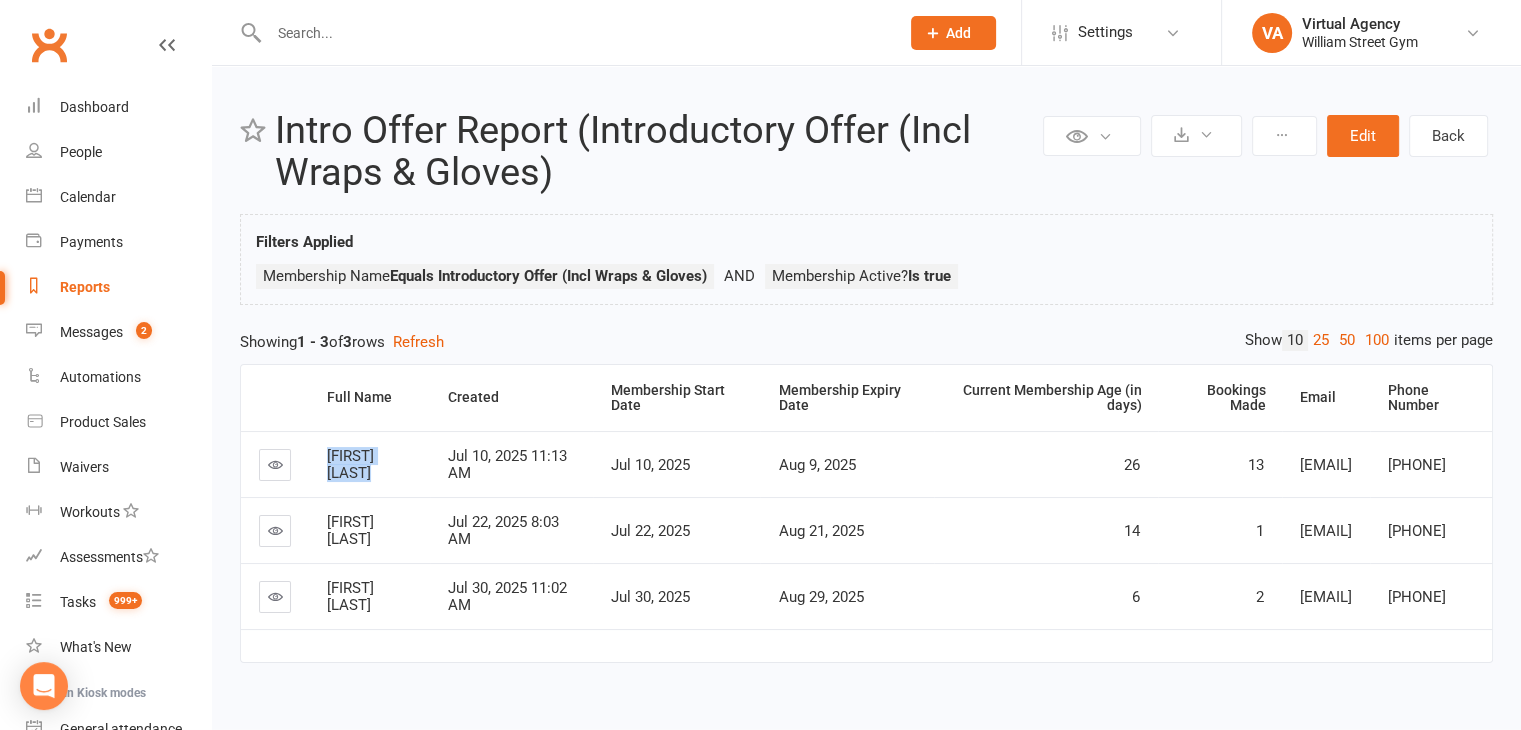 drag, startPoint x: 404, startPoint y: 494, endPoint x: 315, endPoint y: 470, distance: 92.17918 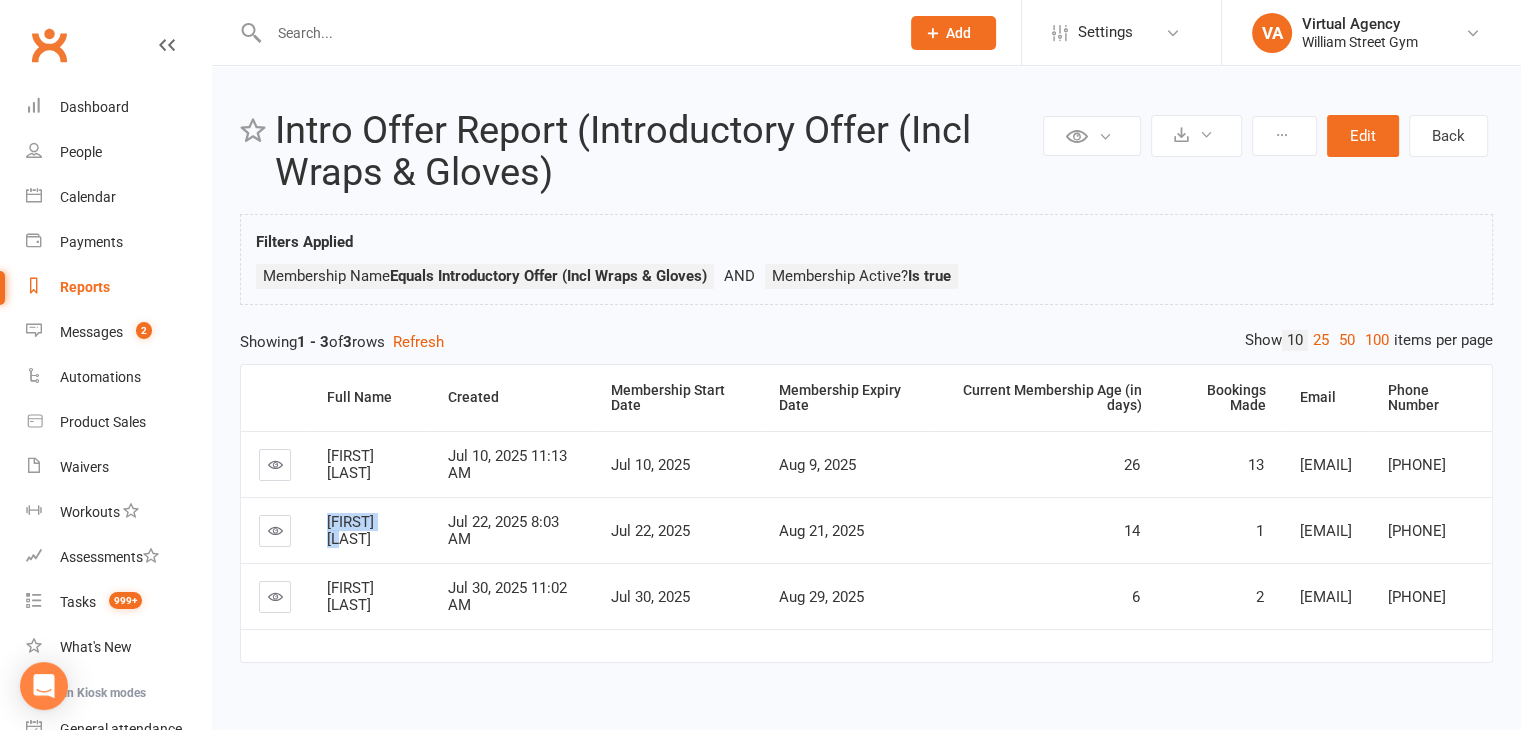 drag, startPoint x: 389, startPoint y: 546, endPoint x: 324, endPoint y: 537, distance: 65.62012 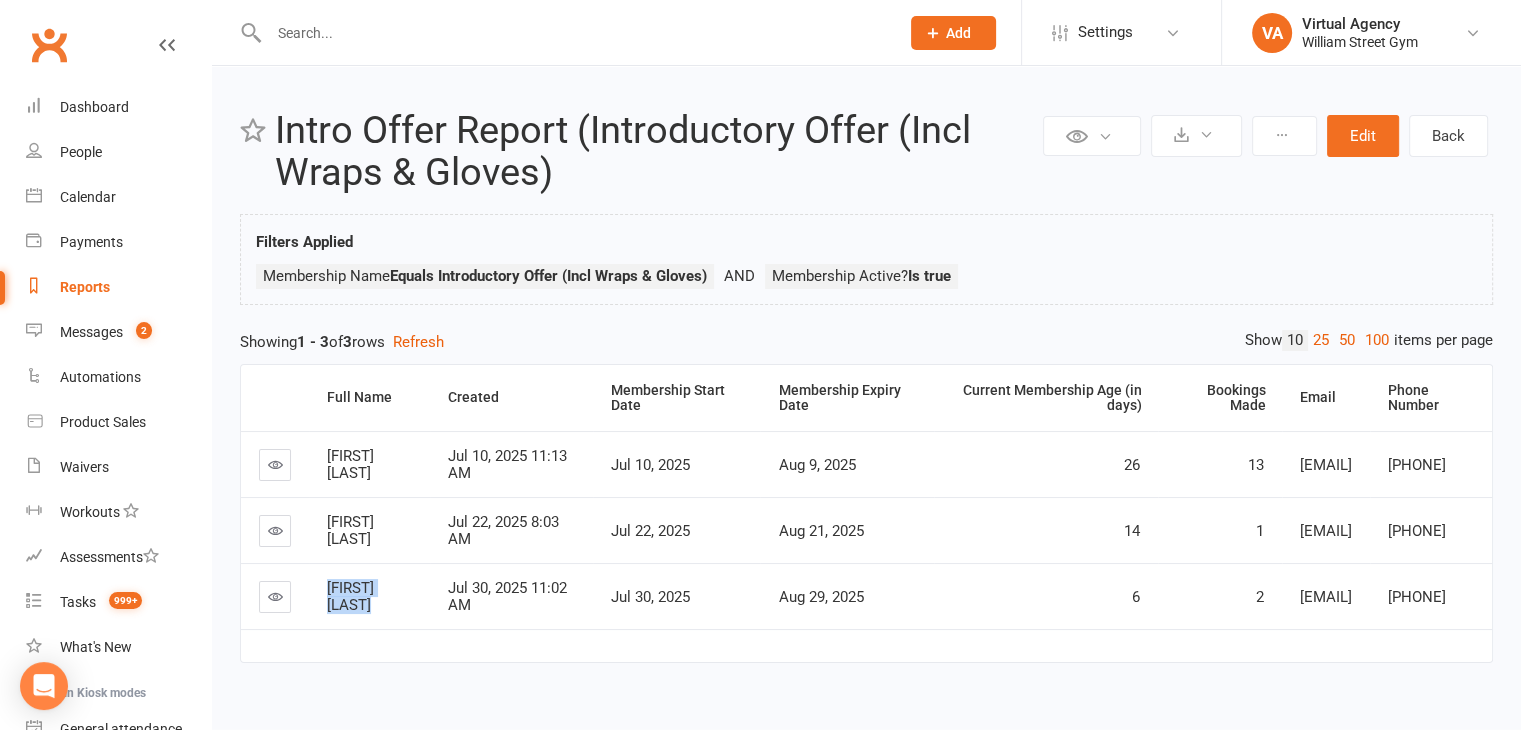 drag, startPoint x: 360, startPoint y: 613, endPoint x: 323, endPoint y: 600, distance: 39.217342 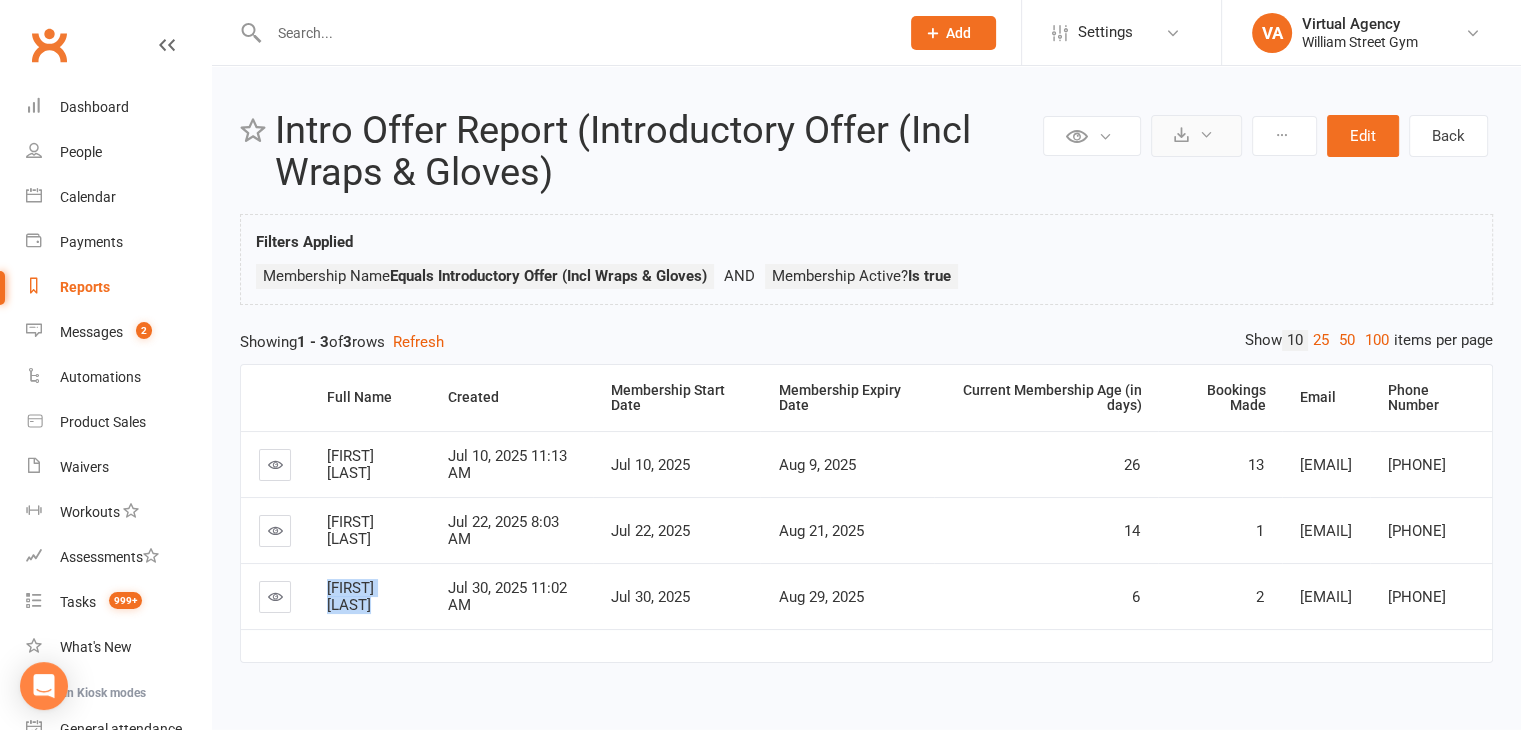 click at bounding box center (1196, 136) 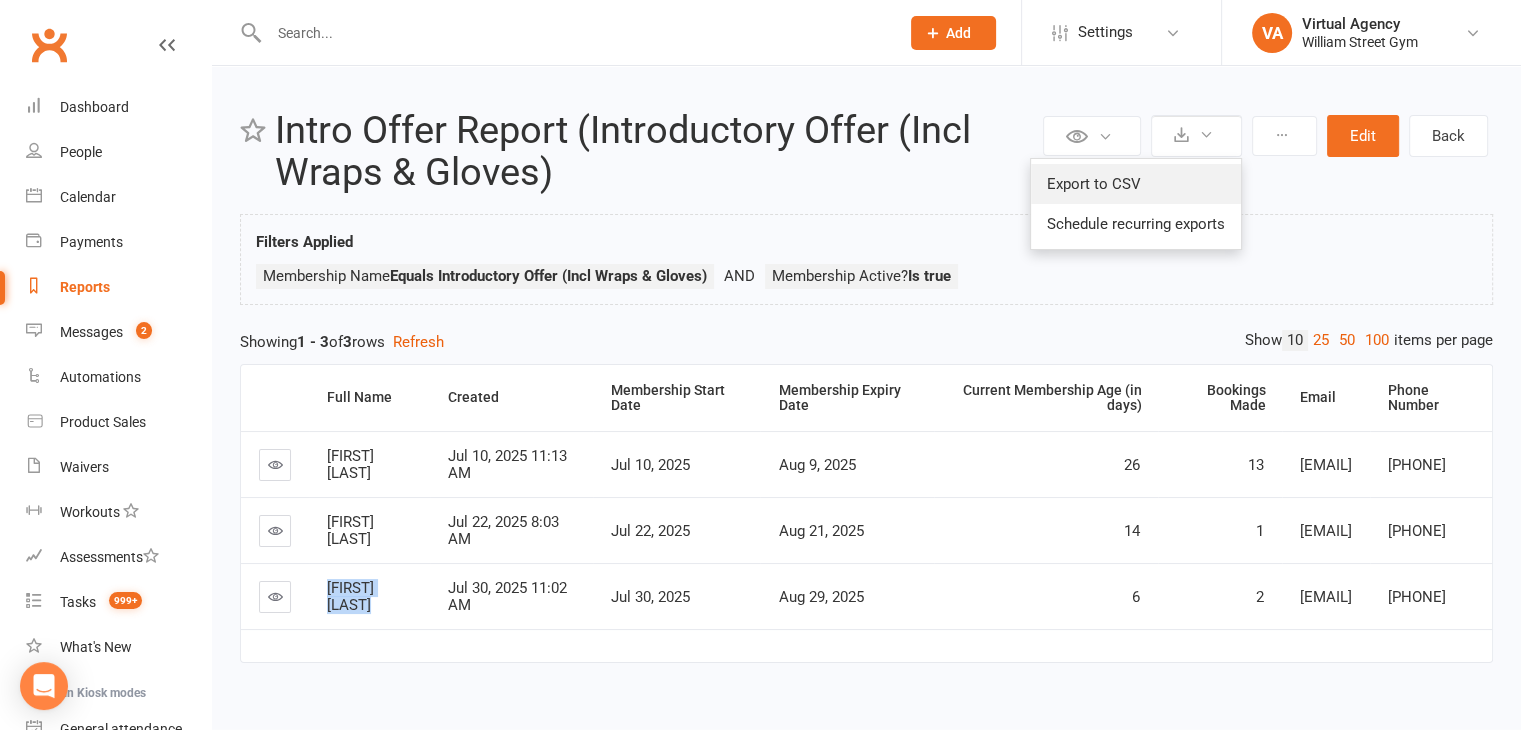 click on "Export to CSV" at bounding box center [1136, 184] 